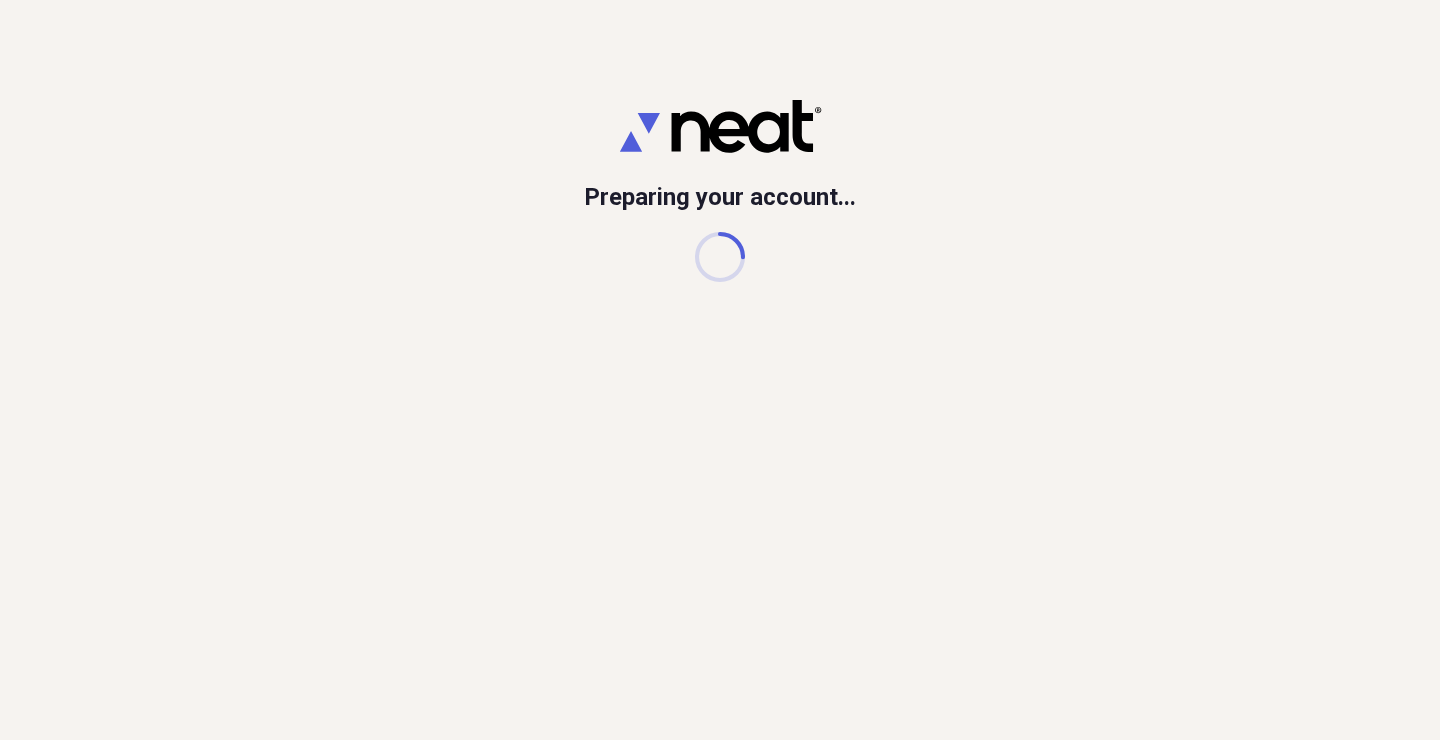 scroll, scrollTop: 0, scrollLeft: 0, axis: both 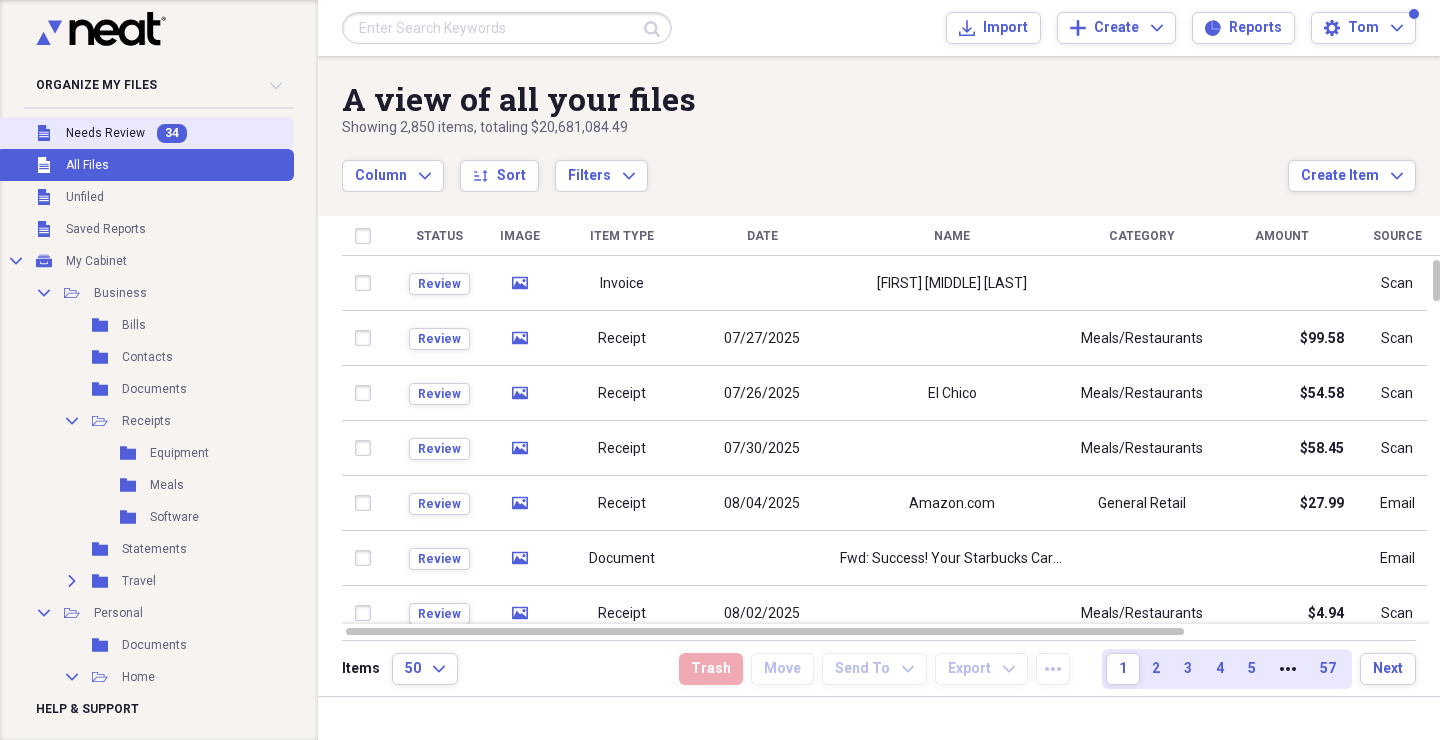 click on "Unfiled Needs Review 34" at bounding box center [145, 133] 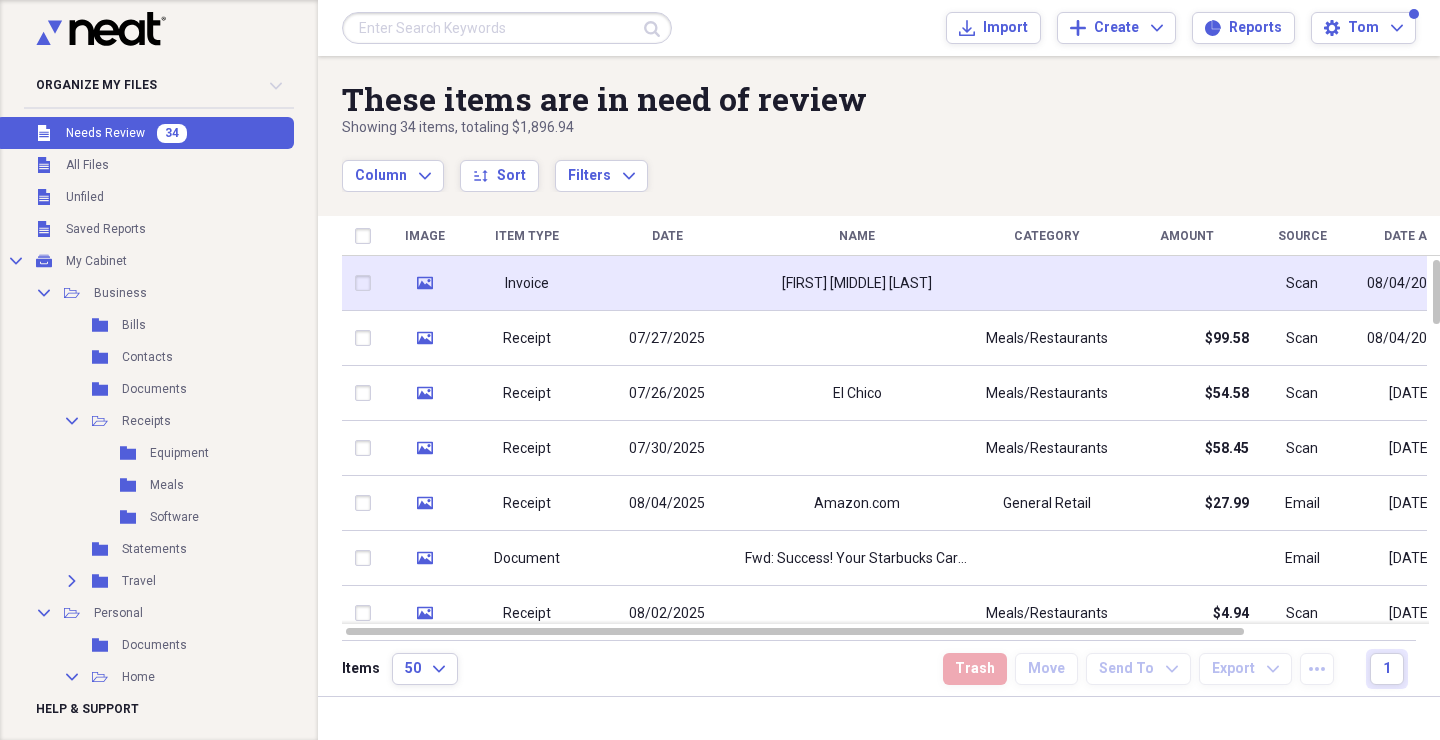 click at bounding box center [667, 283] 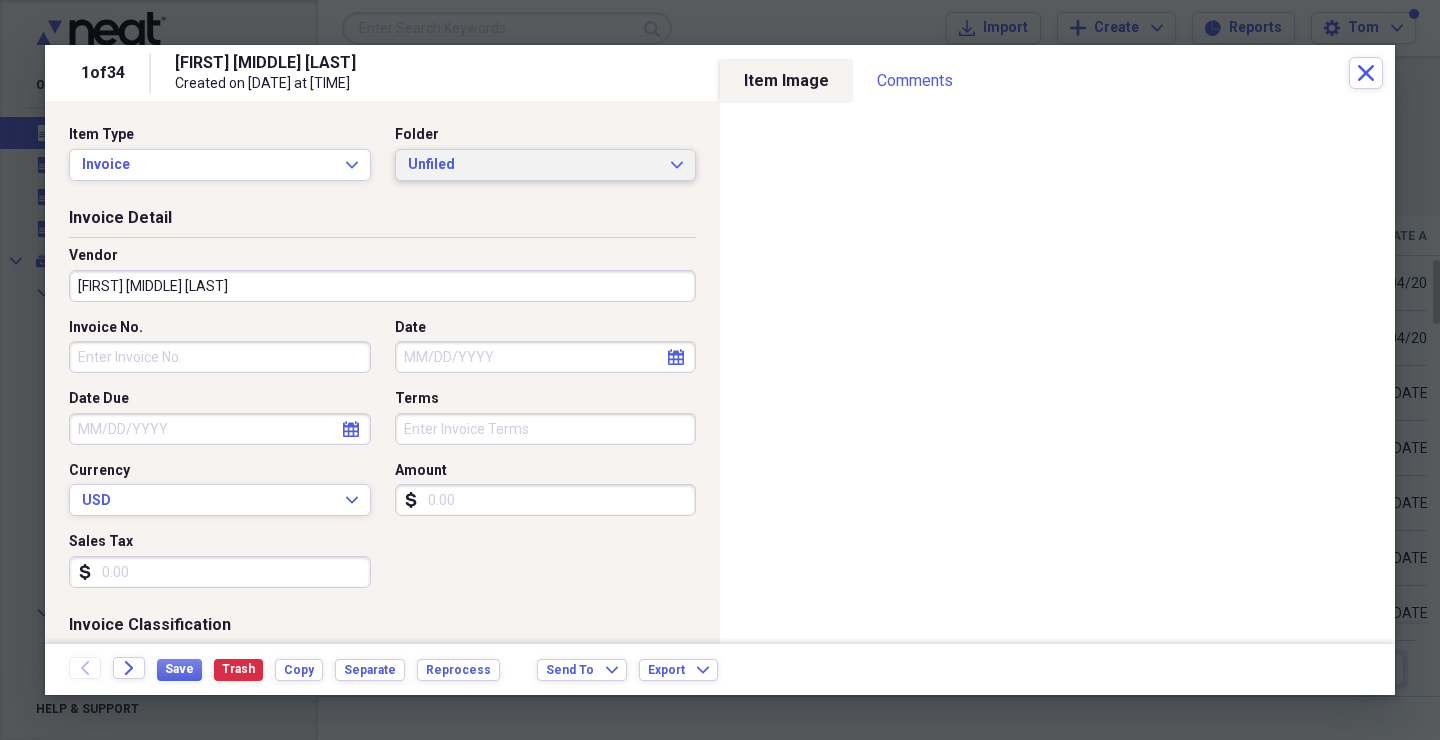 click on "Unfiled" at bounding box center [534, 165] 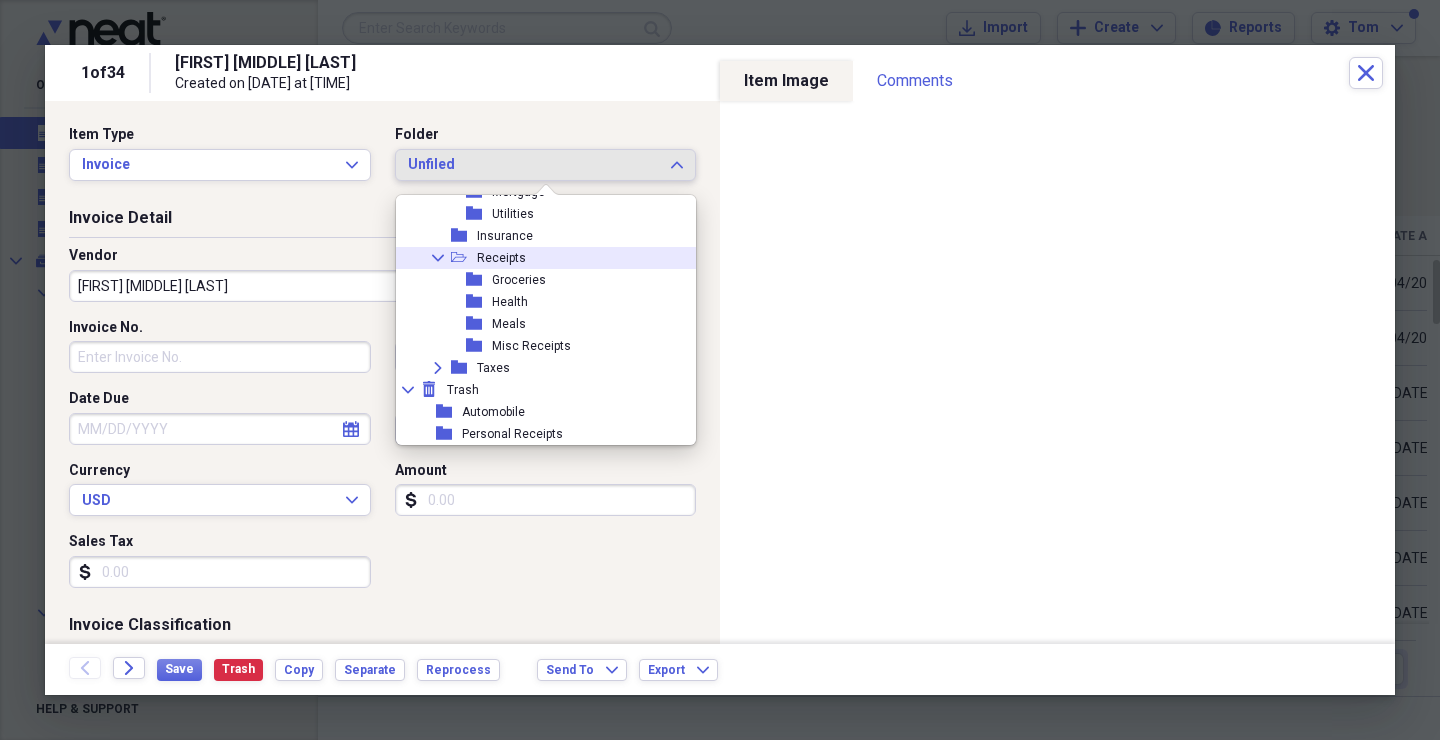 scroll, scrollTop: 403, scrollLeft: 0, axis: vertical 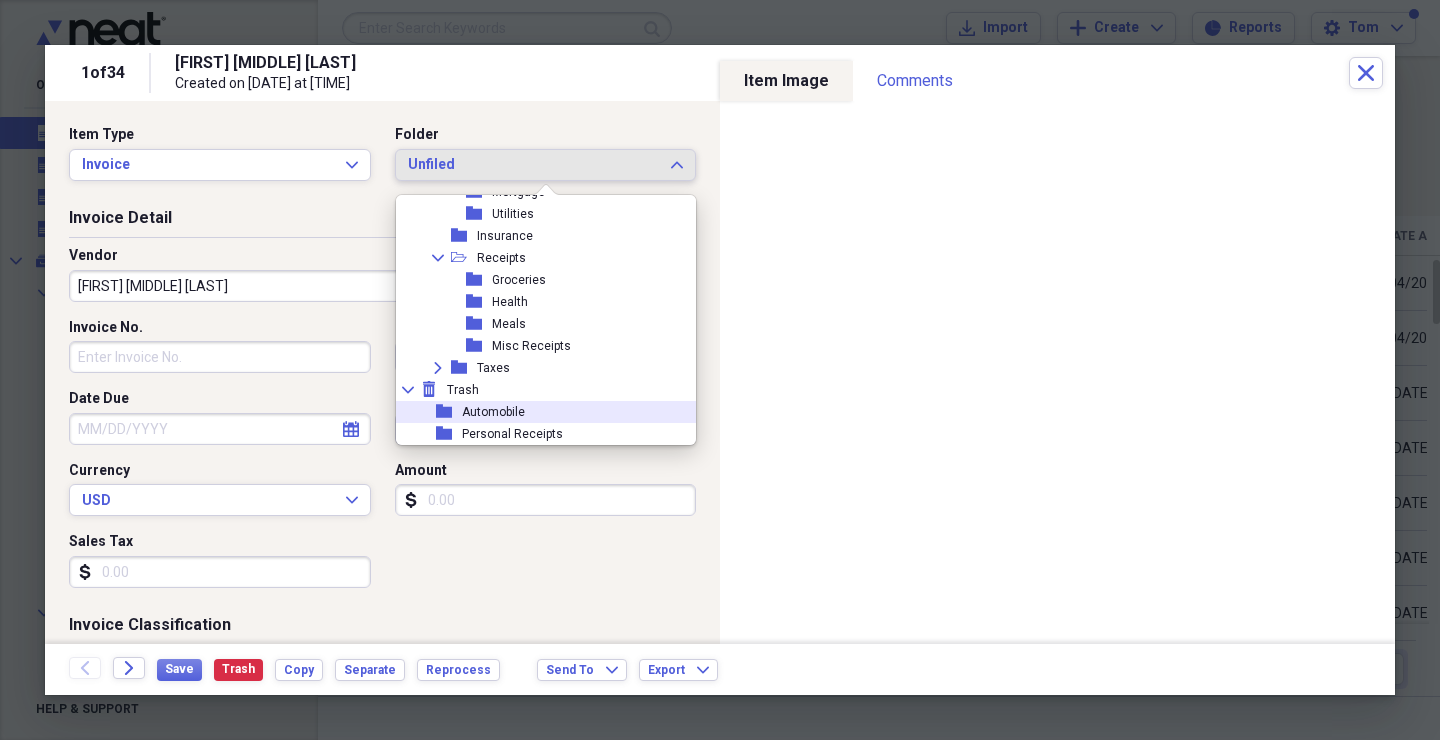 click on "Automobile" at bounding box center [493, 412] 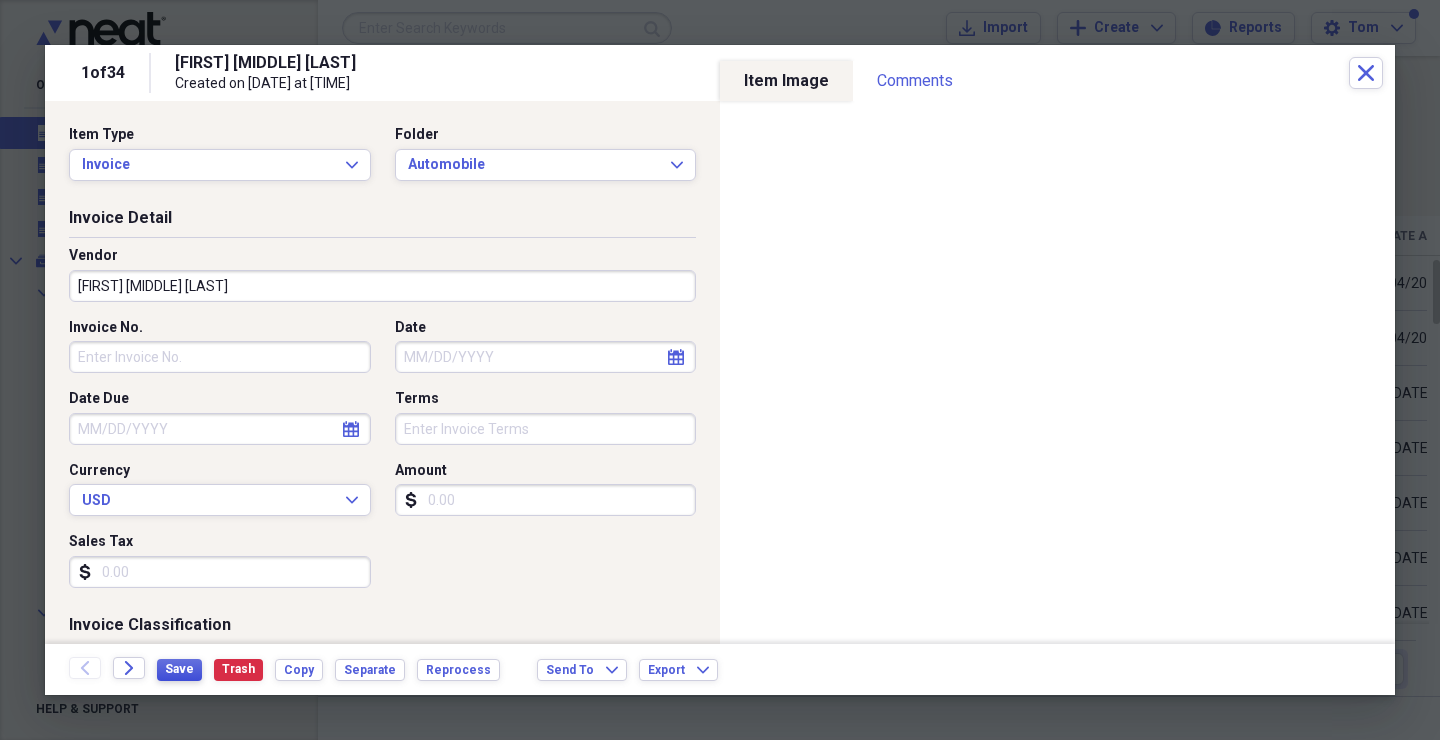 click on "Save" at bounding box center (179, 669) 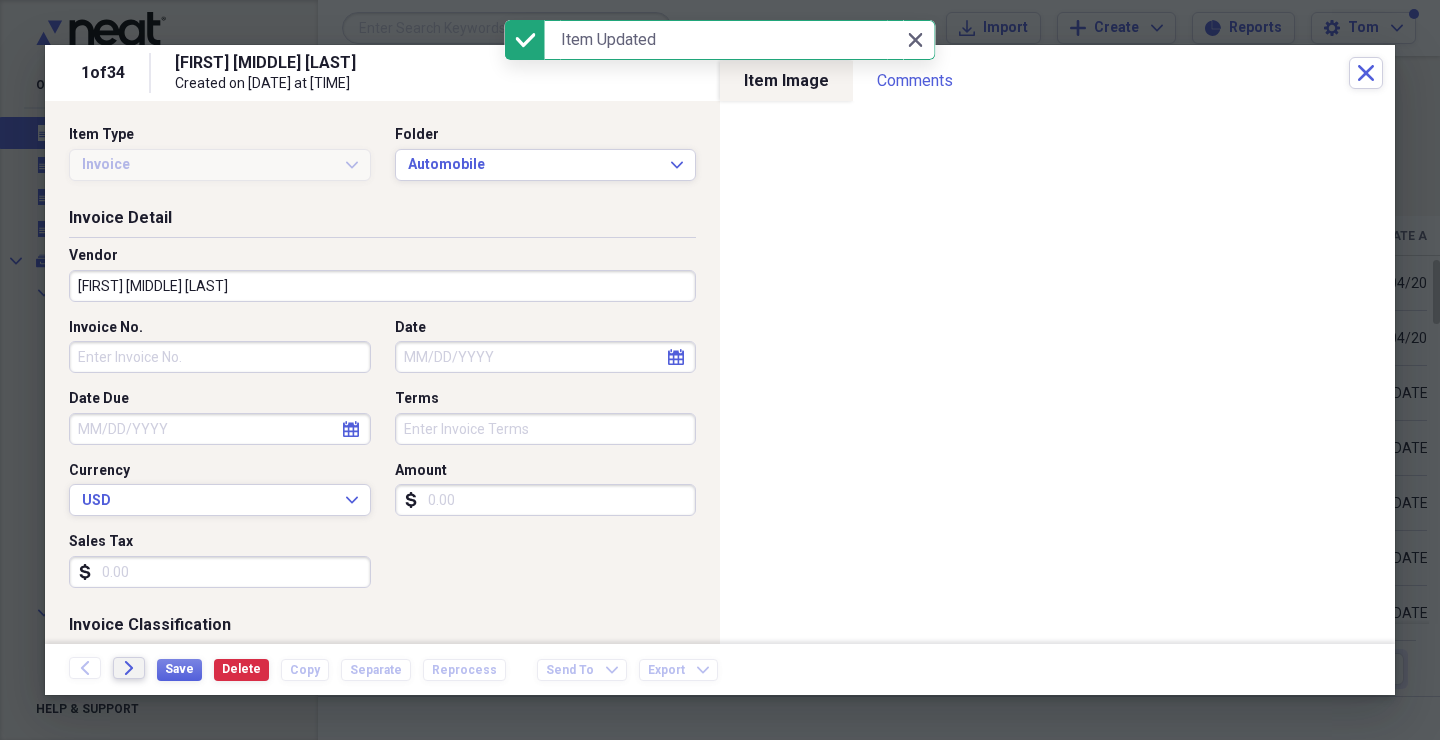click on "Forward" 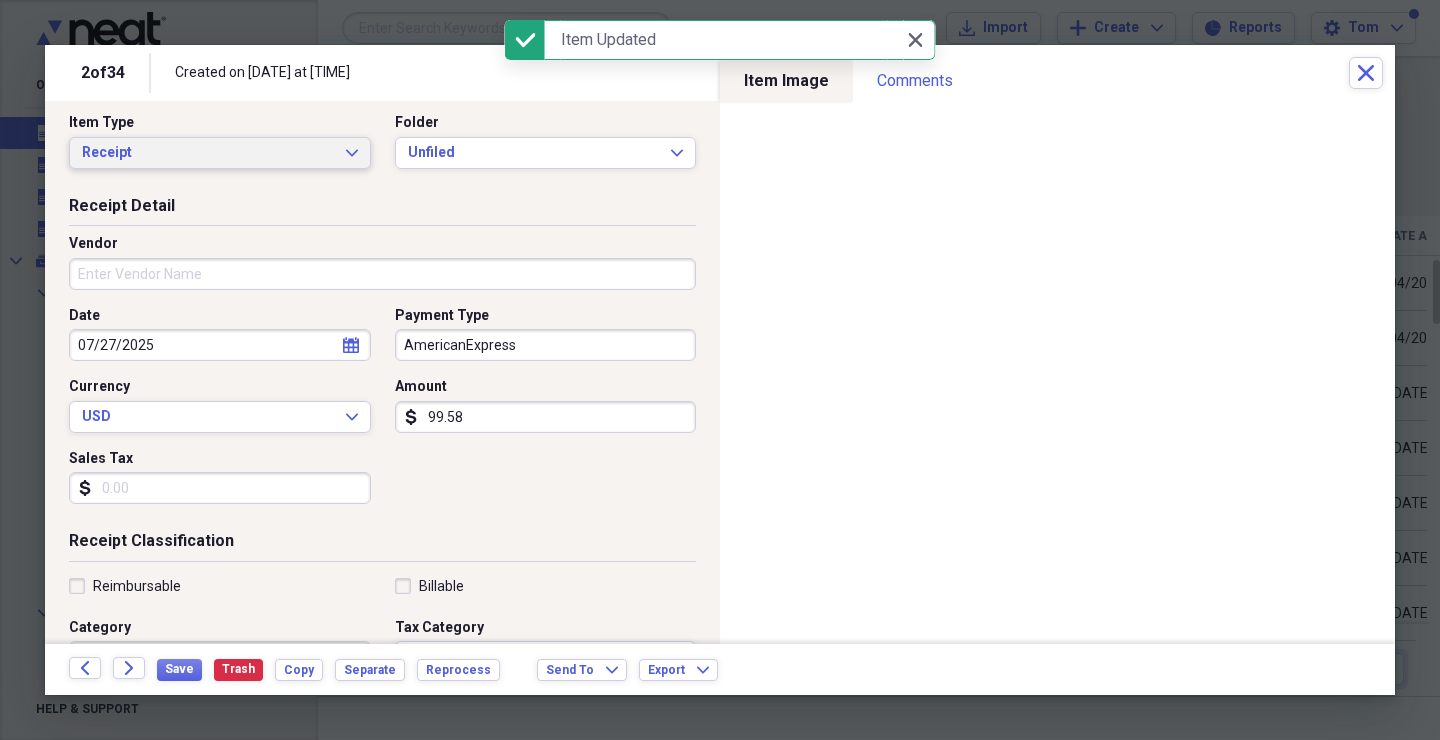 scroll, scrollTop: 11, scrollLeft: 0, axis: vertical 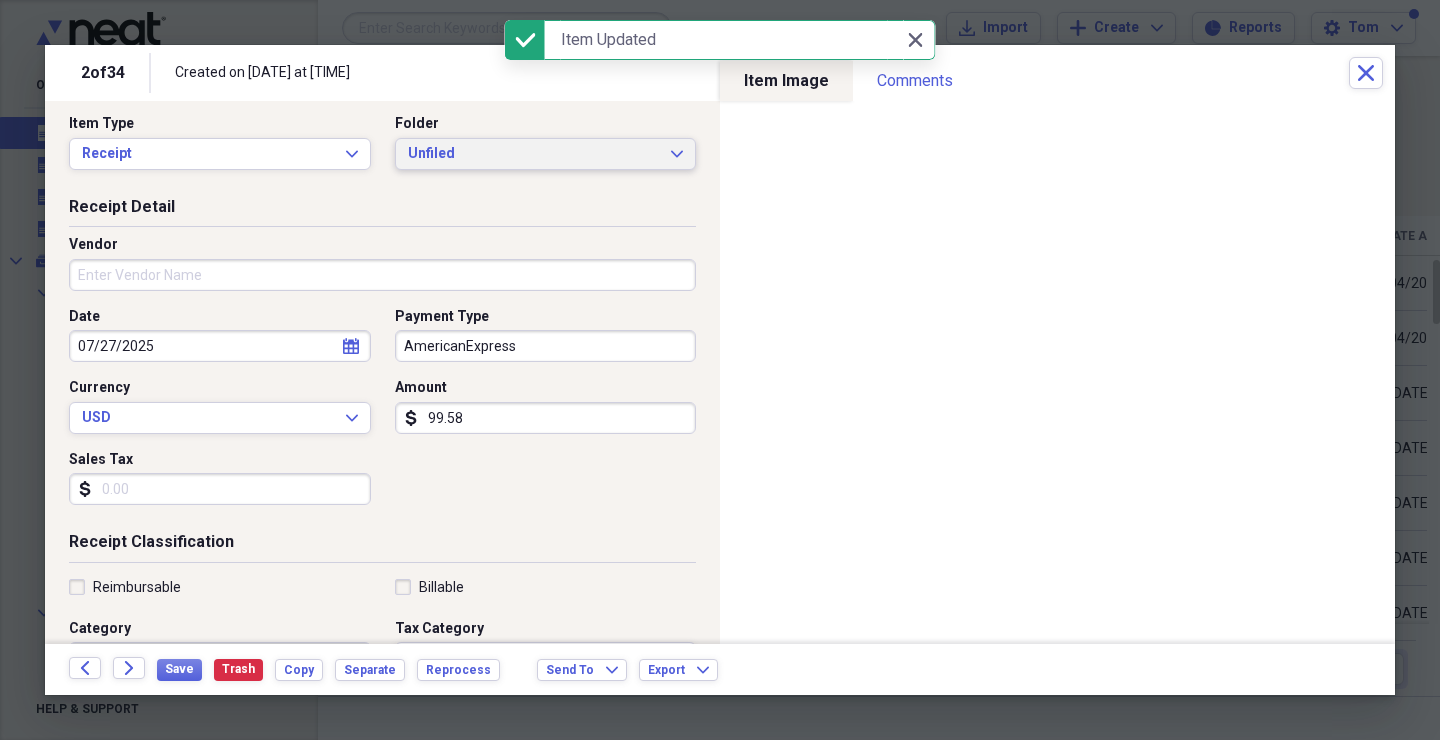 click on "Unfiled" at bounding box center (534, 154) 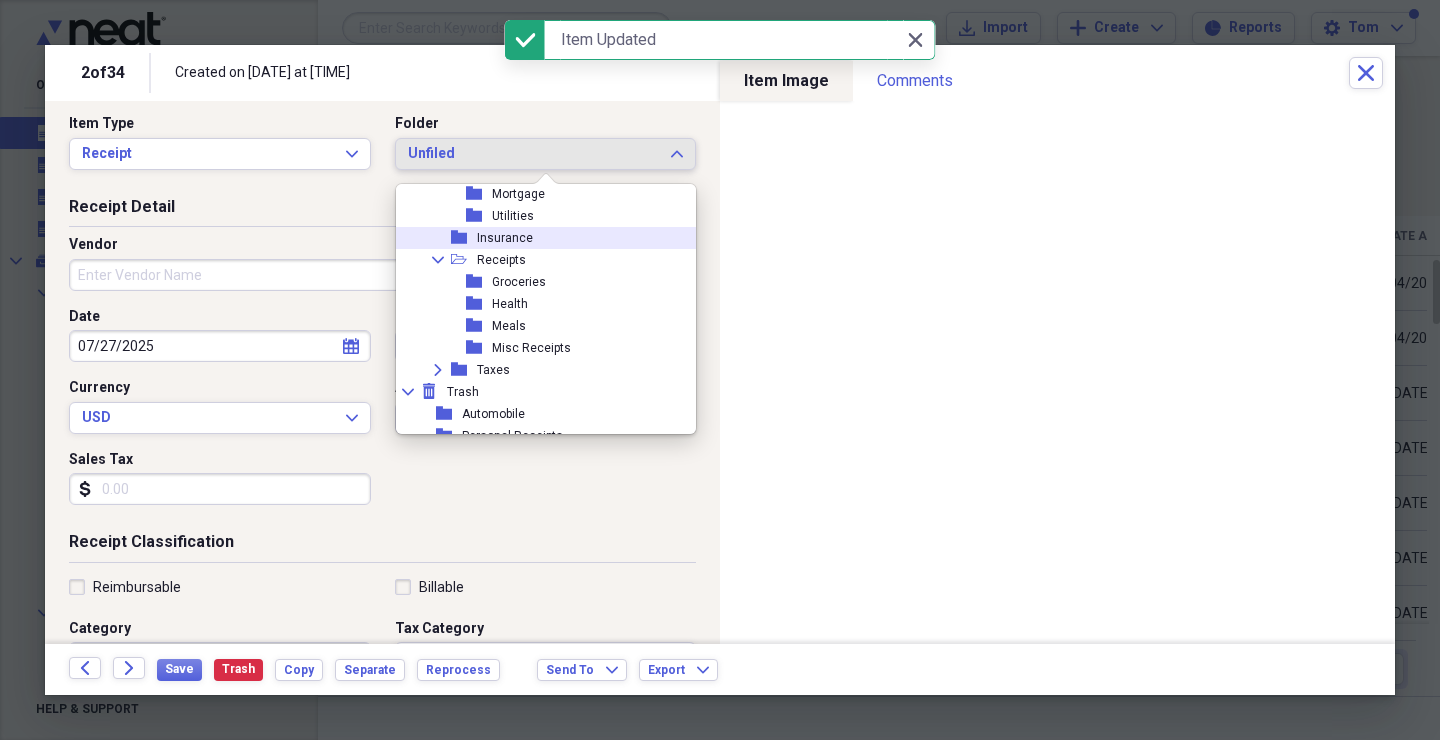 scroll, scrollTop: 388, scrollLeft: 0, axis: vertical 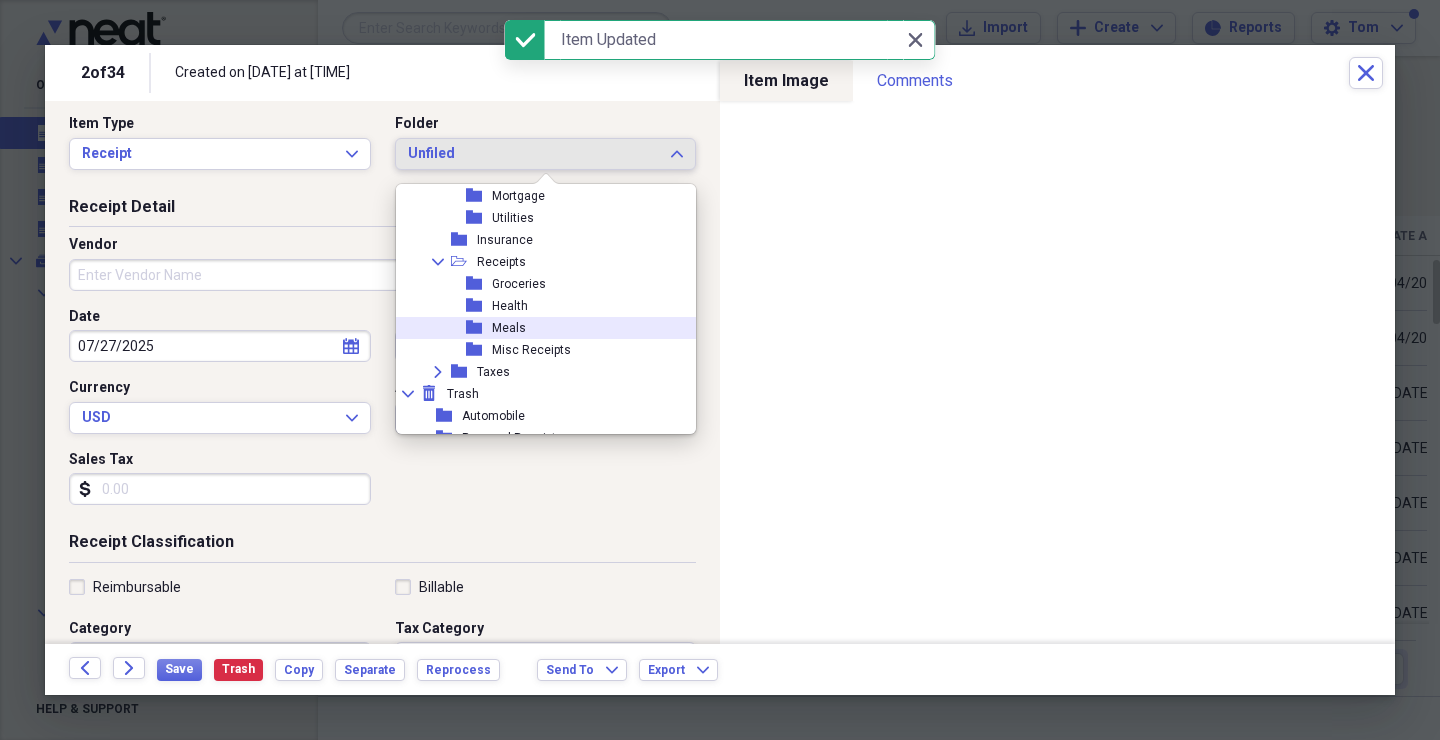 click on "folder Meals" at bounding box center (538, 328) 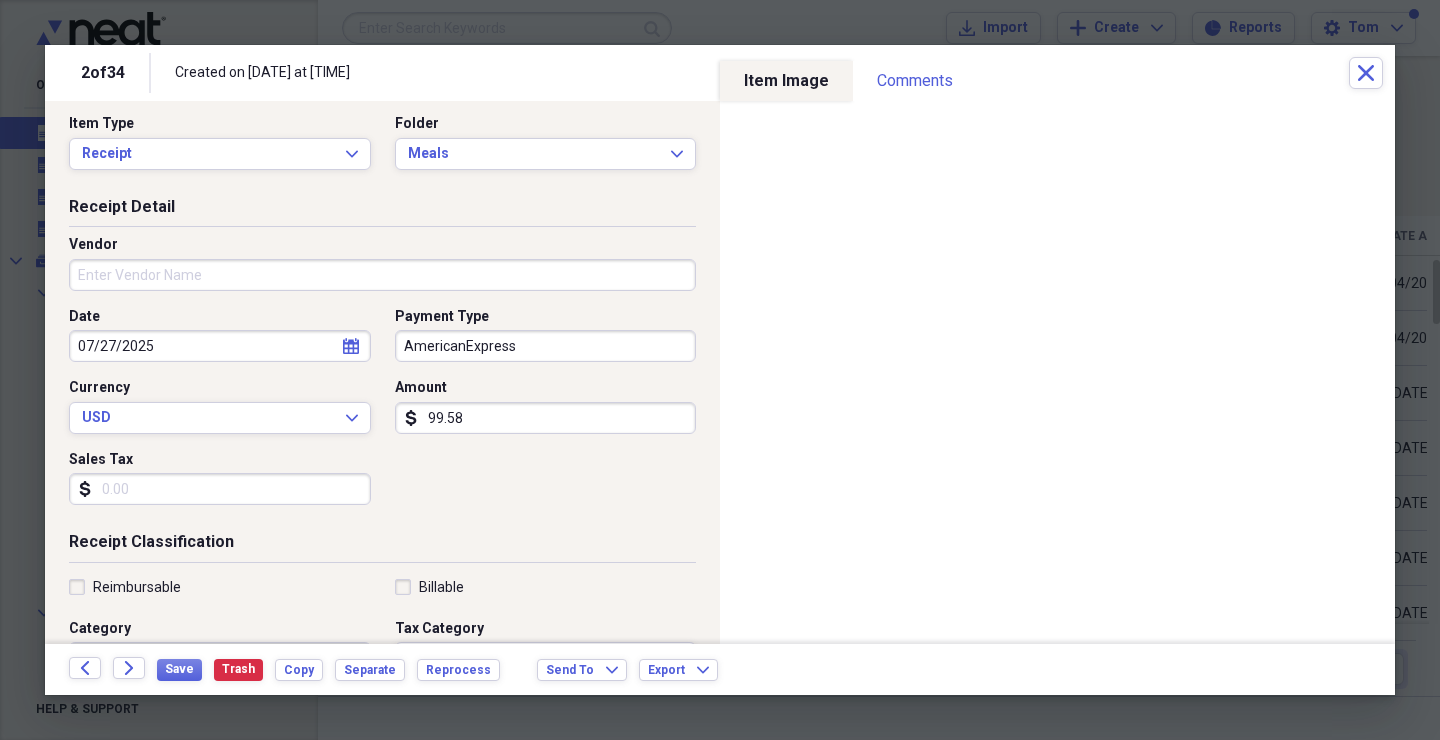click on "99.58" at bounding box center (546, 418) 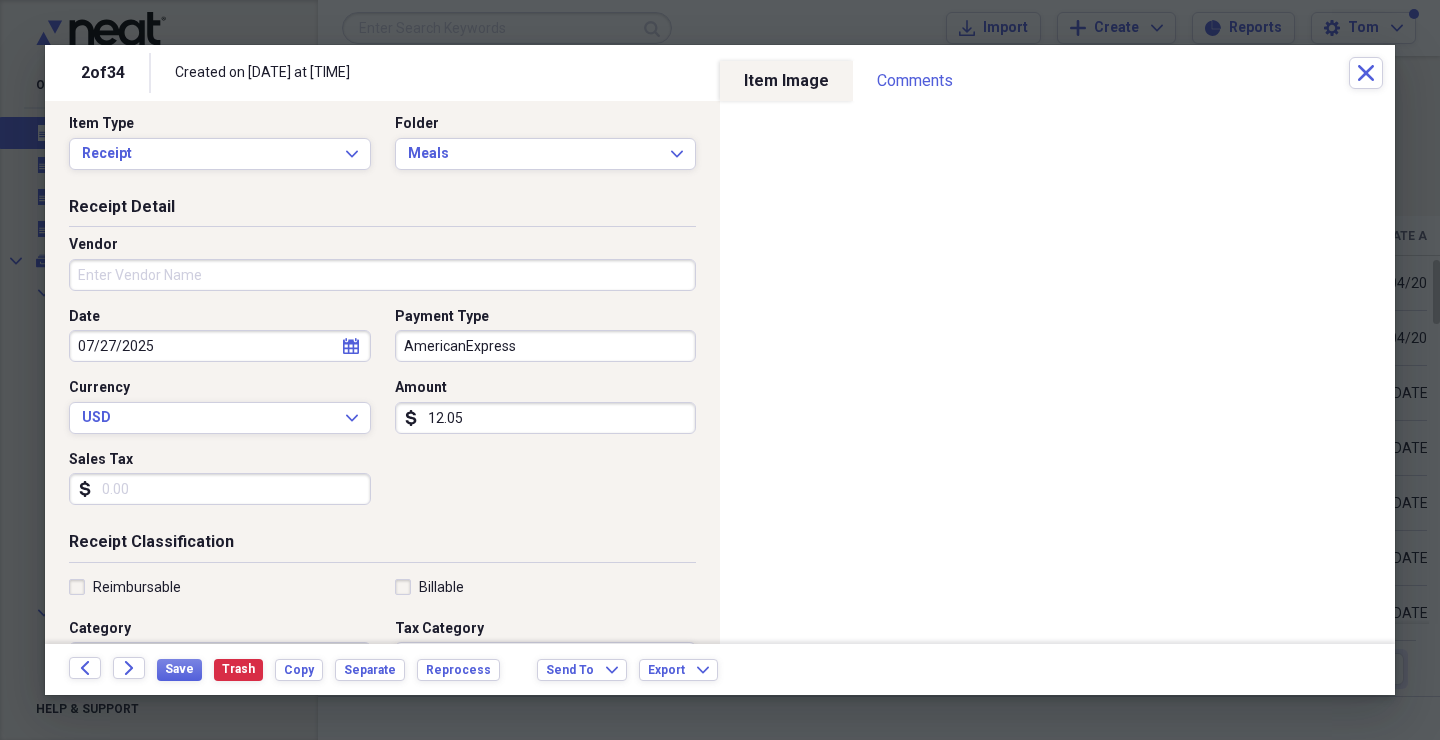 type on "120.58" 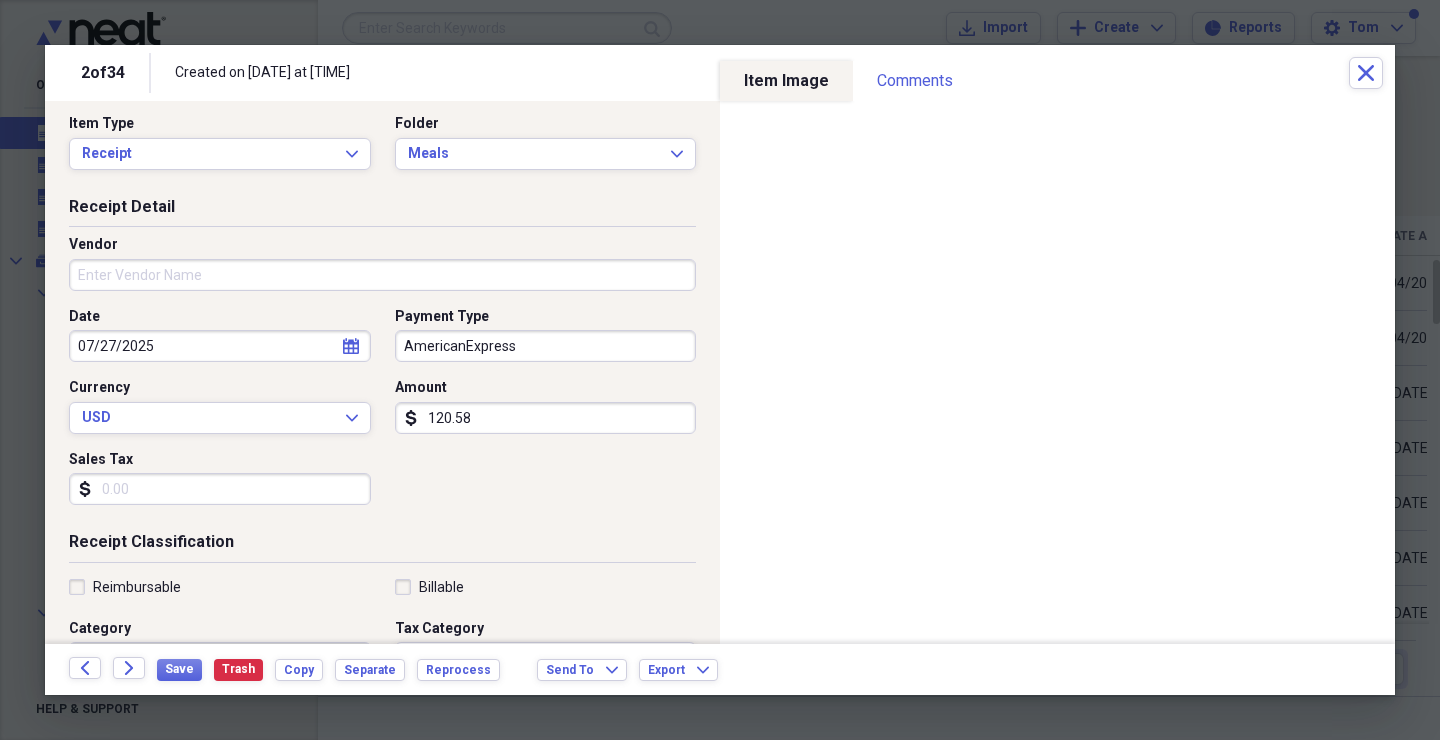 click on "Sales Tax" at bounding box center (220, 489) 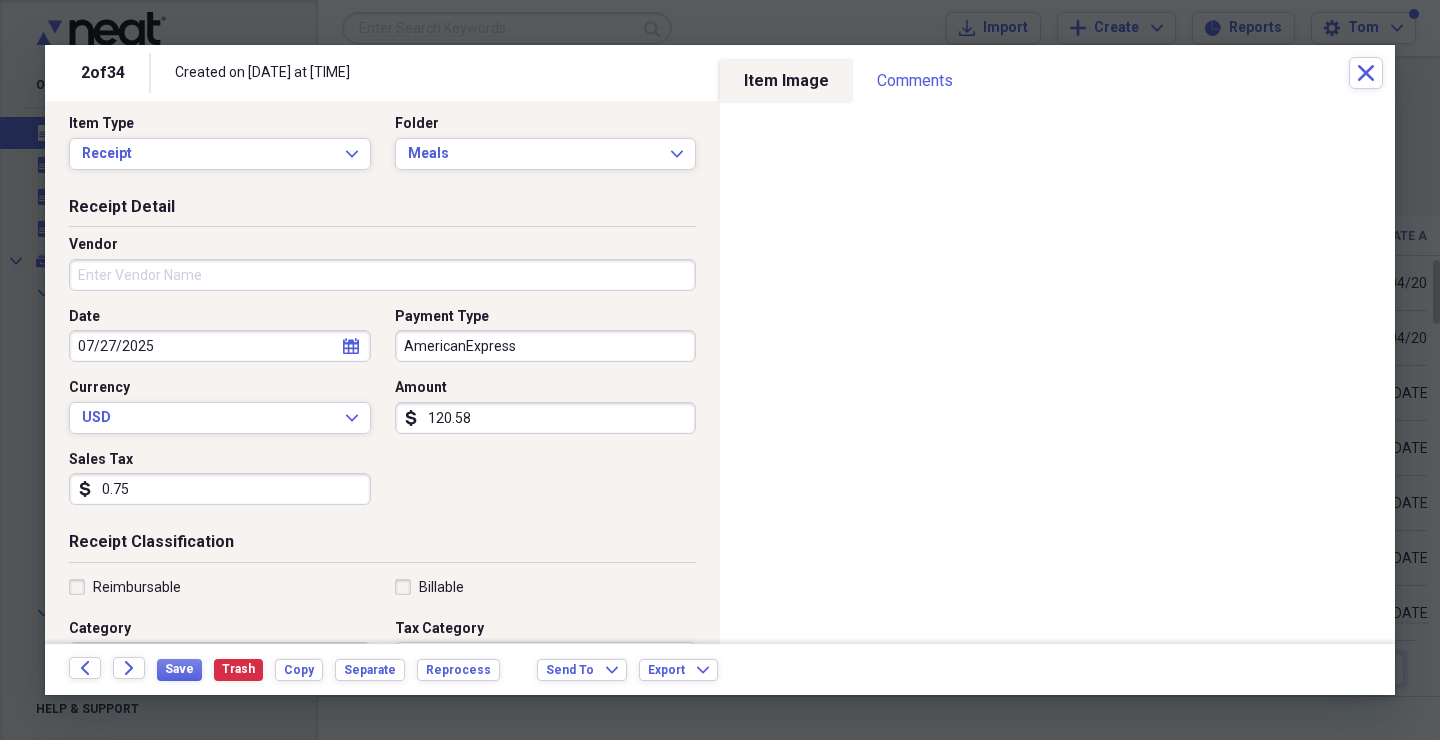 type on "7.59" 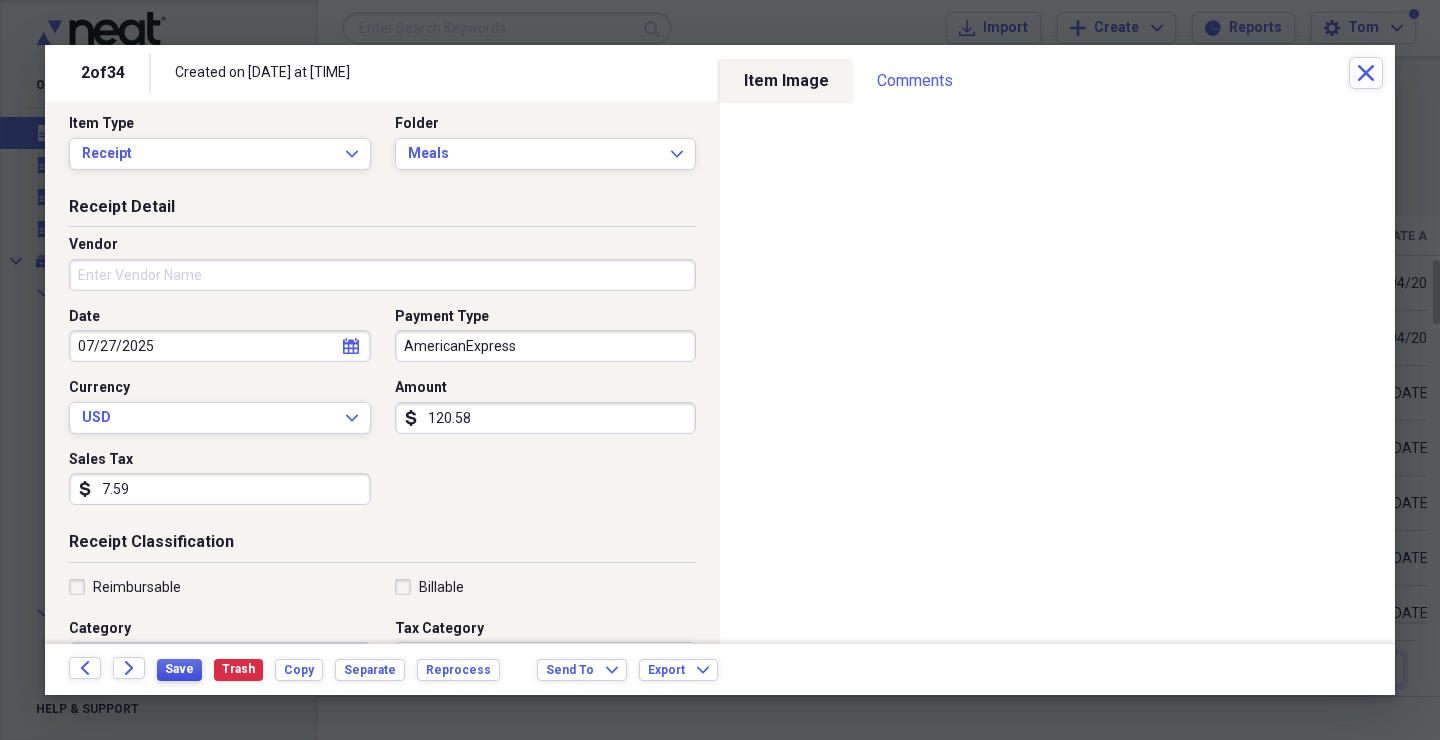 click on "Save" at bounding box center (179, 670) 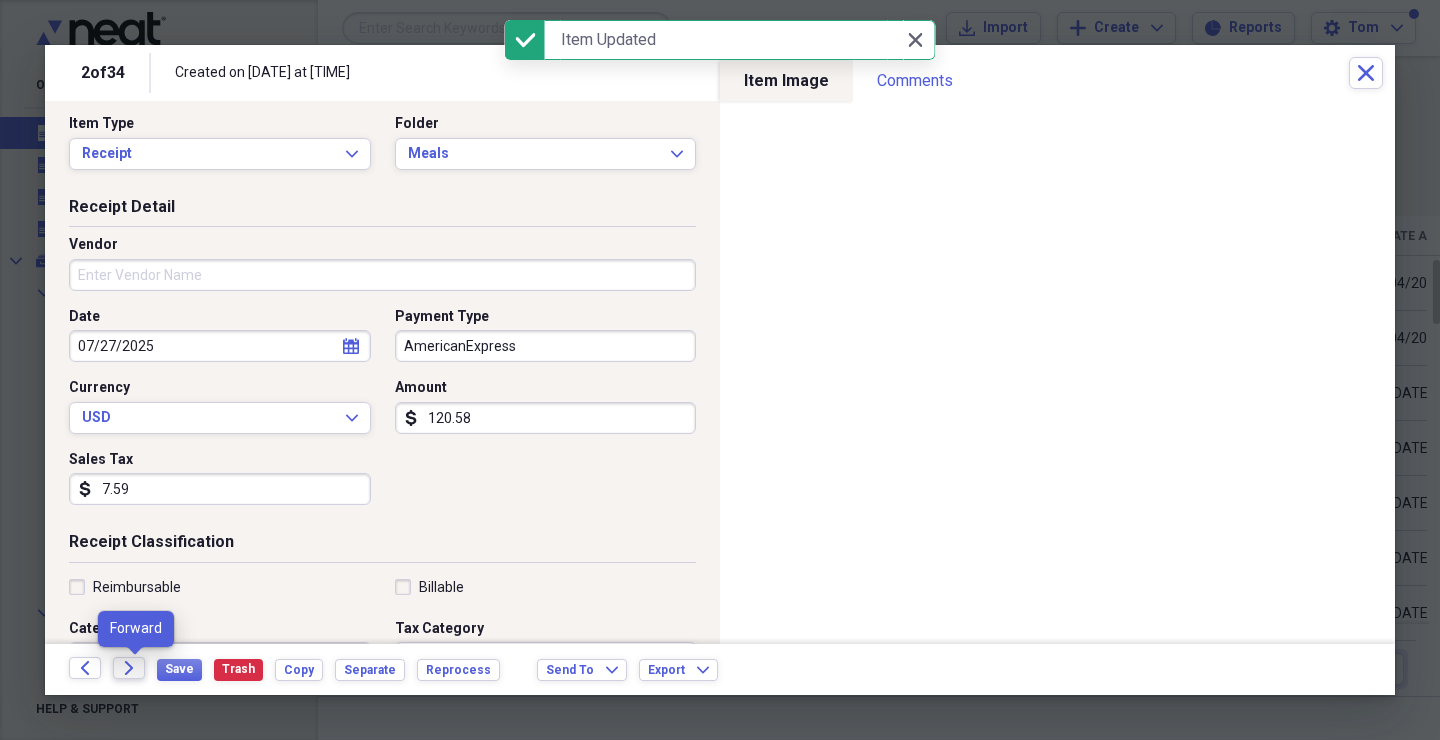 click on "Forward" 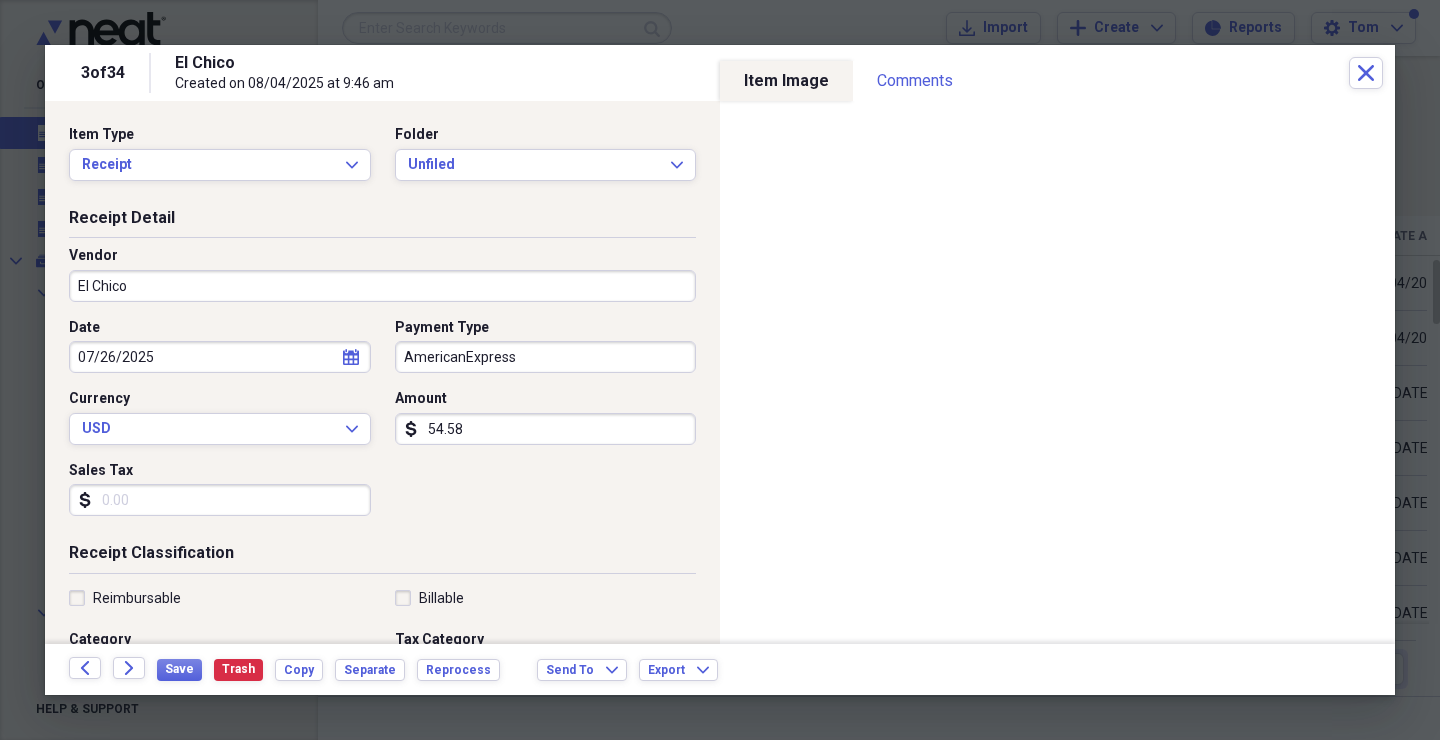 click on "54.58" at bounding box center (546, 429) 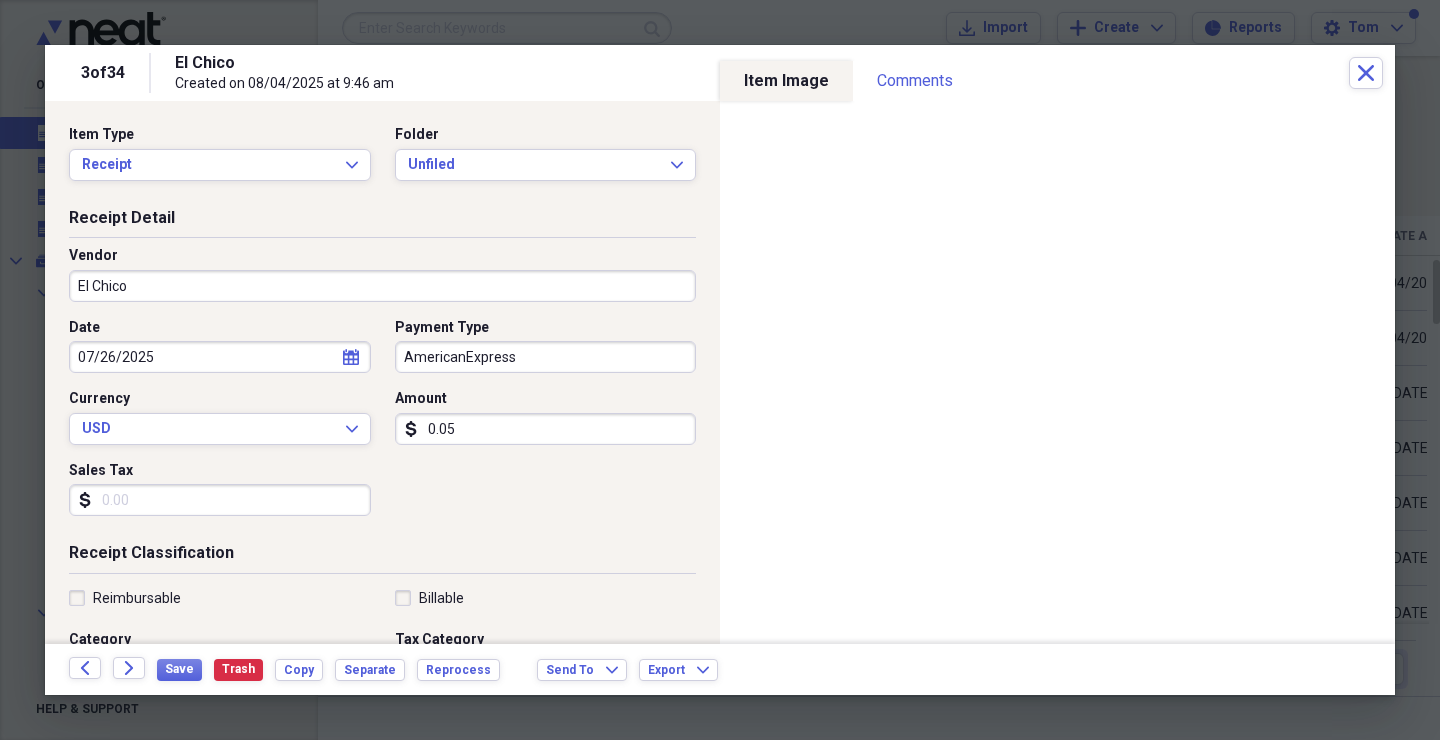 type on "0.05" 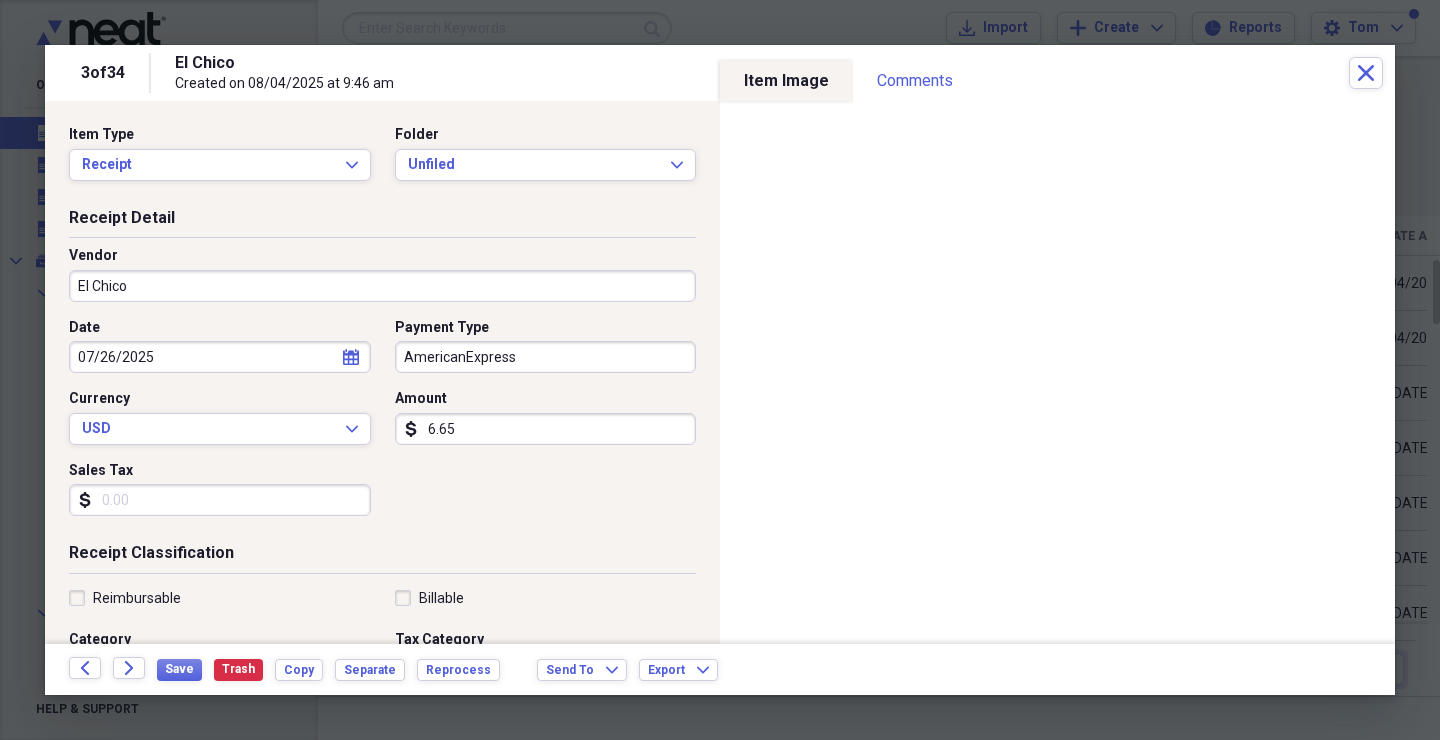 type on "66.58" 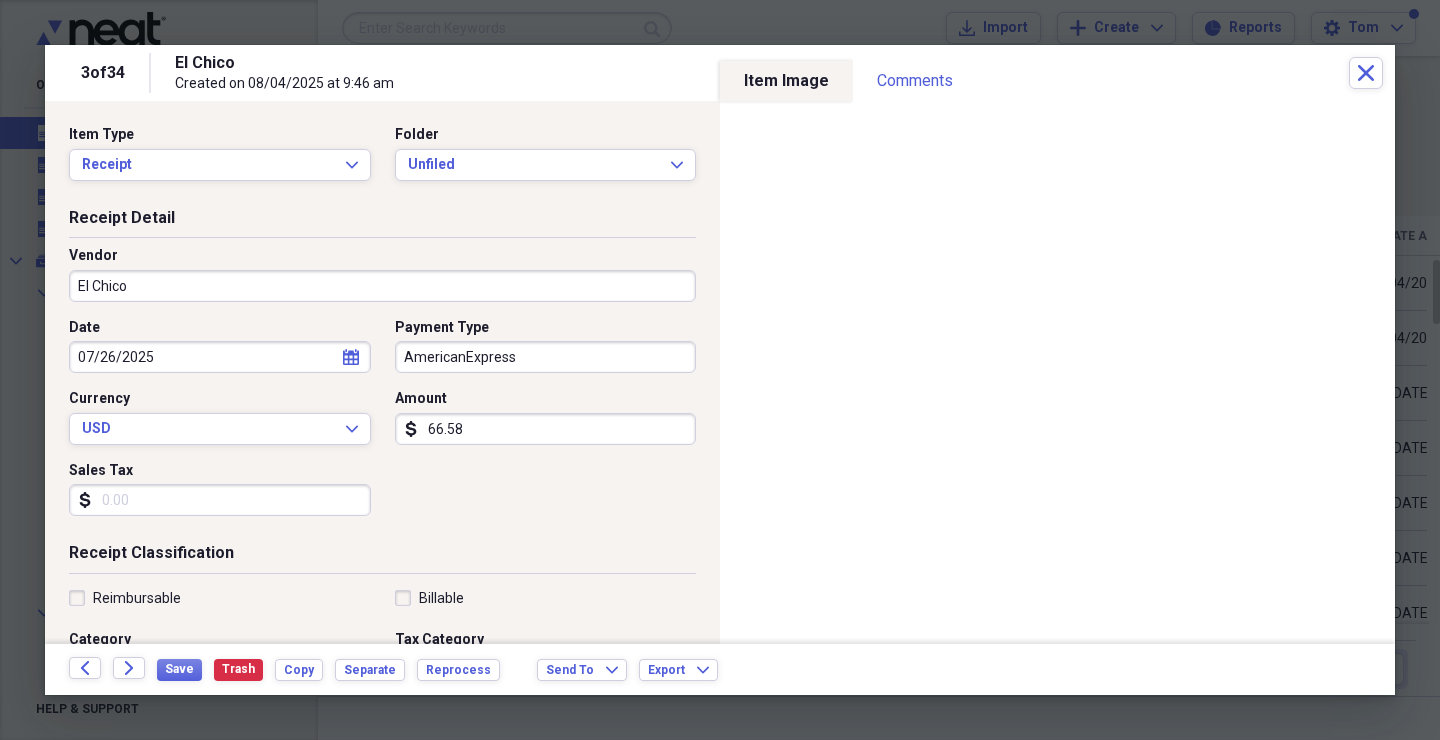 click on "Sales Tax" at bounding box center [220, 500] 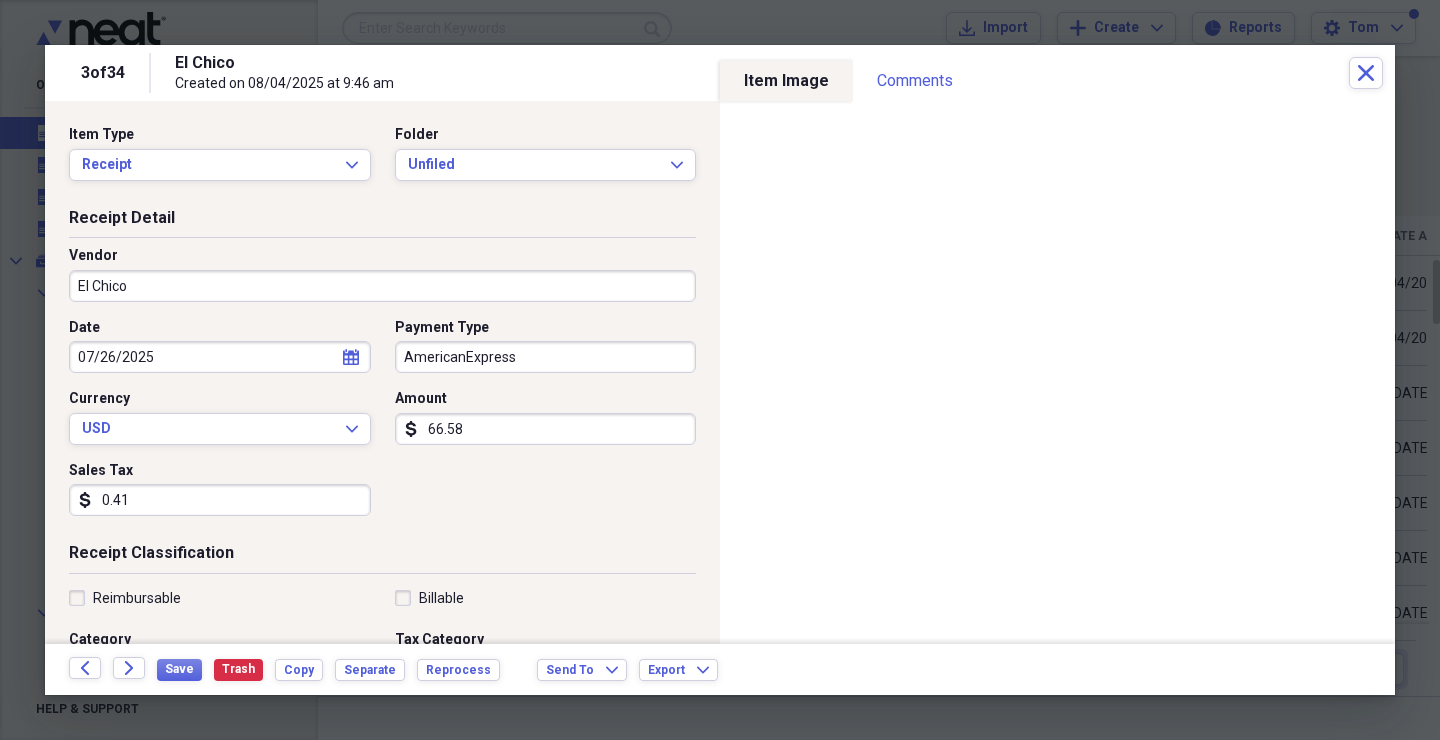 type on "4.16" 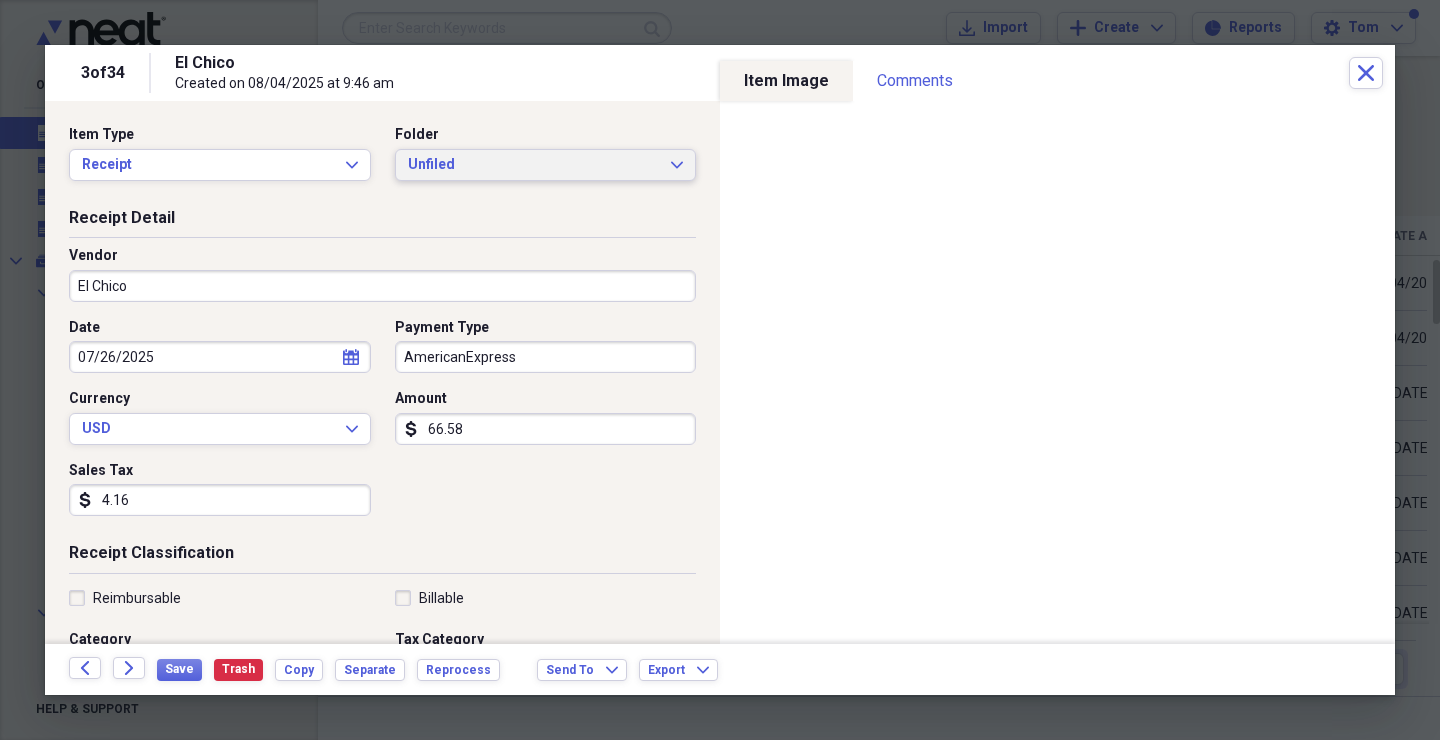 click on "Unfiled" at bounding box center (534, 165) 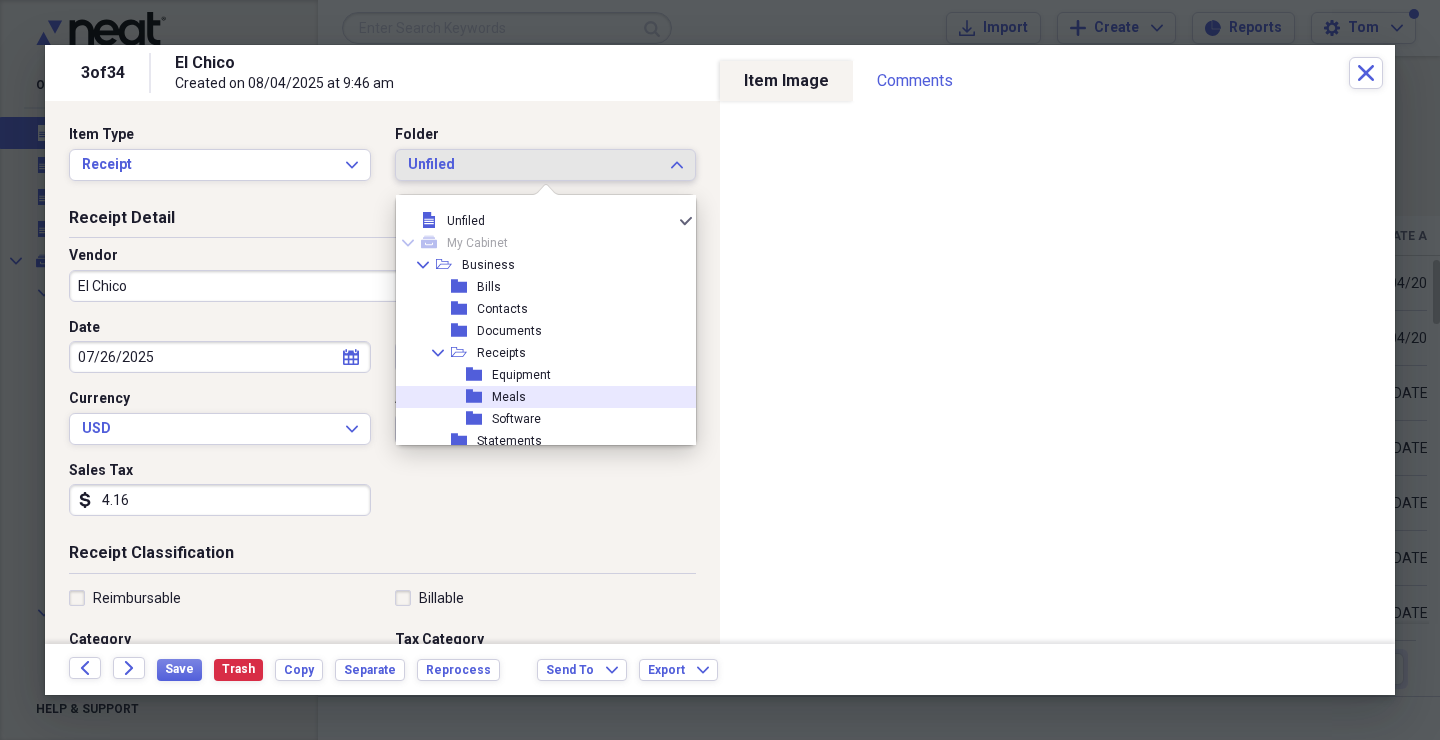 drag, startPoint x: 507, startPoint y: 396, endPoint x: 494, endPoint y: 413, distance: 21.400934 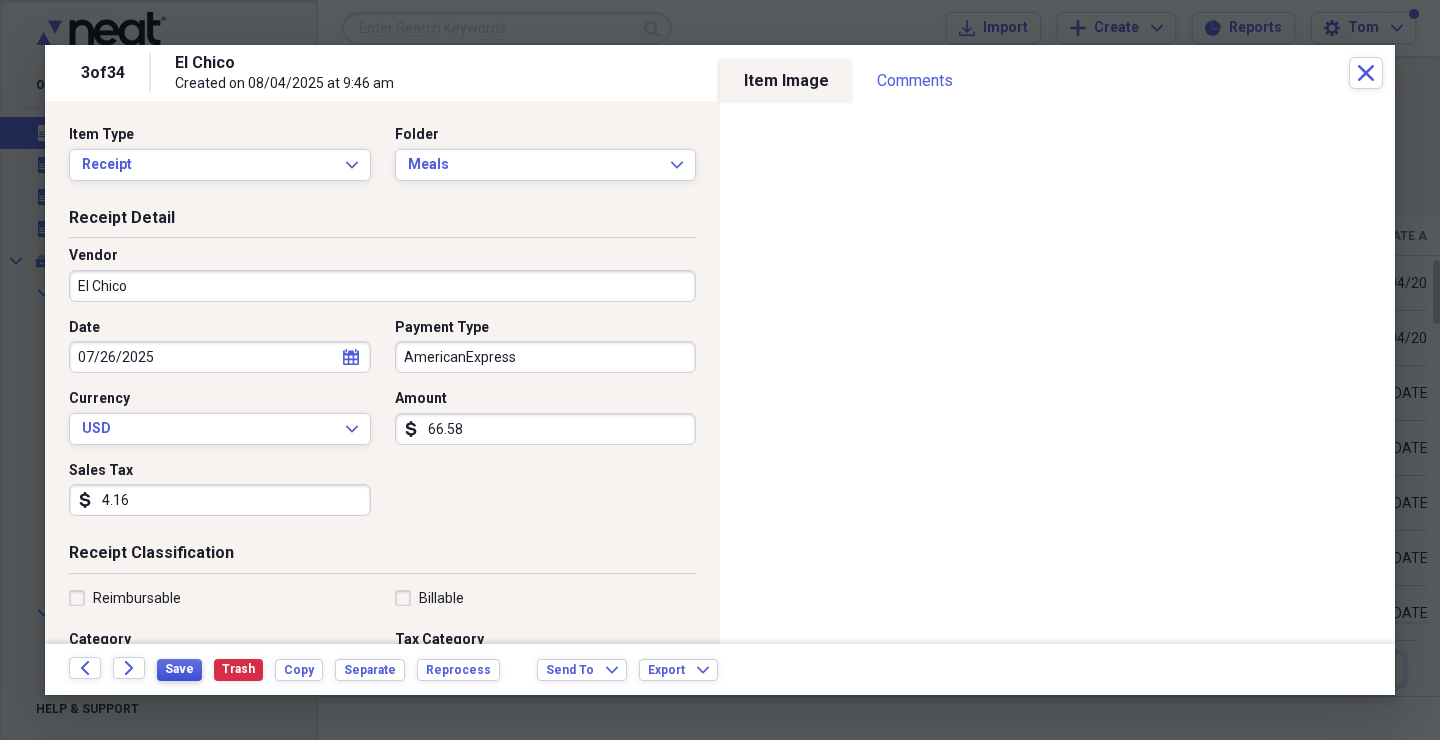 click on "Save" at bounding box center [179, 669] 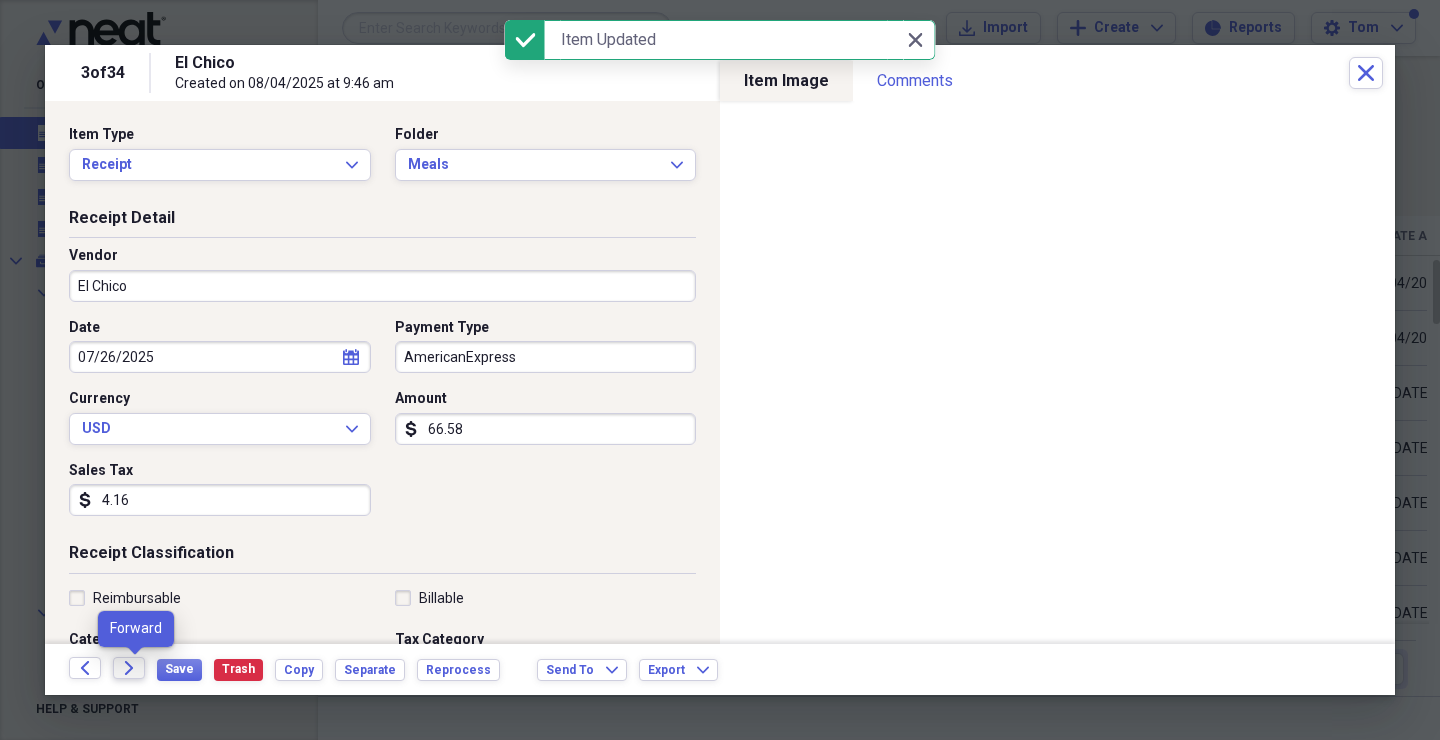 click on "Forward" at bounding box center (129, 668) 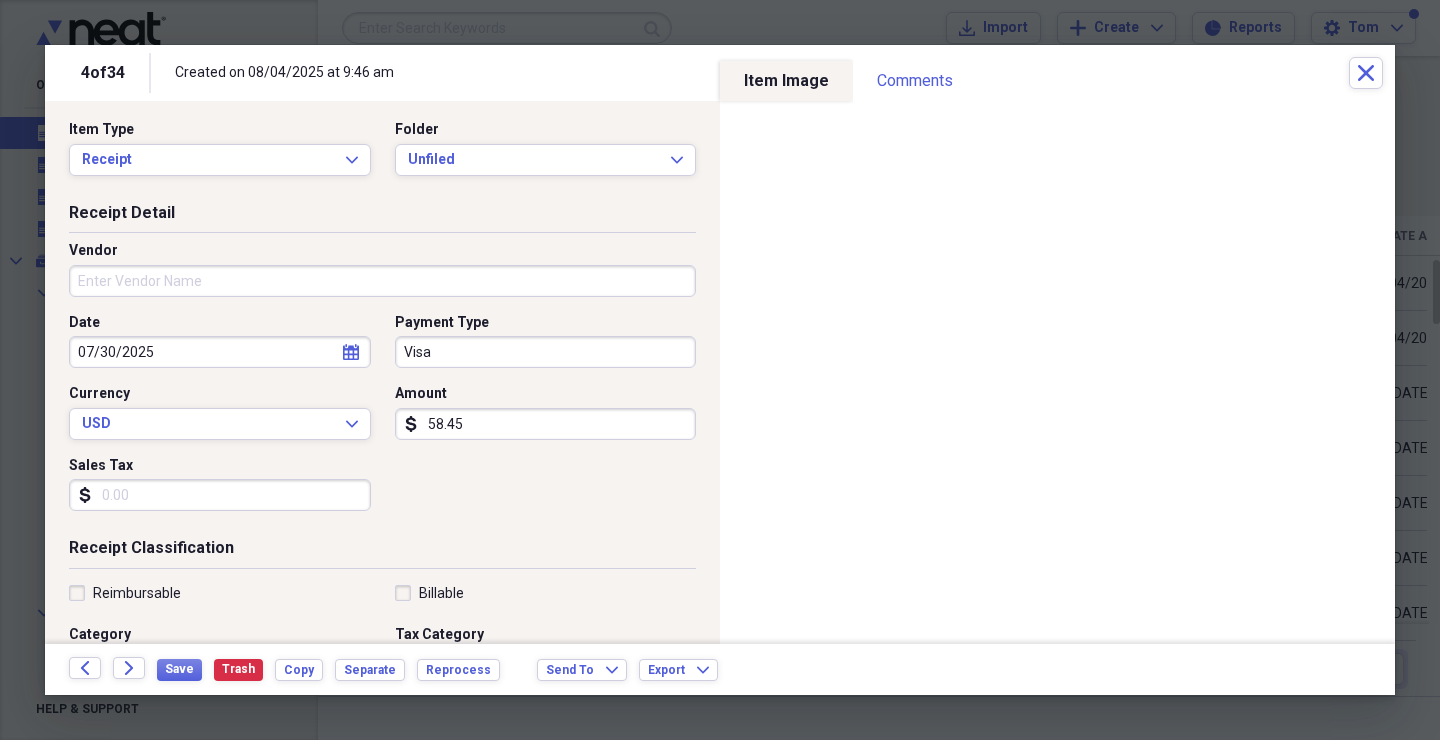 click on "Sales Tax" at bounding box center (220, 495) 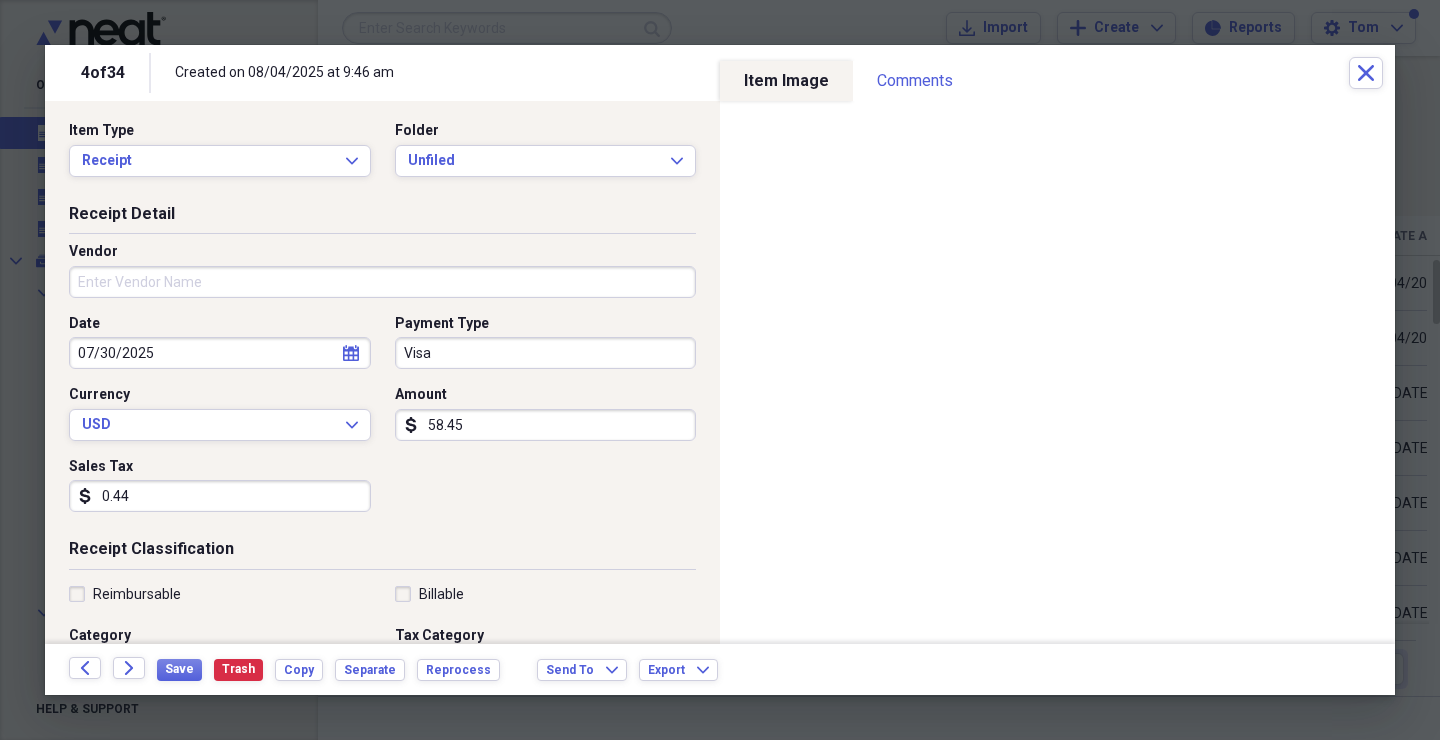 scroll, scrollTop: 2, scrollLeft: 0, axis: vertical 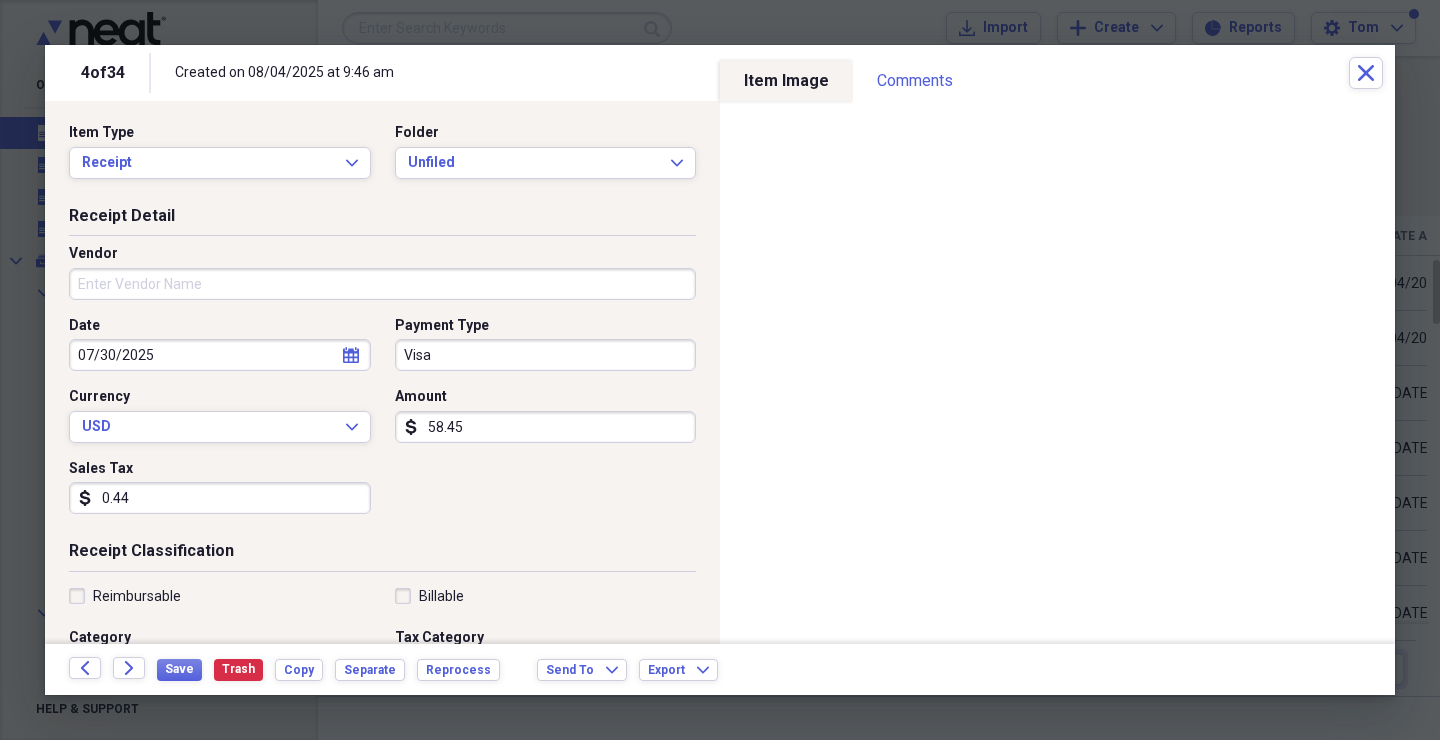type on "4.45" 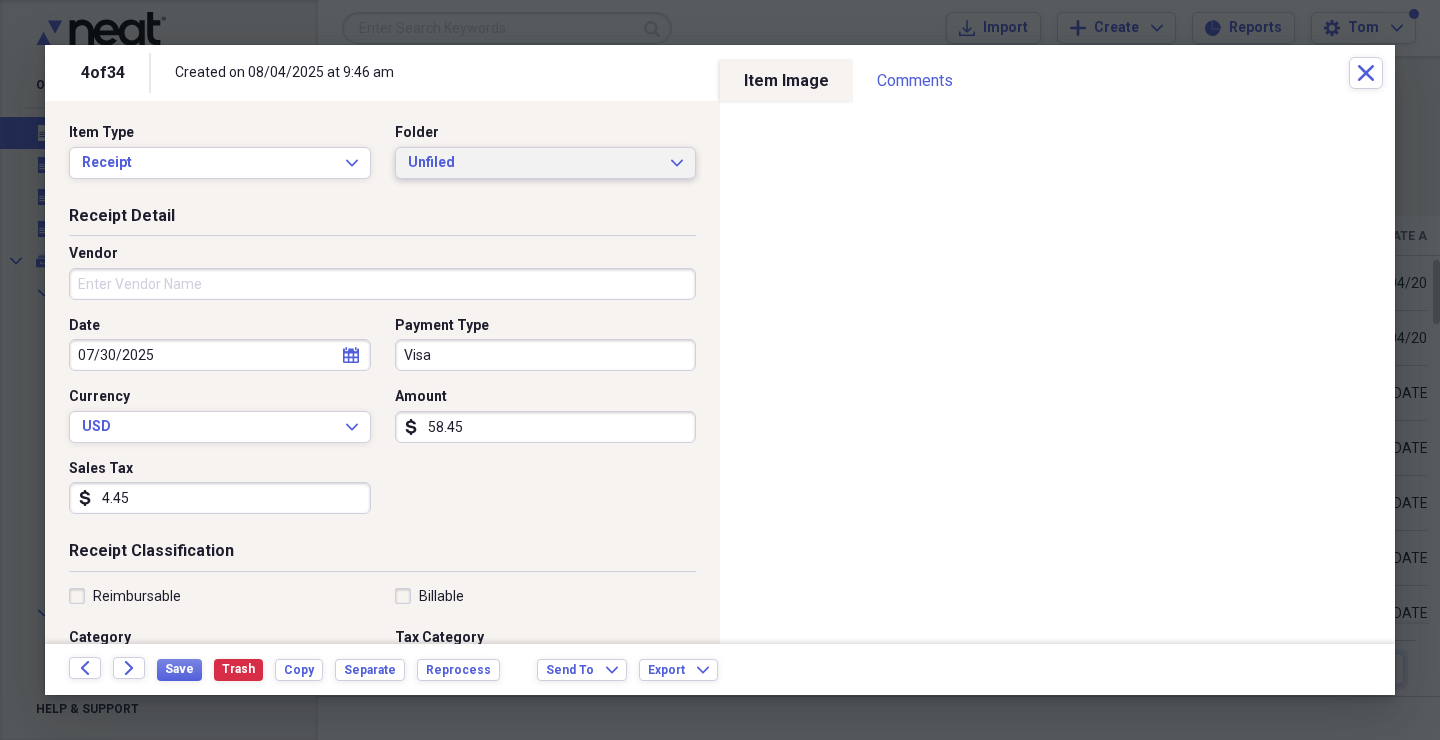 click on "Unfiled" at bounding box center (534, 163) 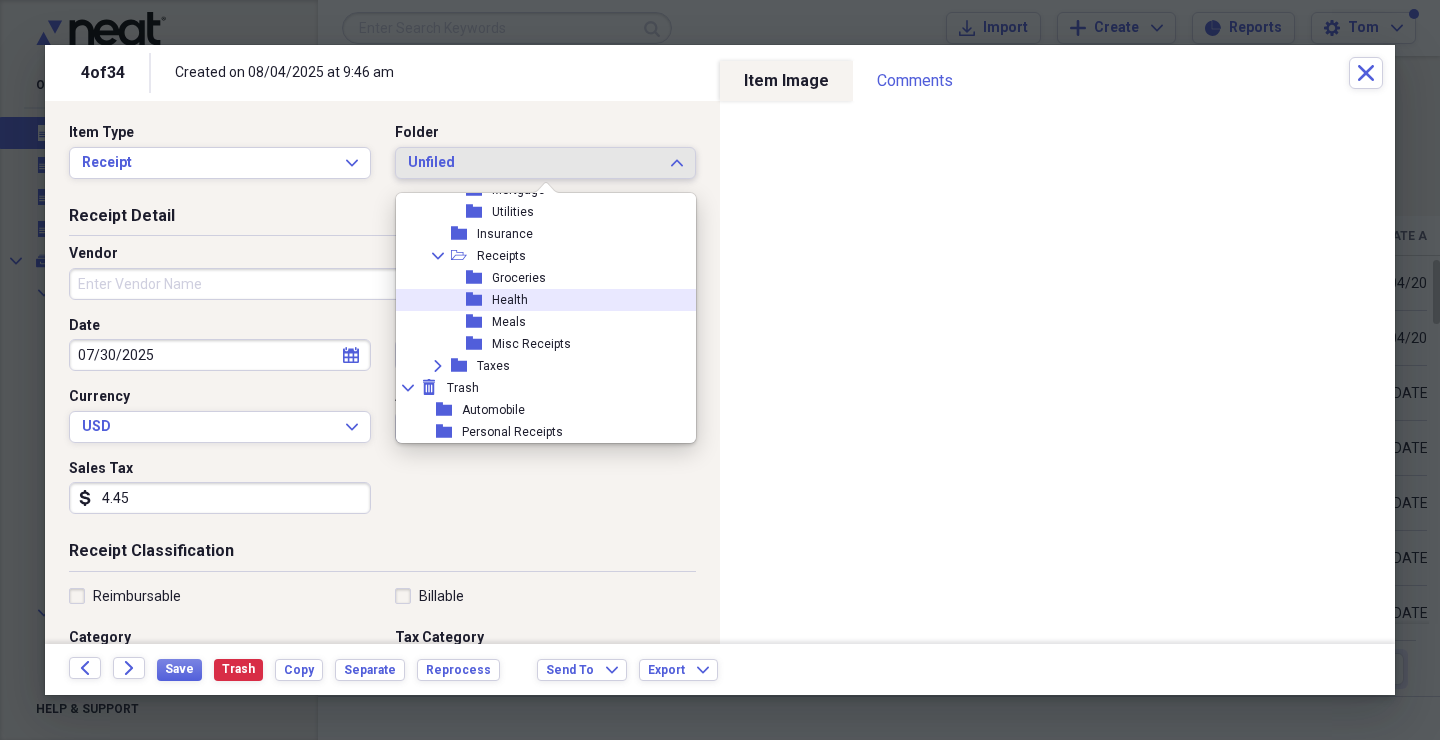 scroll, scrollTop: 403, scrollLeft: 0, axis: vertical 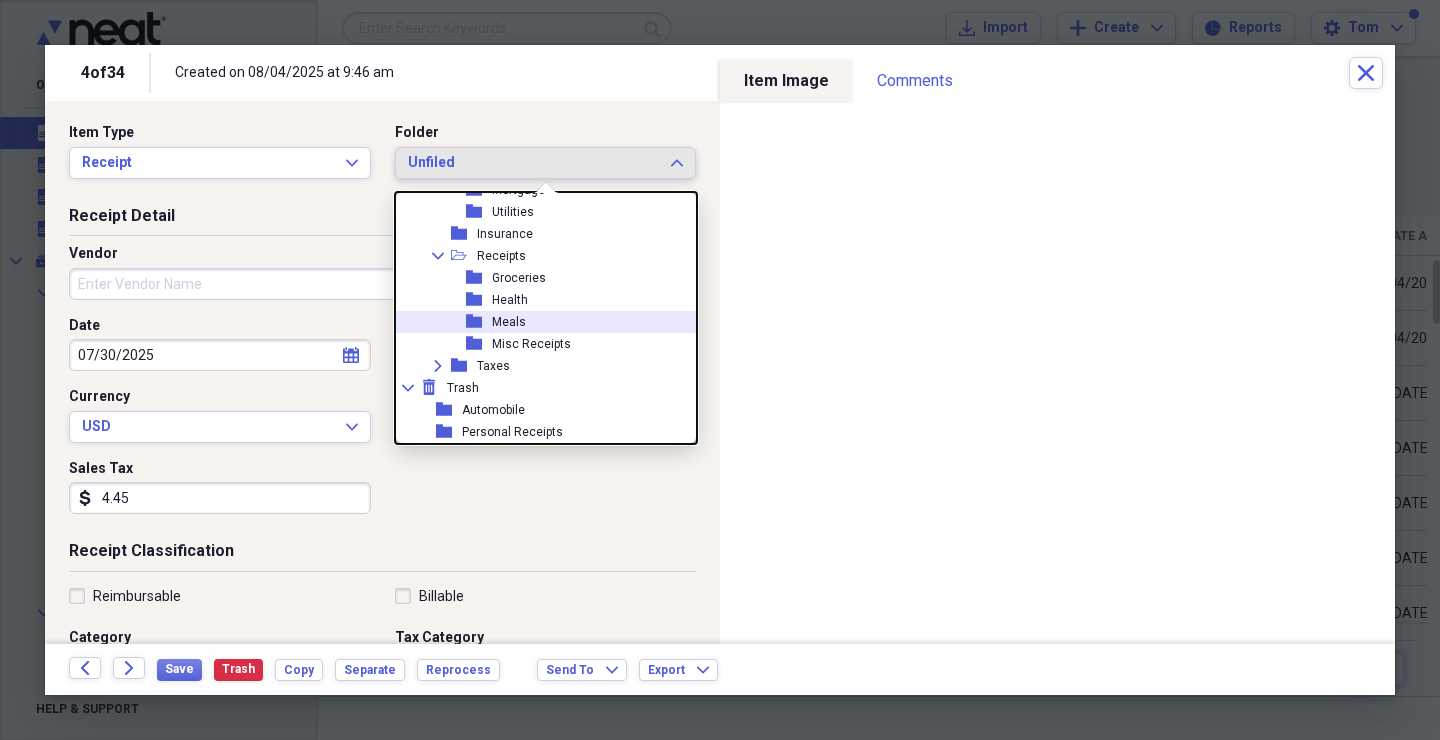 drag, startPoint x: 511, startPoint y: 324, endPoint x: 485, endPoint y: 344, distance: 32.80244 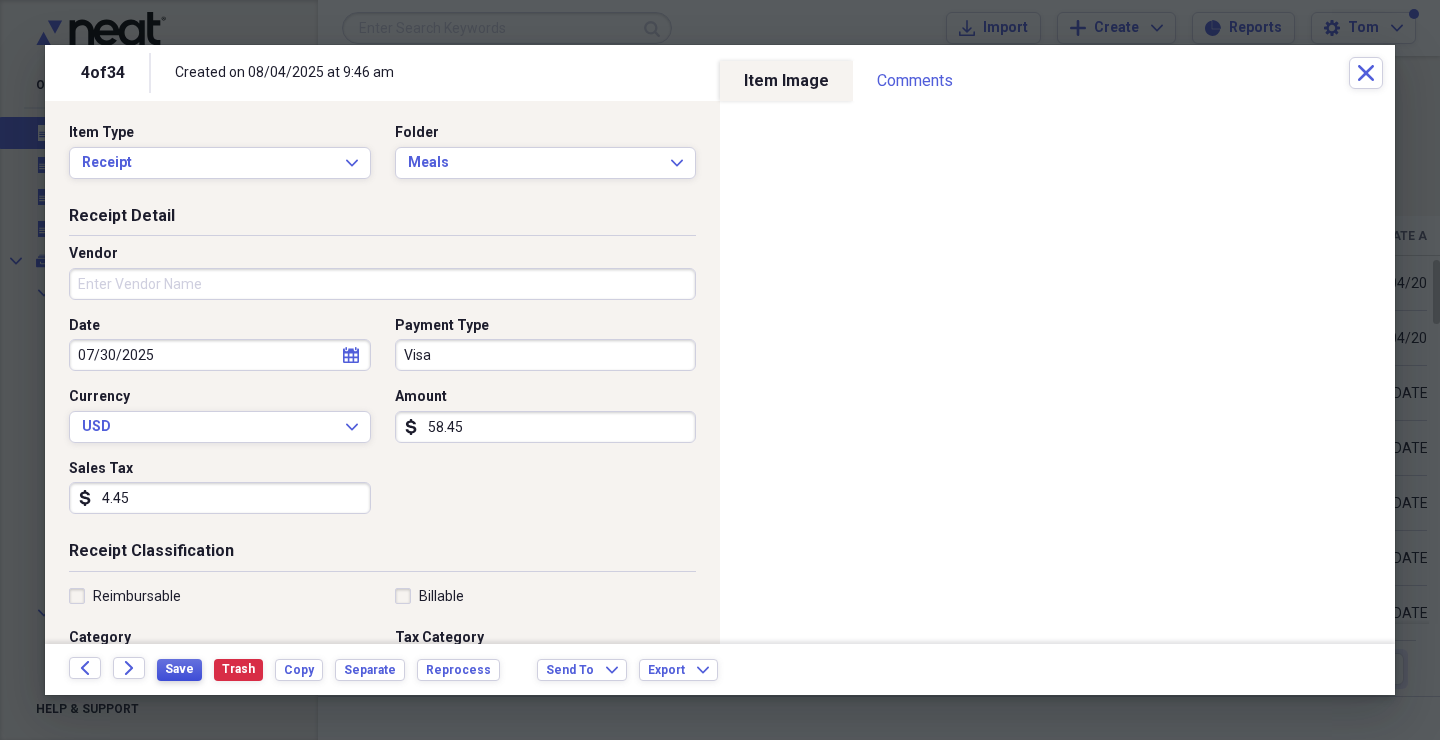 click on "Save" at bounding box center [179, 670] 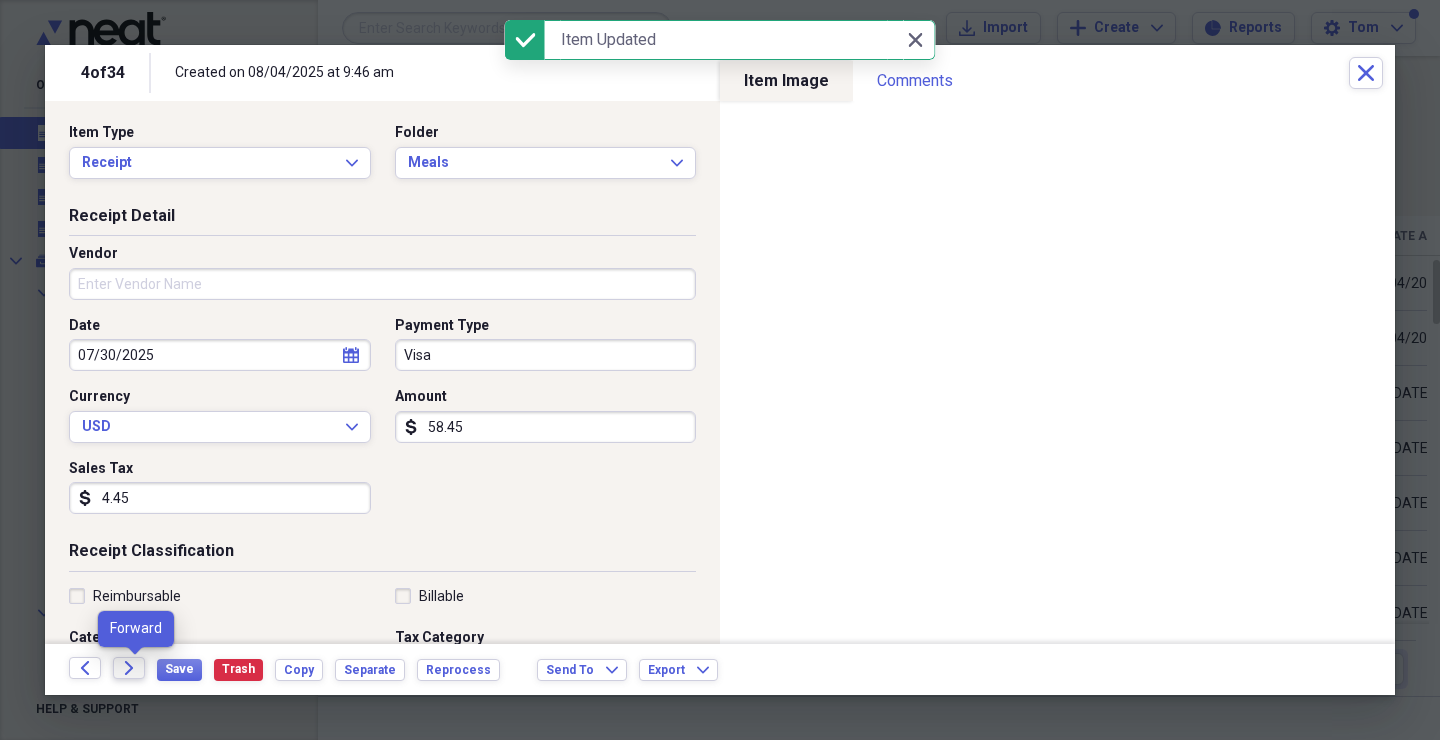 click on "Forward" 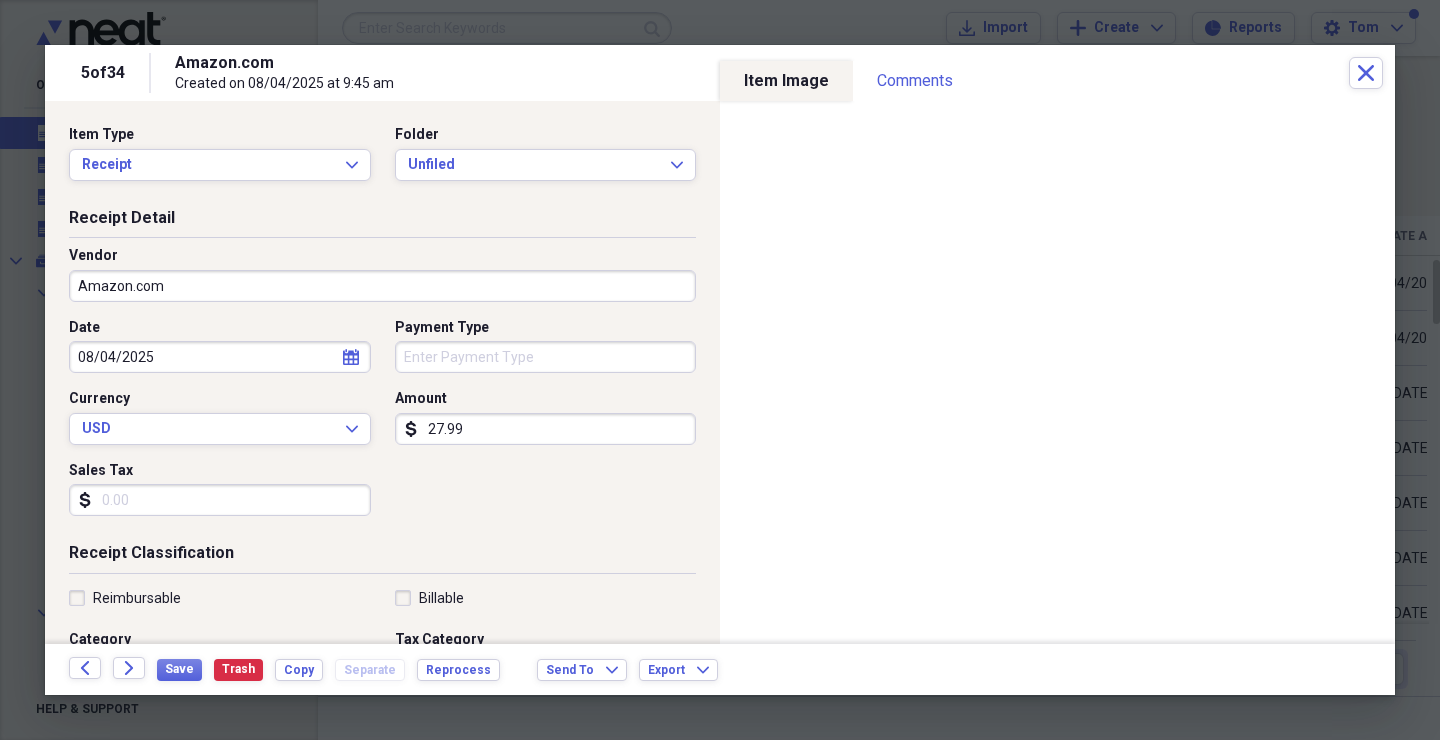 drag, startPoint x: 499, startPoint y: 166, endPoint x: 501, endPoint y: 183, distance: 17.117243 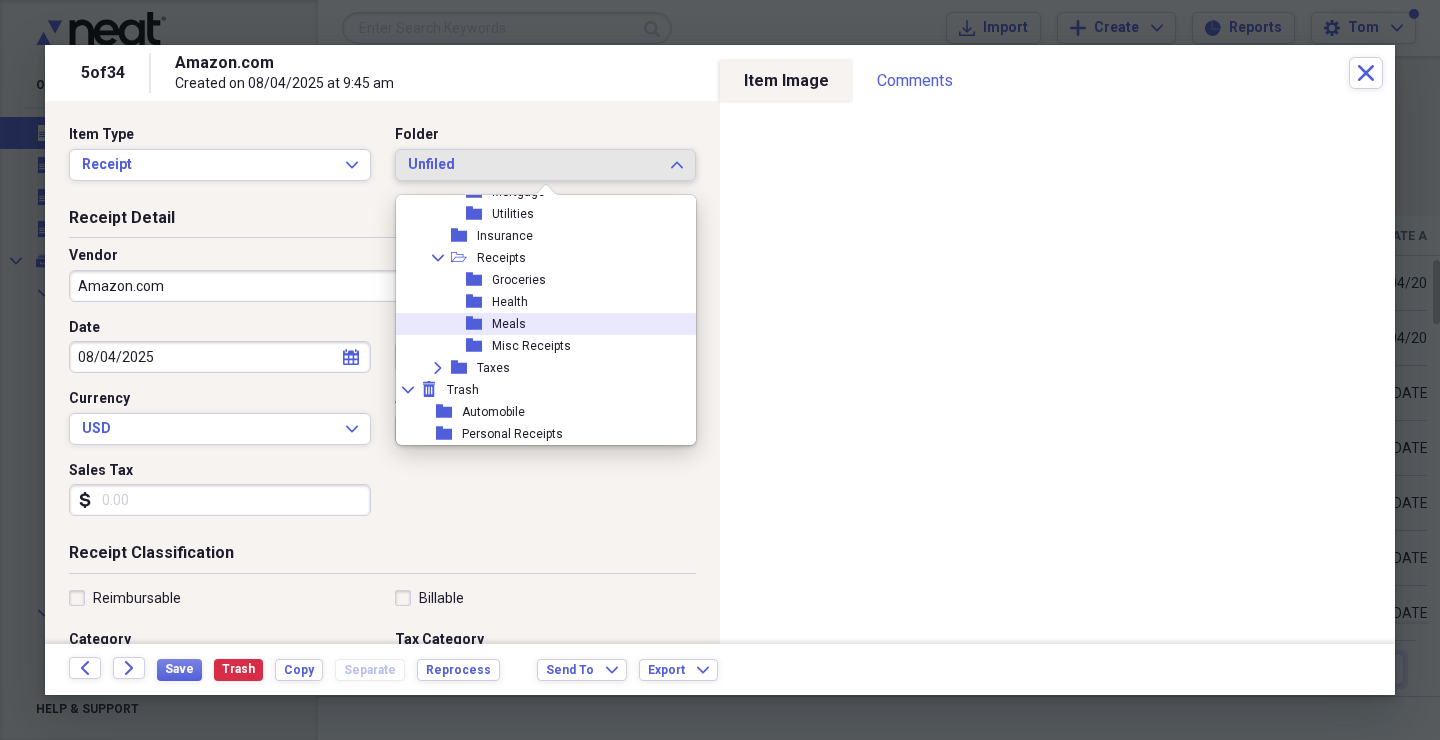 scroll, scrollTop: 403, scrollLeft: 0, axis: vertical 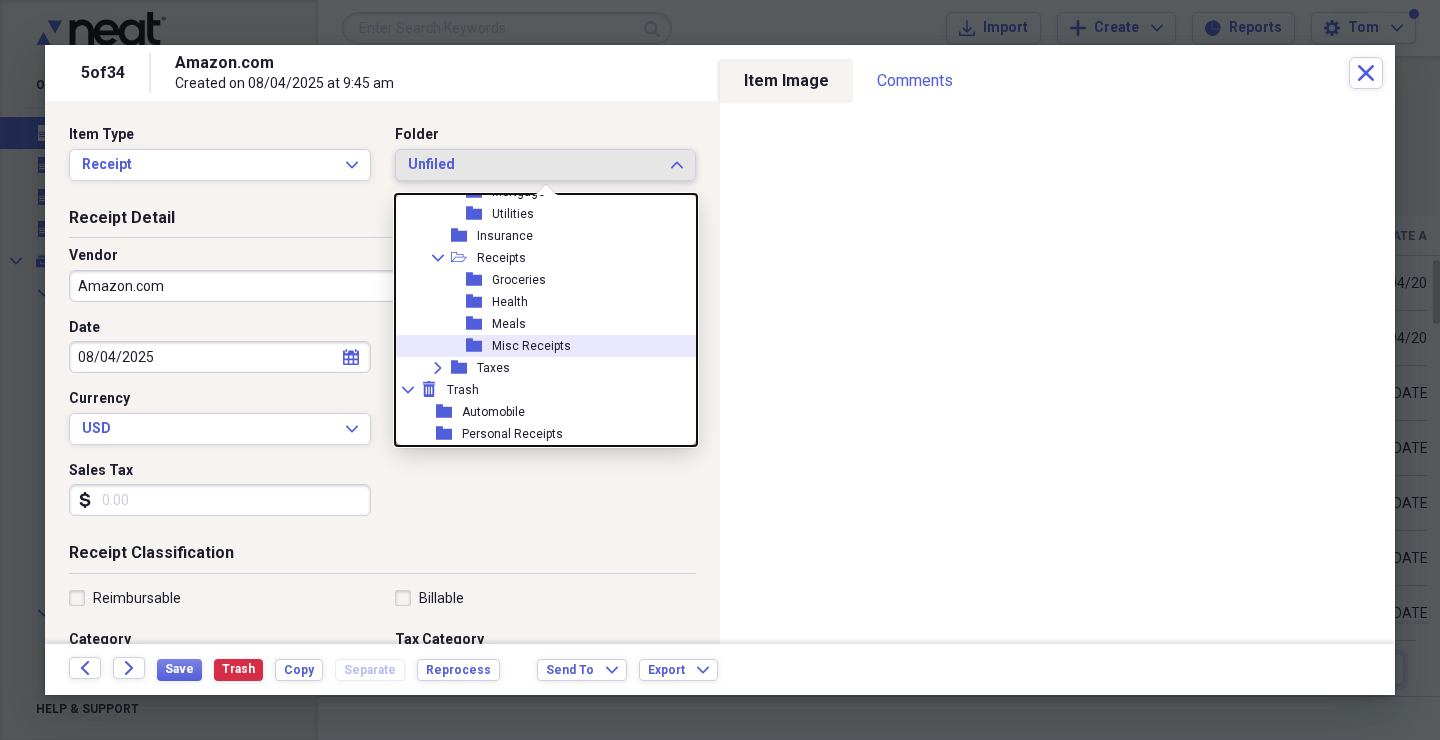 drag, startPoint x: 532, startPoint y: 343, endPoint x: 439, endPoint y: 489, distance: 173.10402 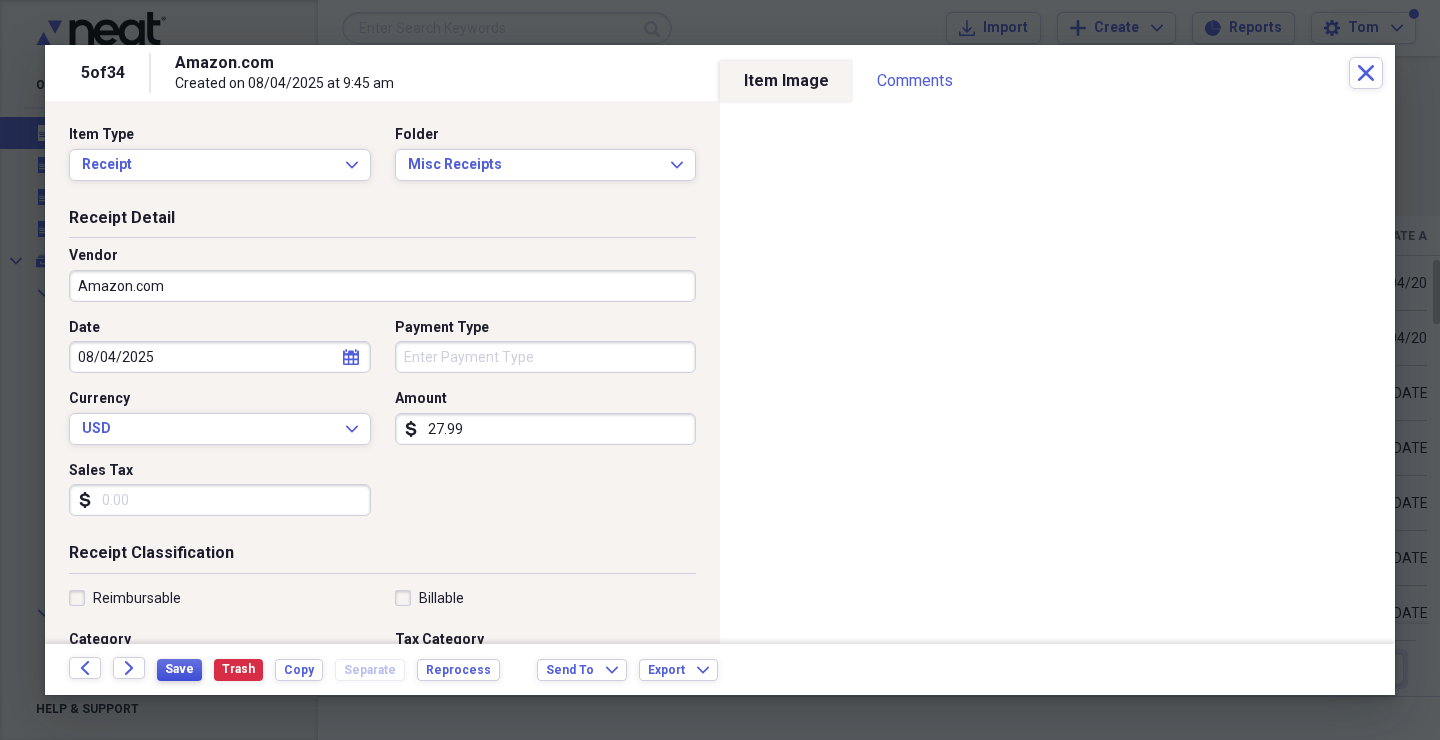 click on "Save" at bounding box center (179, 669) 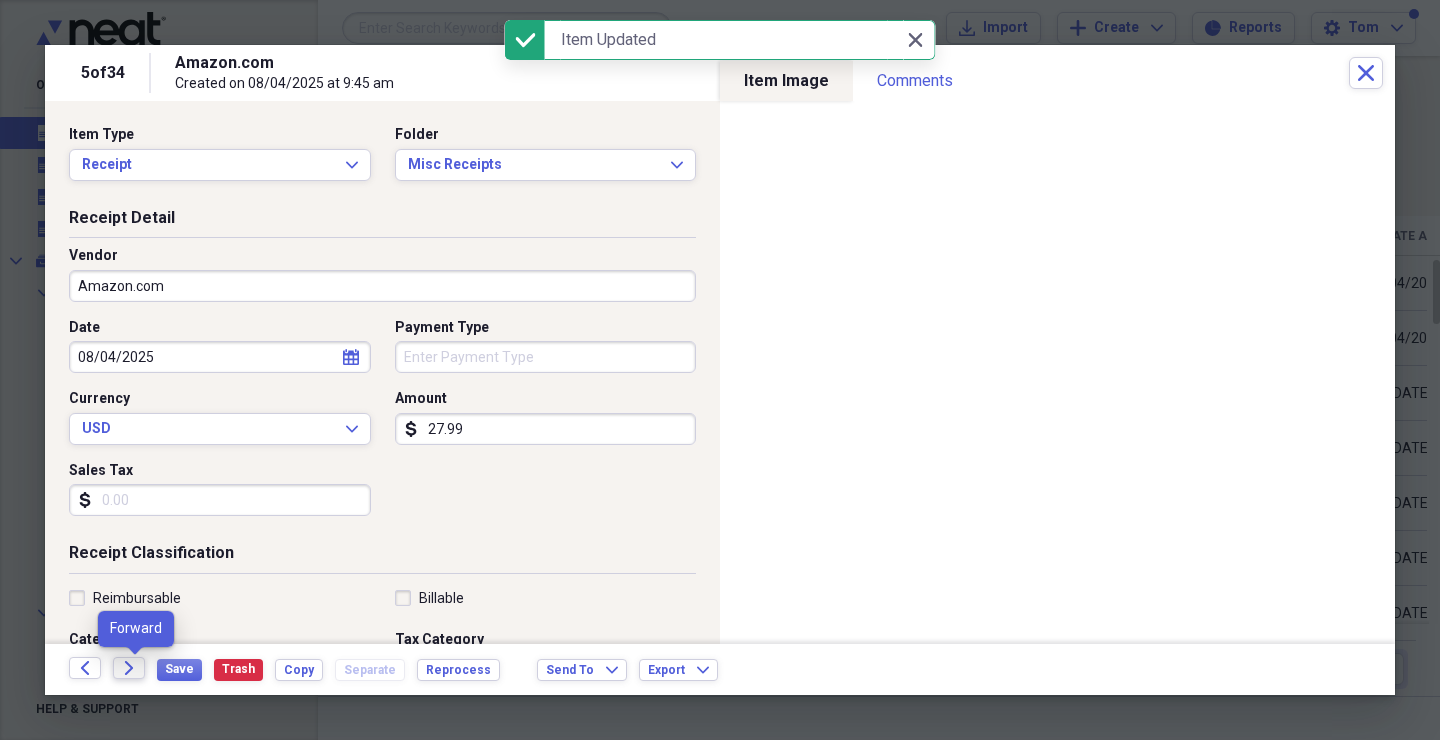 click on "Forward" 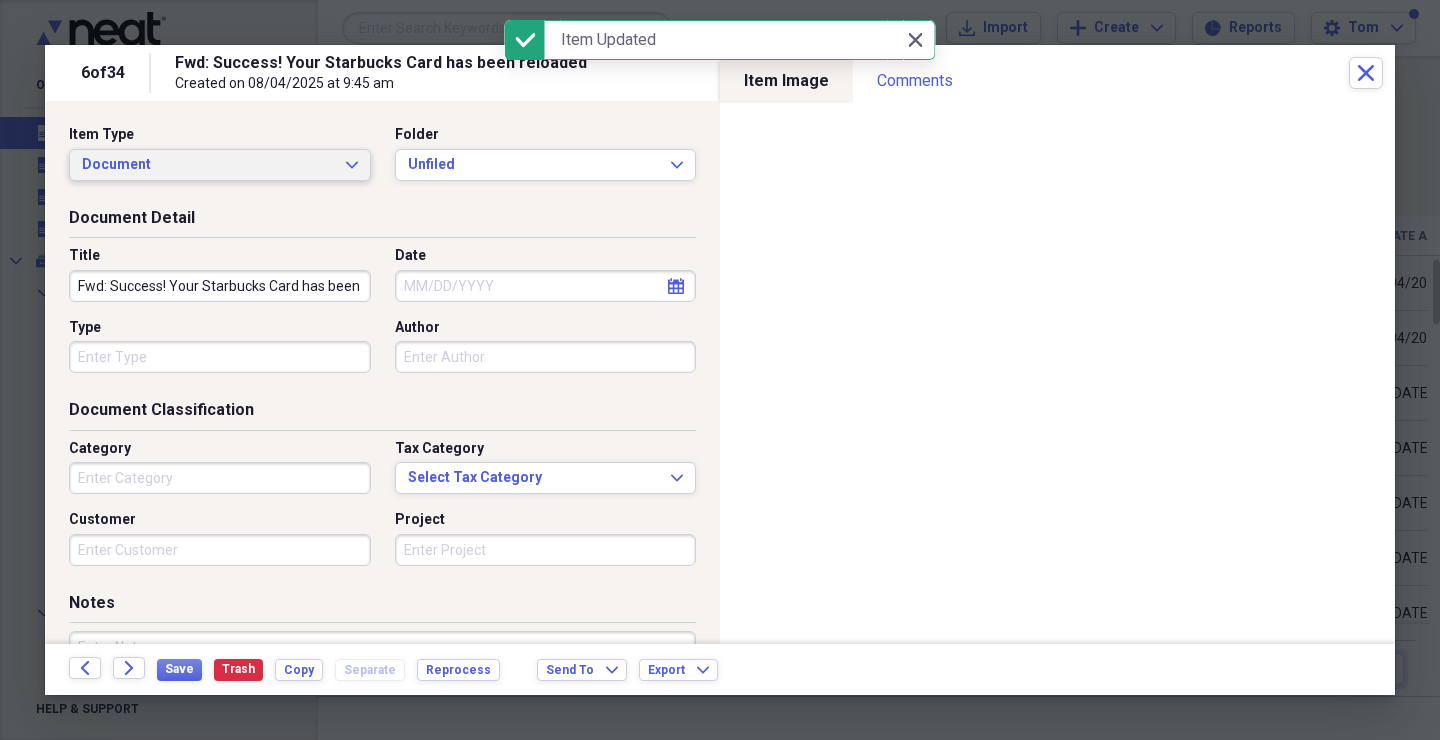 click on "Document Expand" at bounding box center (220, 165) 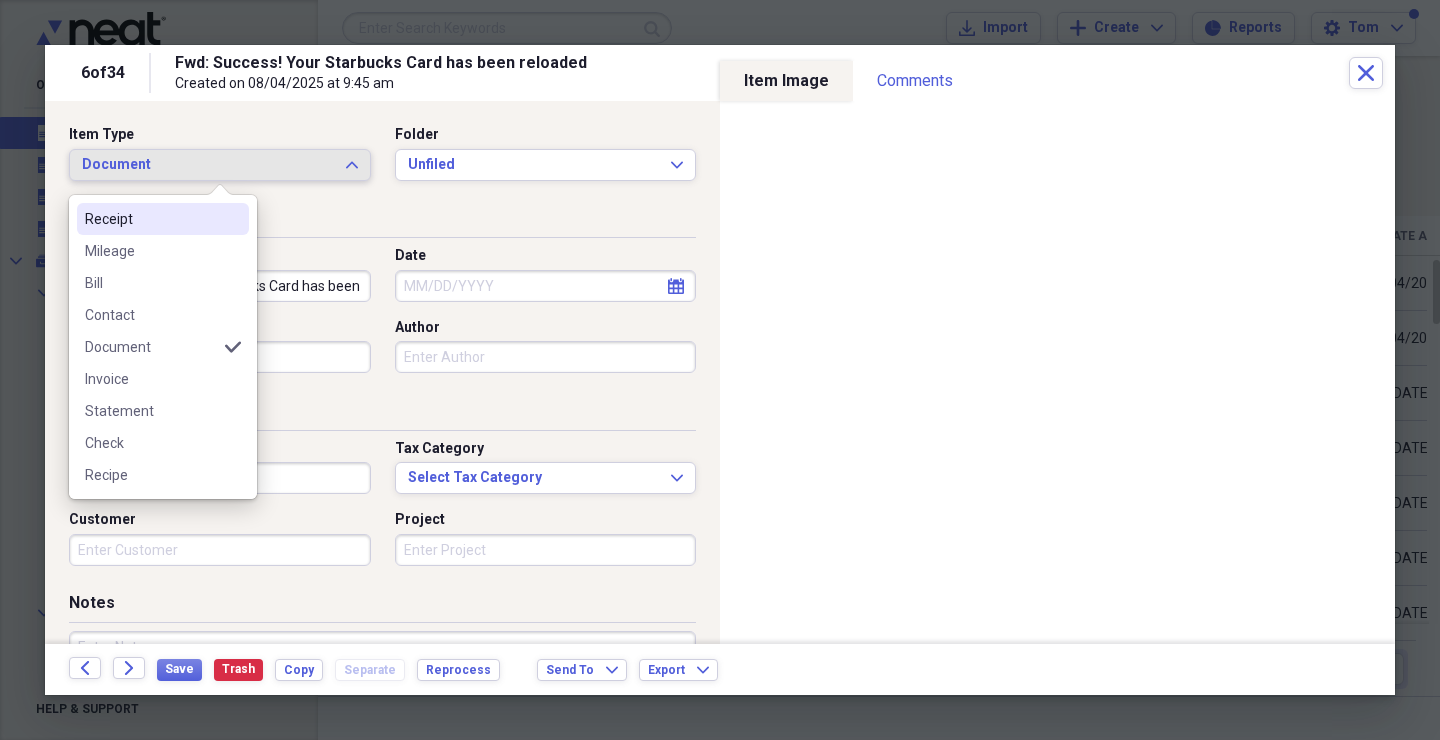 click on "Receipt" at bounding box center [151, 219] 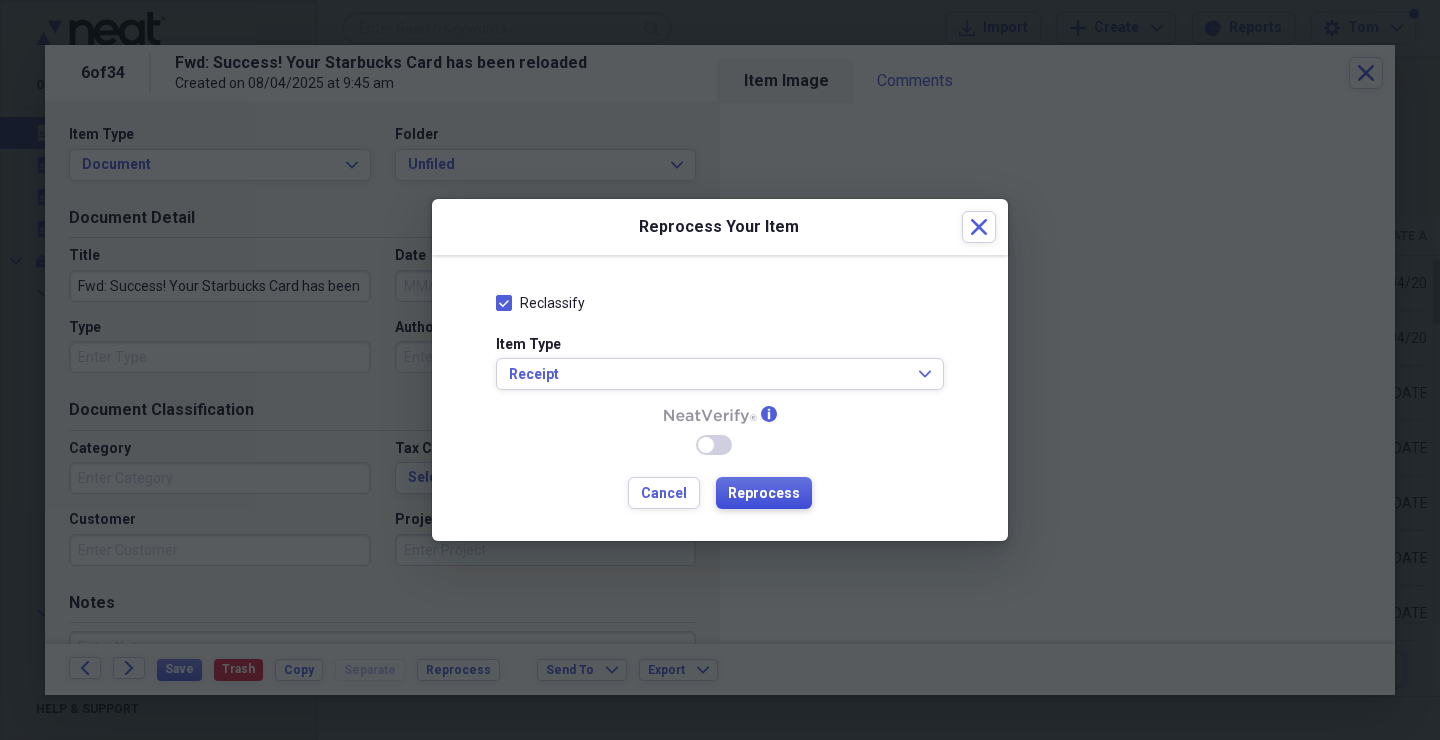 click on "Reprocess" at bounding box center (764, 494) 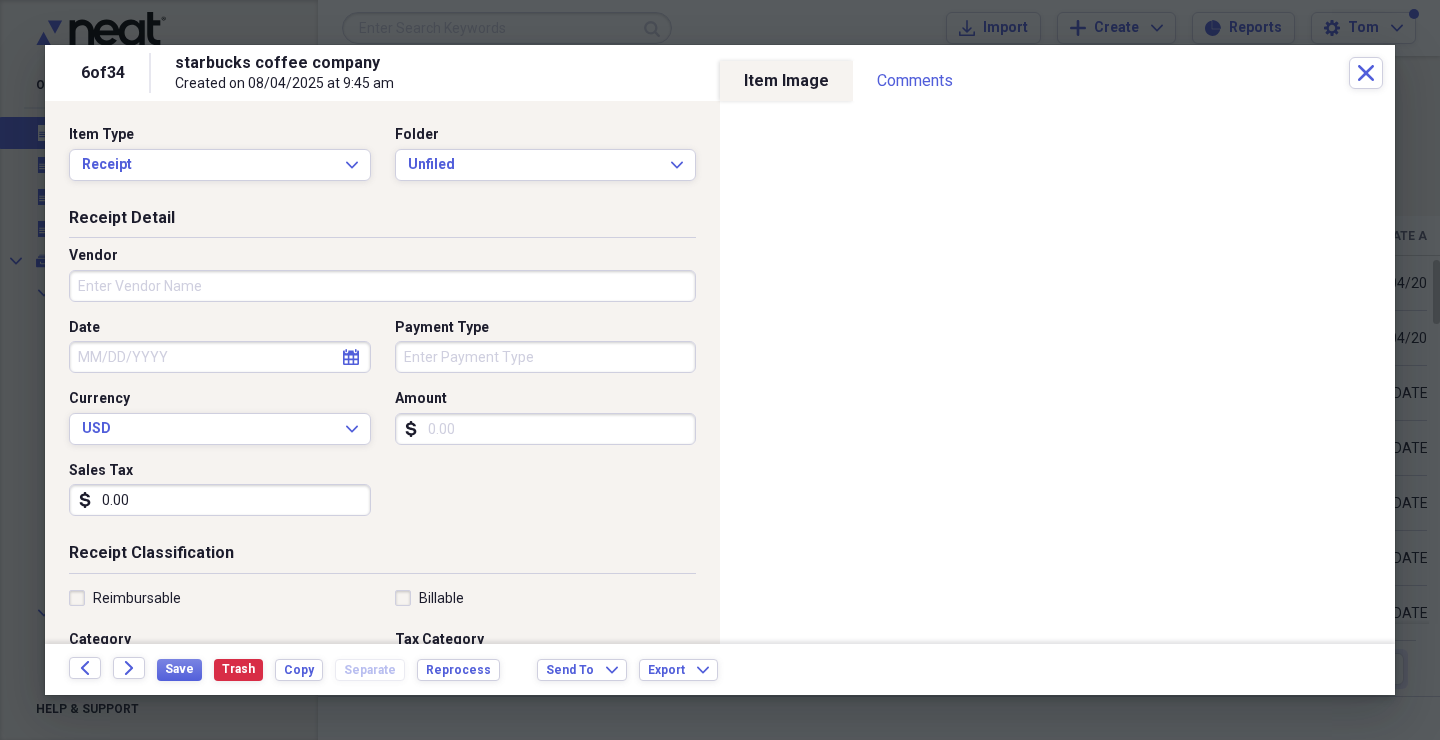 type on "starbucks coffee company" 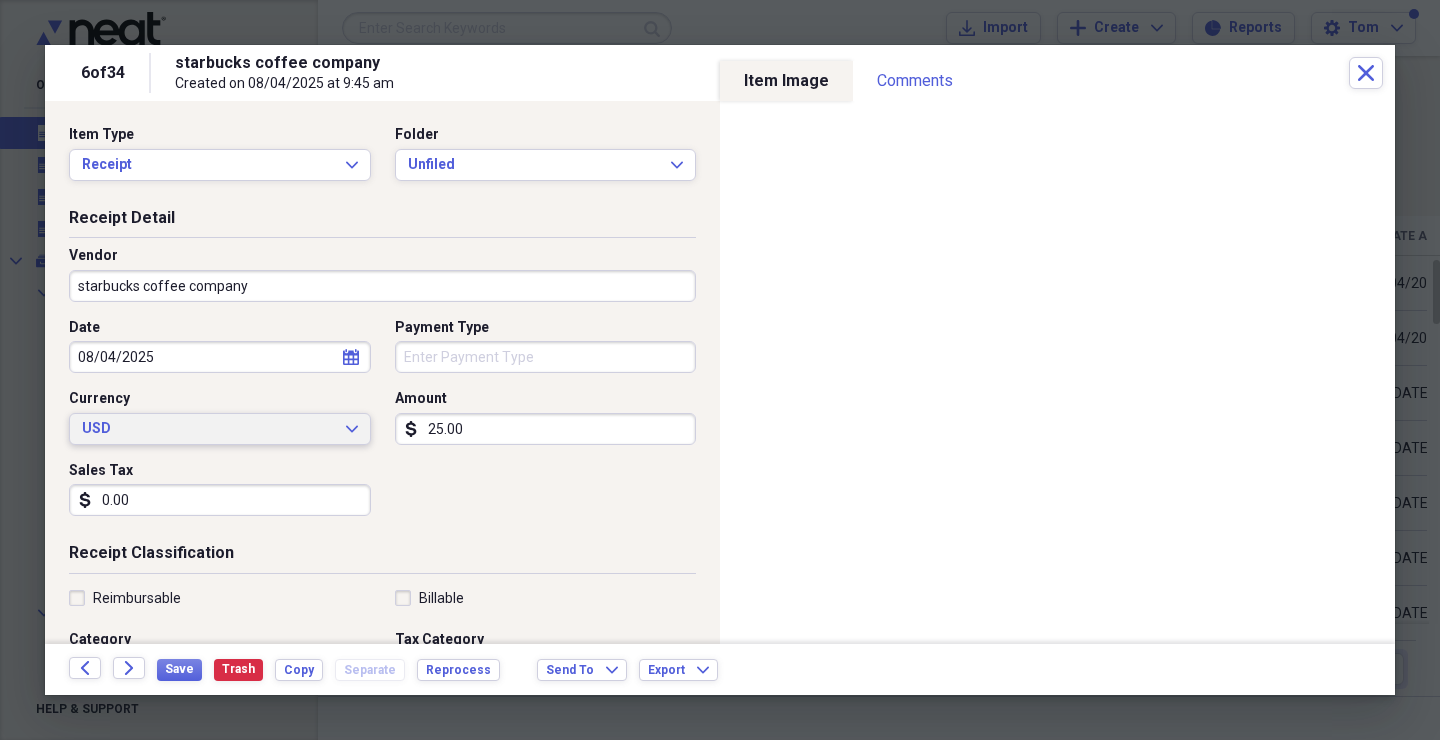 scroll, scrollTop: 0, scrollLeft: 0, axis: both 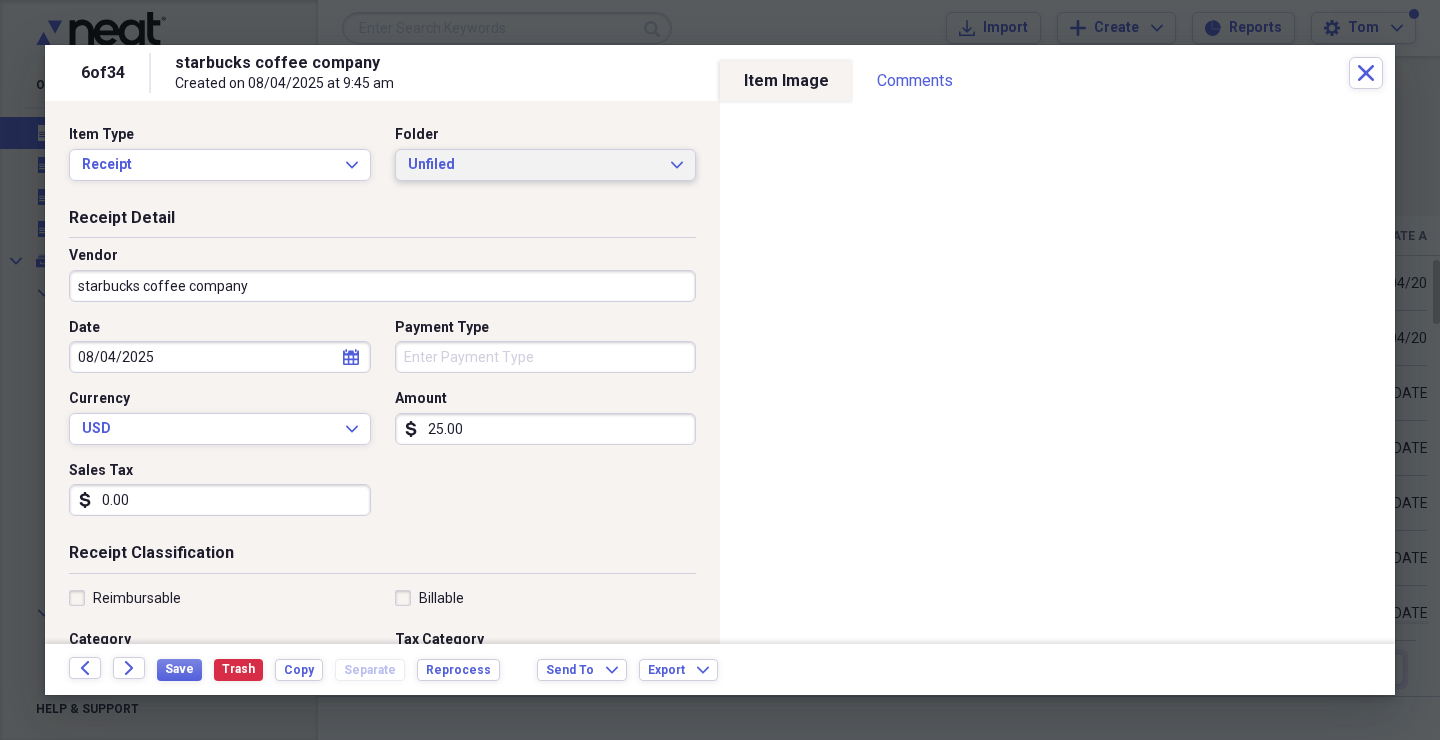 click on "Unfiled" at bounding box center [534, 165] 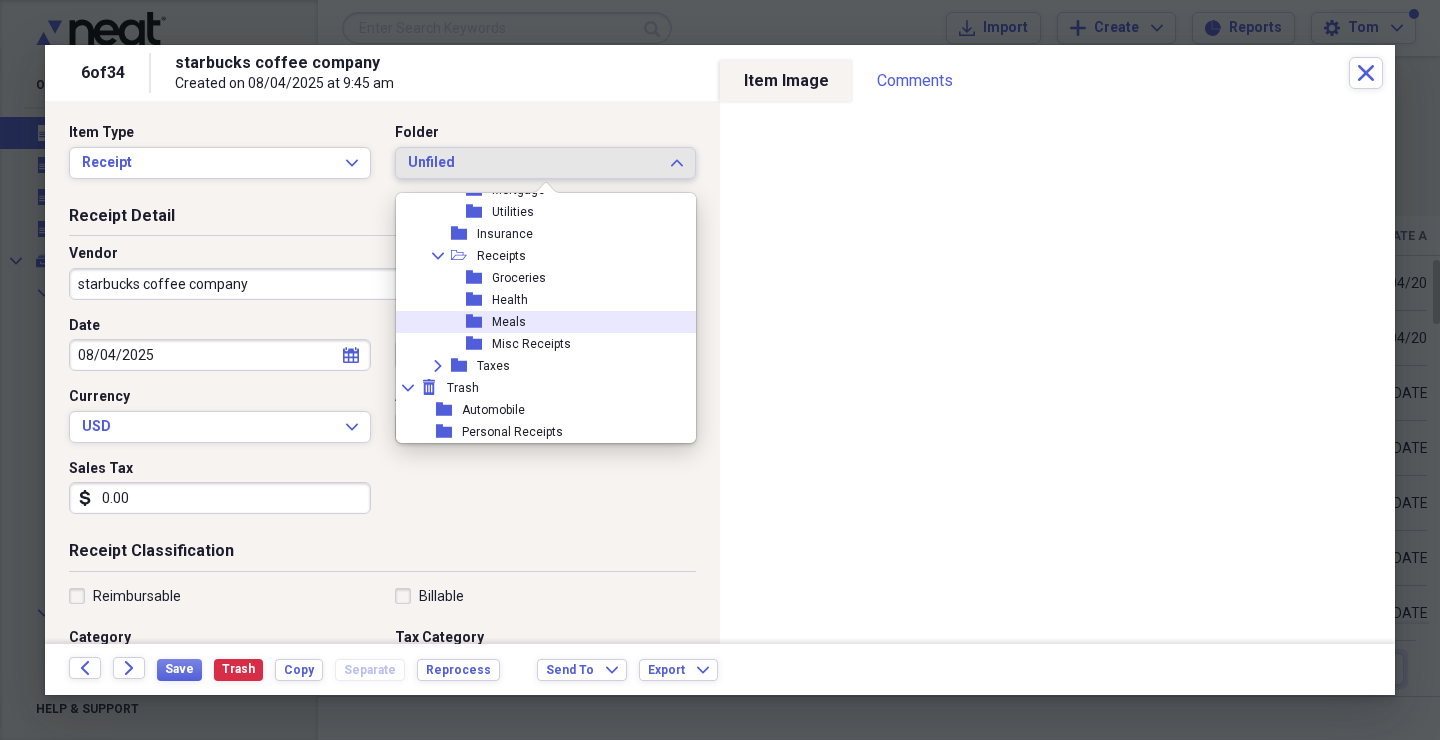scroll, scrollTop: 403, scrollLeft: 0, axis: vertical 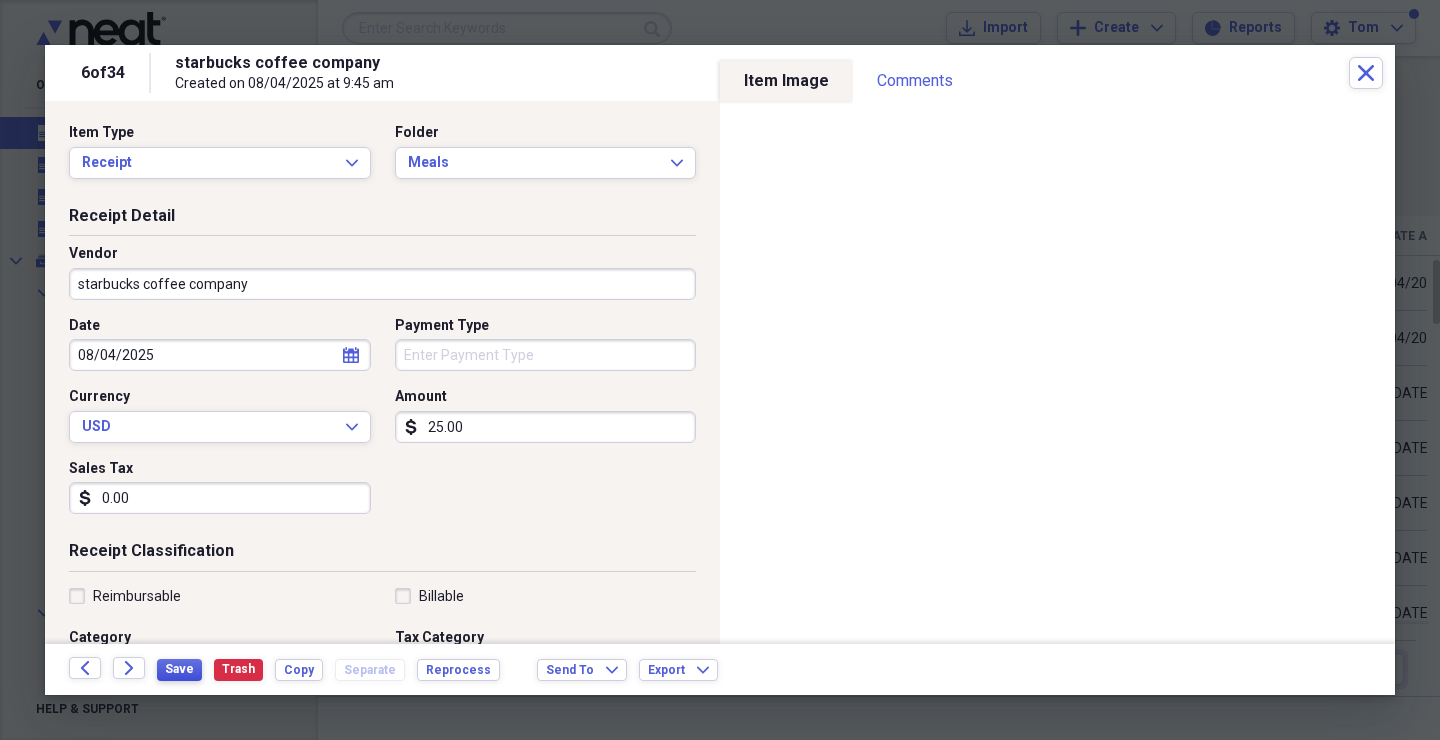 click on "Save" at bounding box center [179, 670] 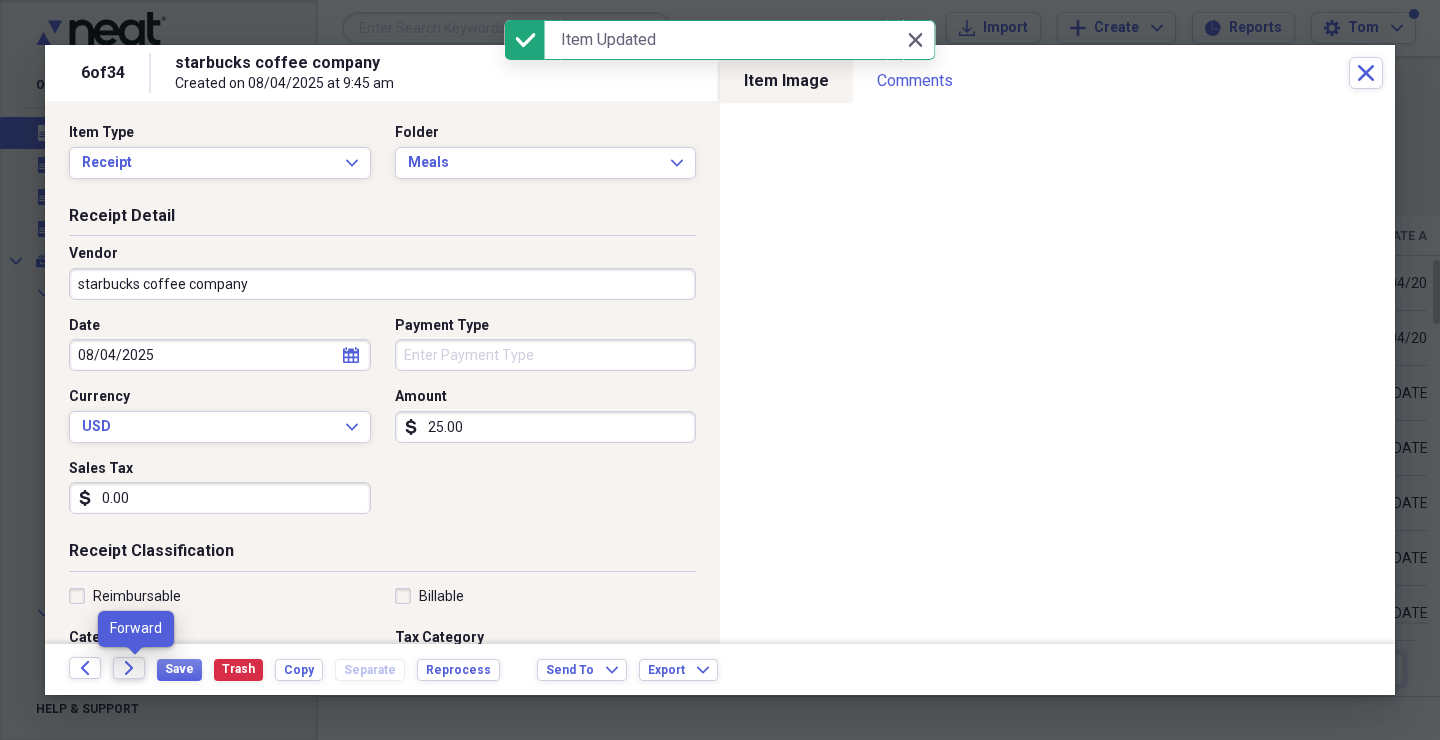 click on "Forward" at bounding box center [129, 668] 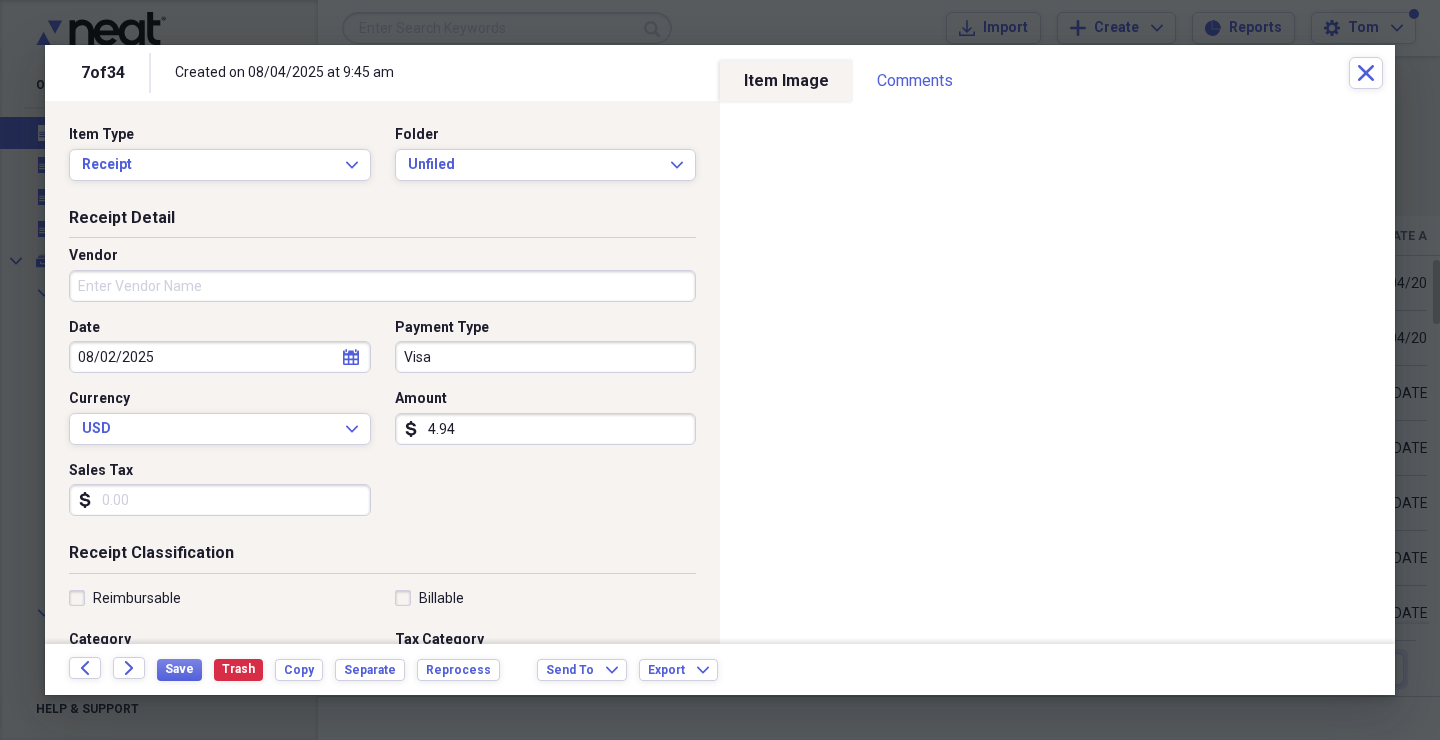 click on "4.94" at bounding box center [546, 429] 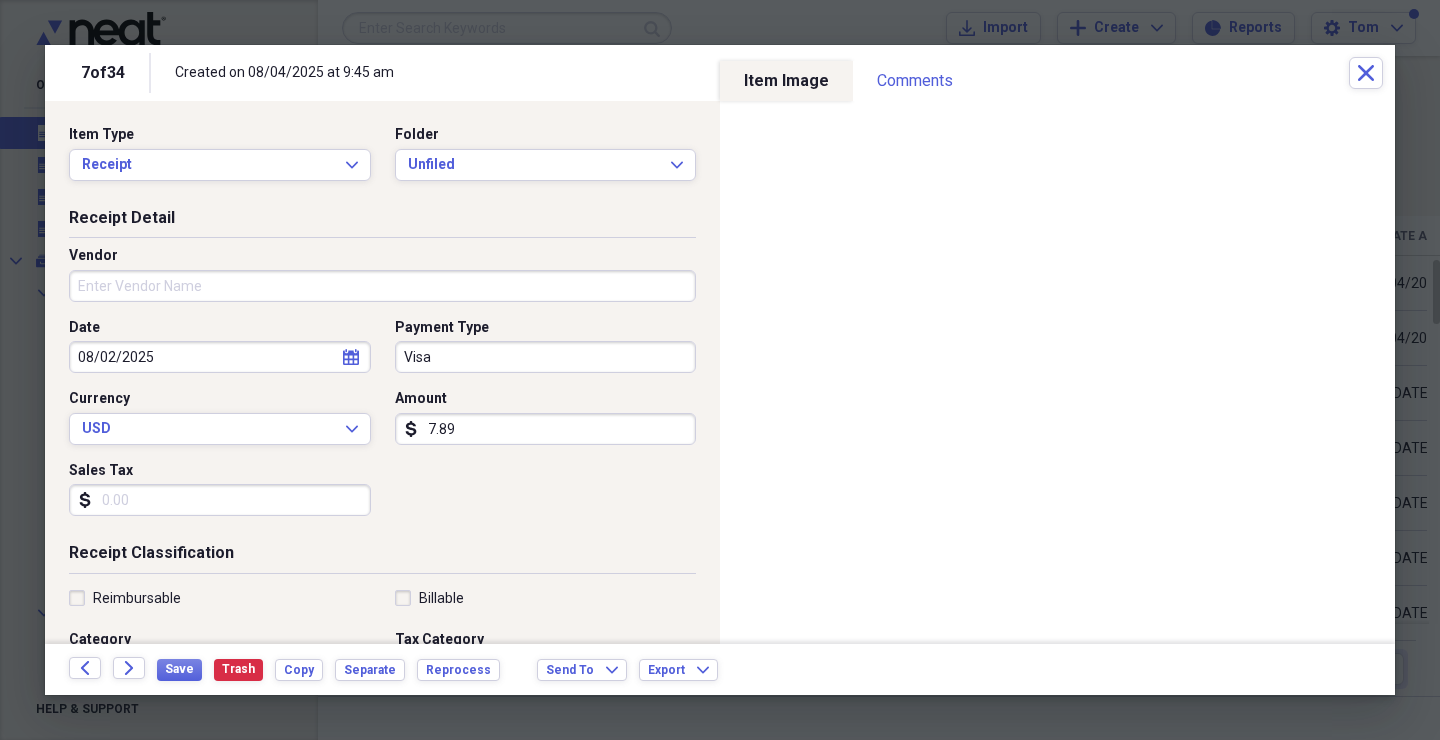 type on "78.94" 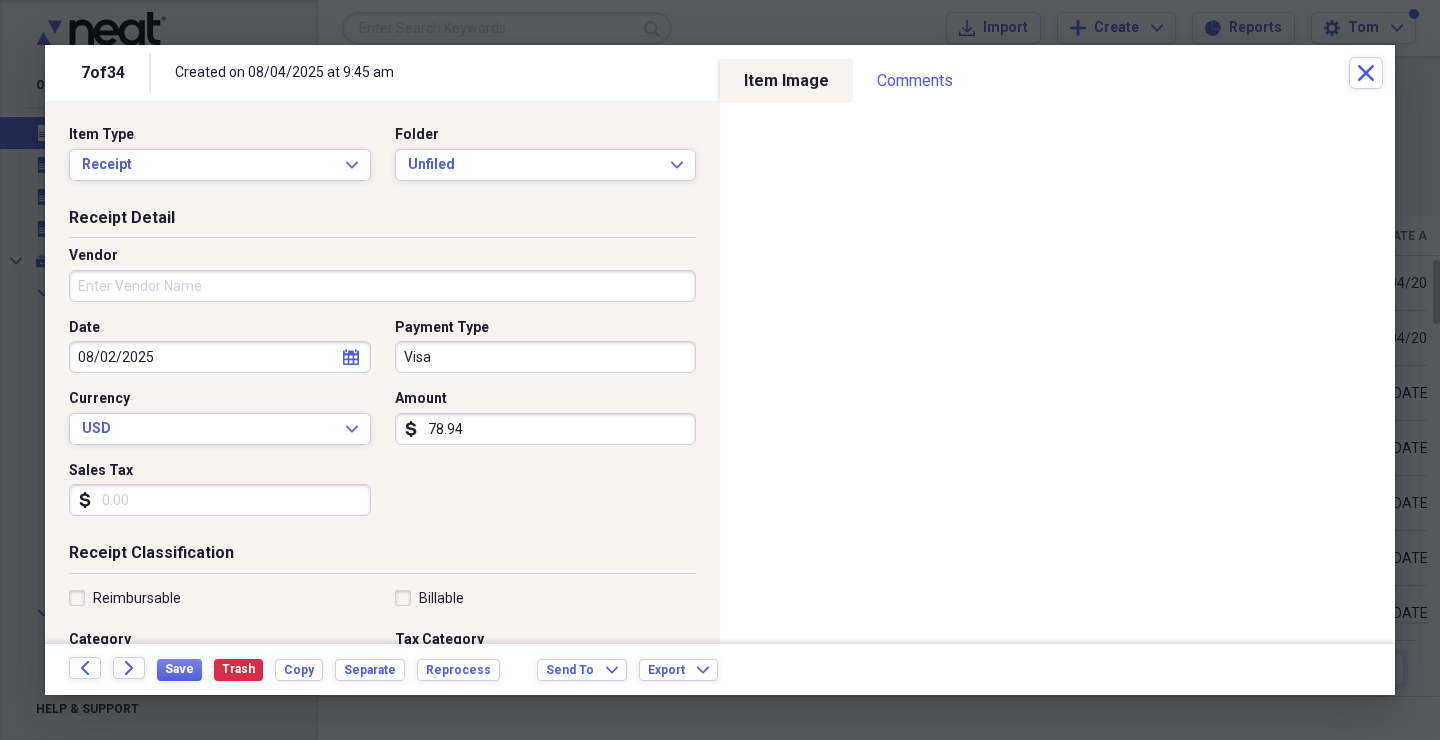click on "Sales Tax" at bounding box center [220, 500] 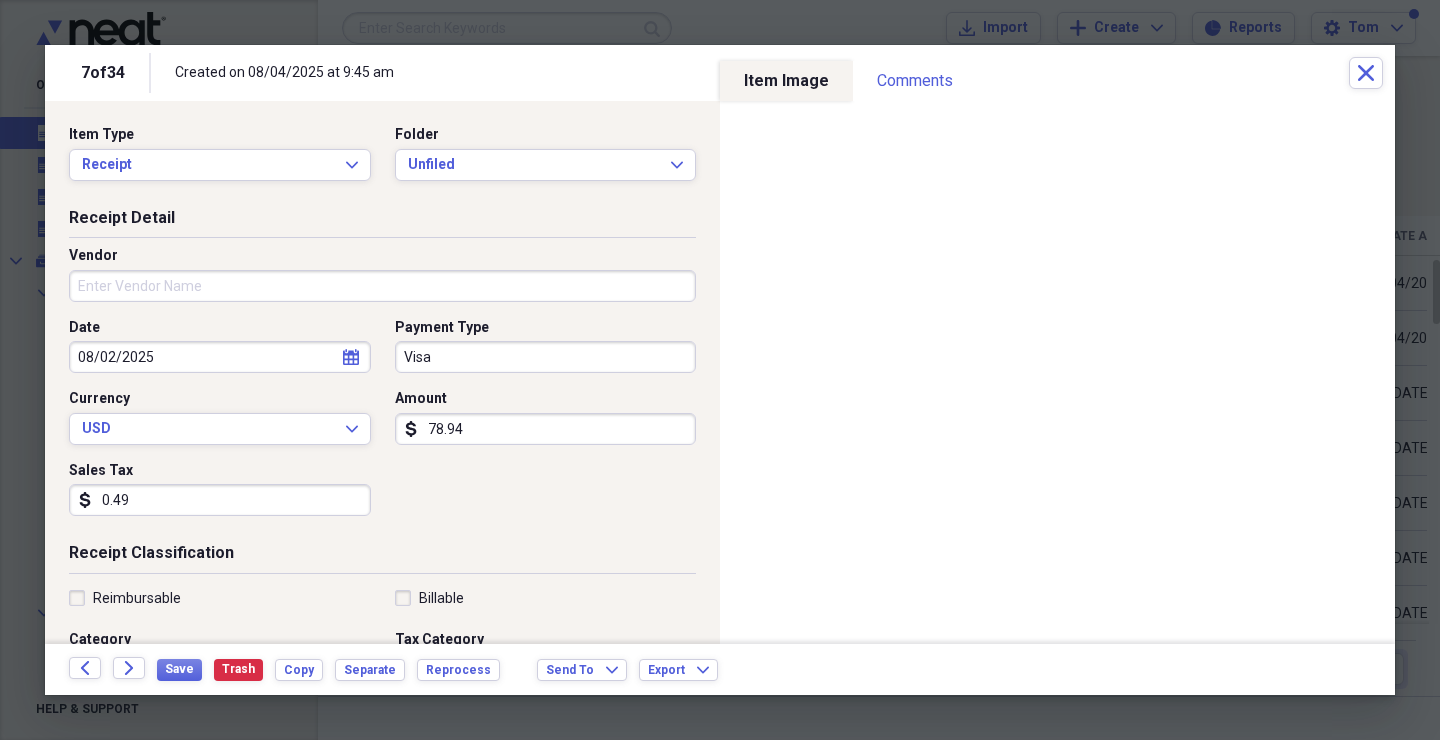 type on "4.94" 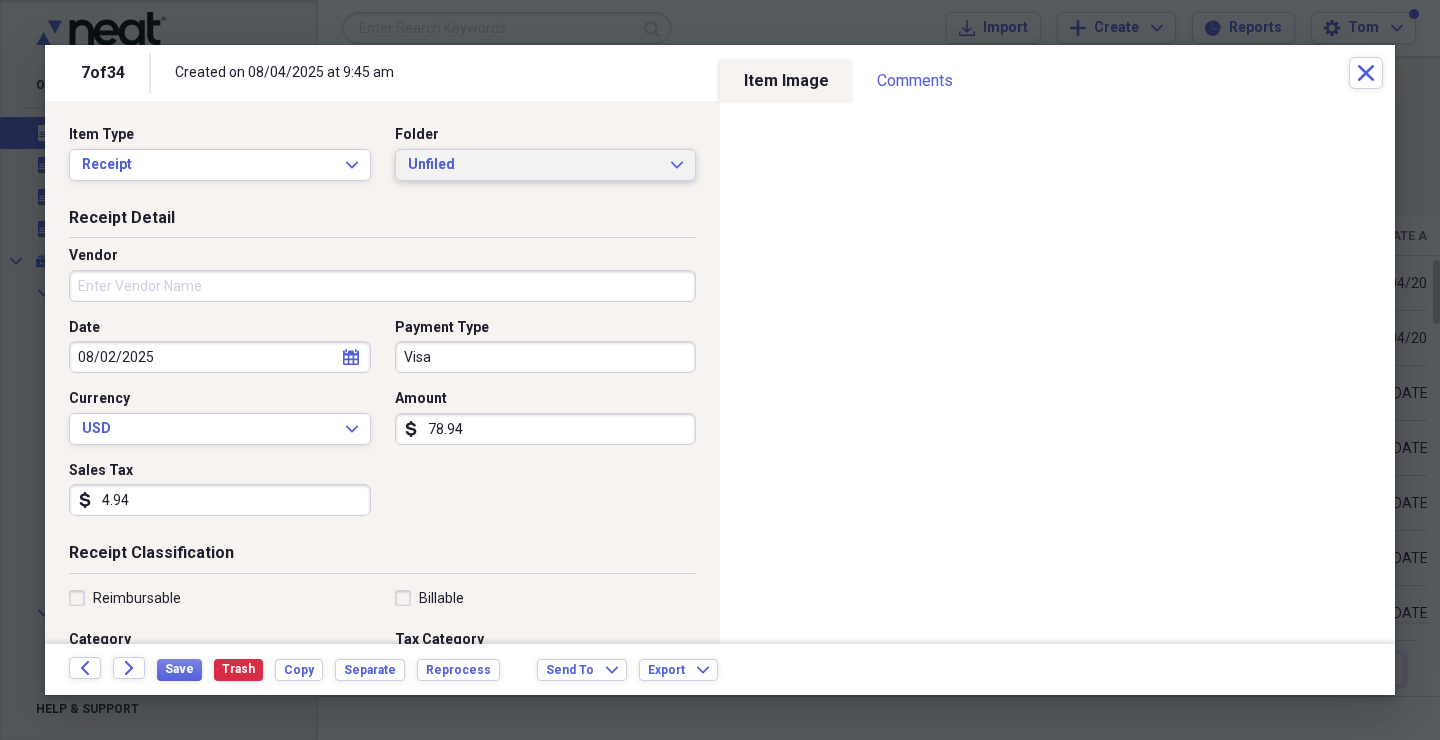click on "Unfiled" at bounding box center [534, 165] 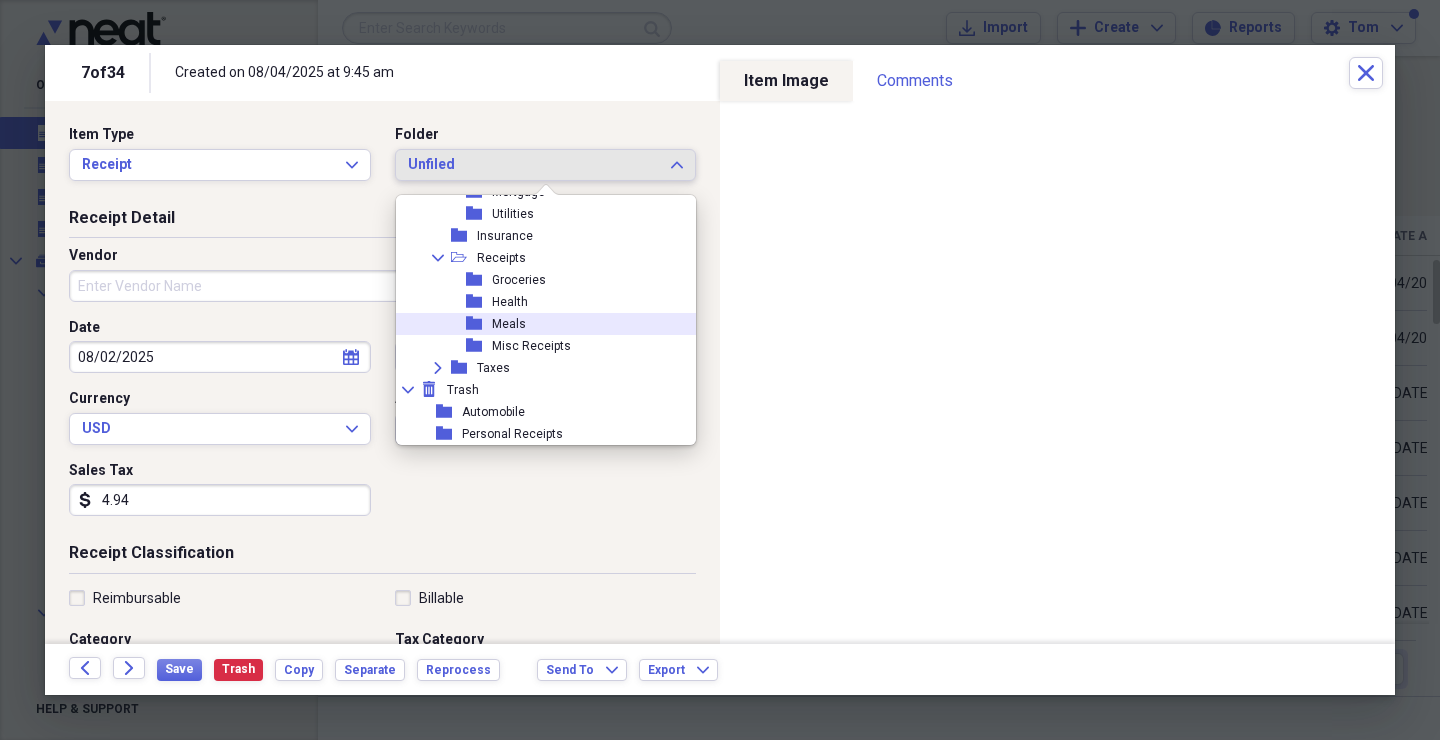 scroll, scrollTop: 403, scrollLeft: 0, axis: vertical 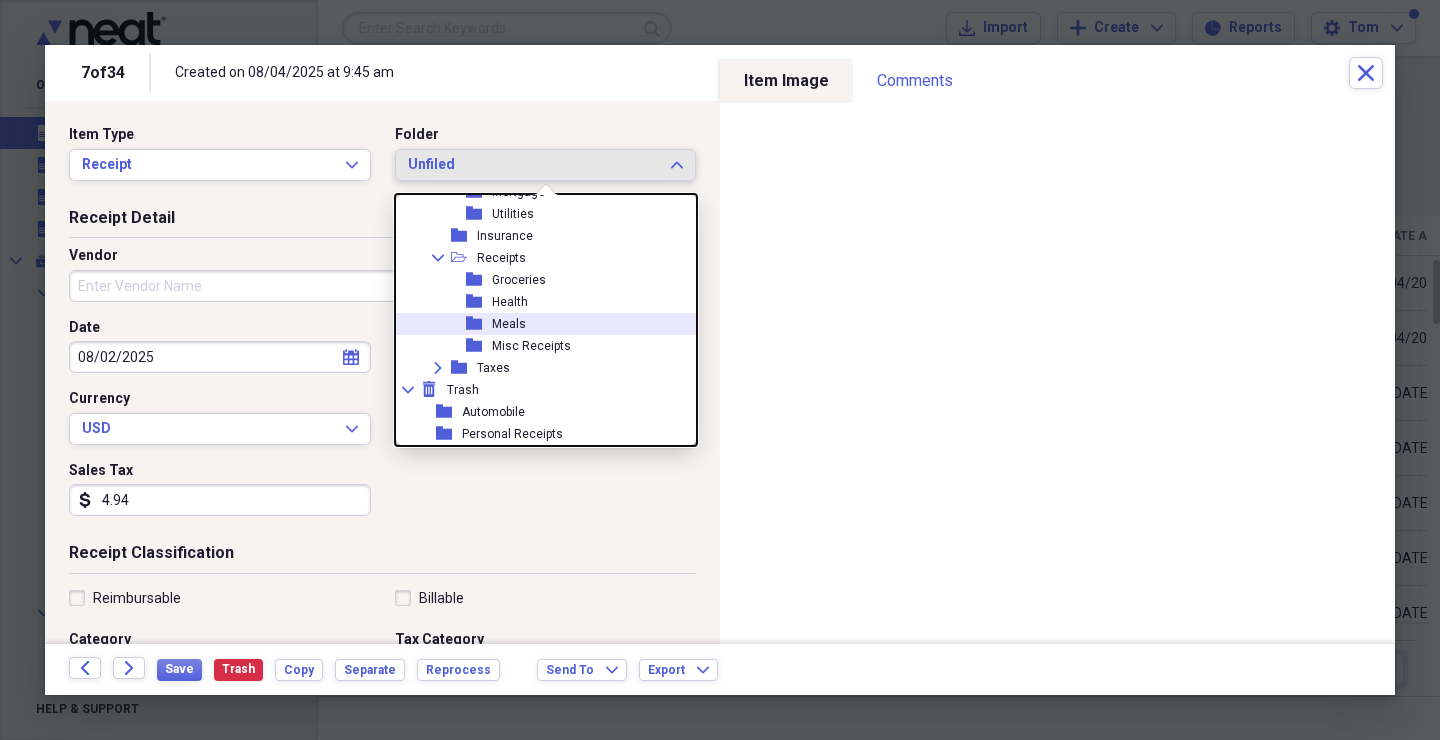 drag, startPoint x: 516, startPoint y: 321, endPoint x: 429, endPoint y: 397, distance: 115.52056 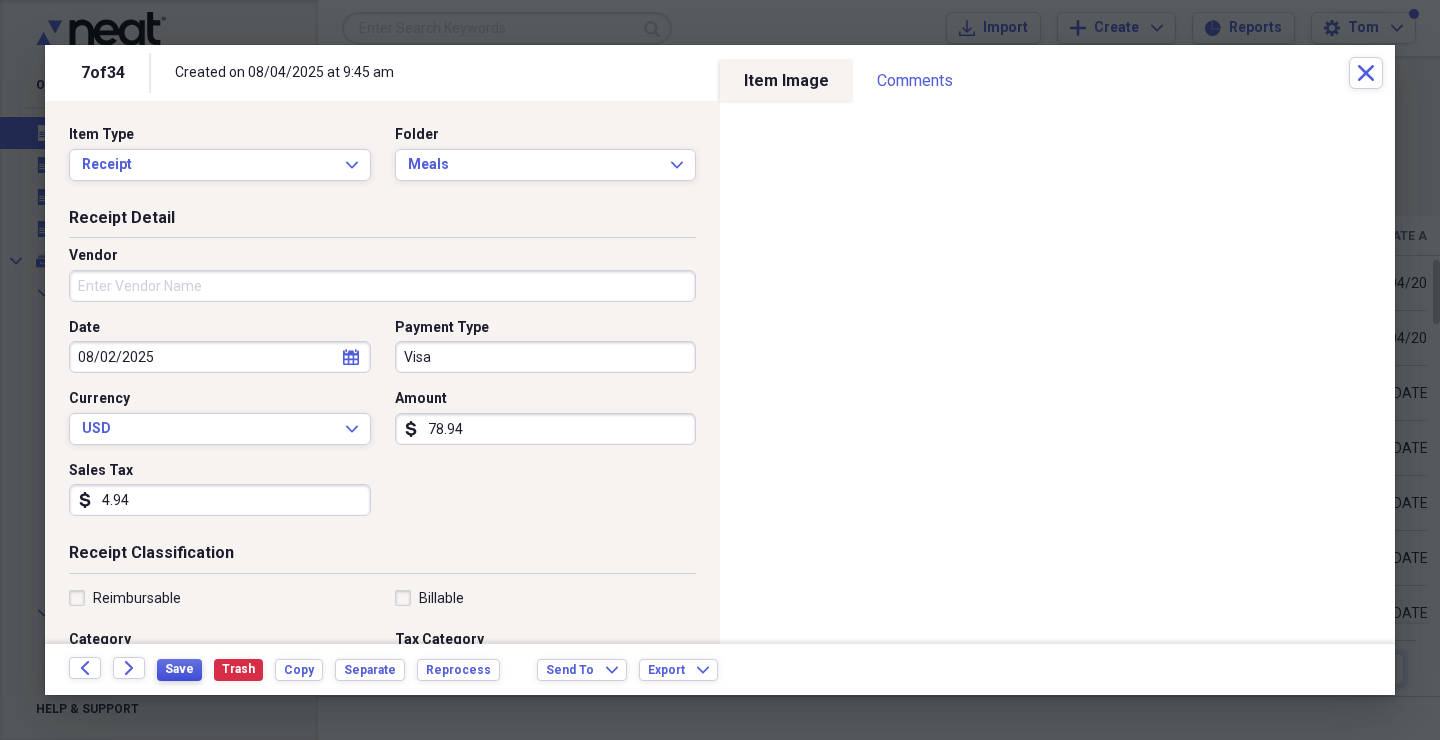 click on "Save" at bounding box center [179, 670] 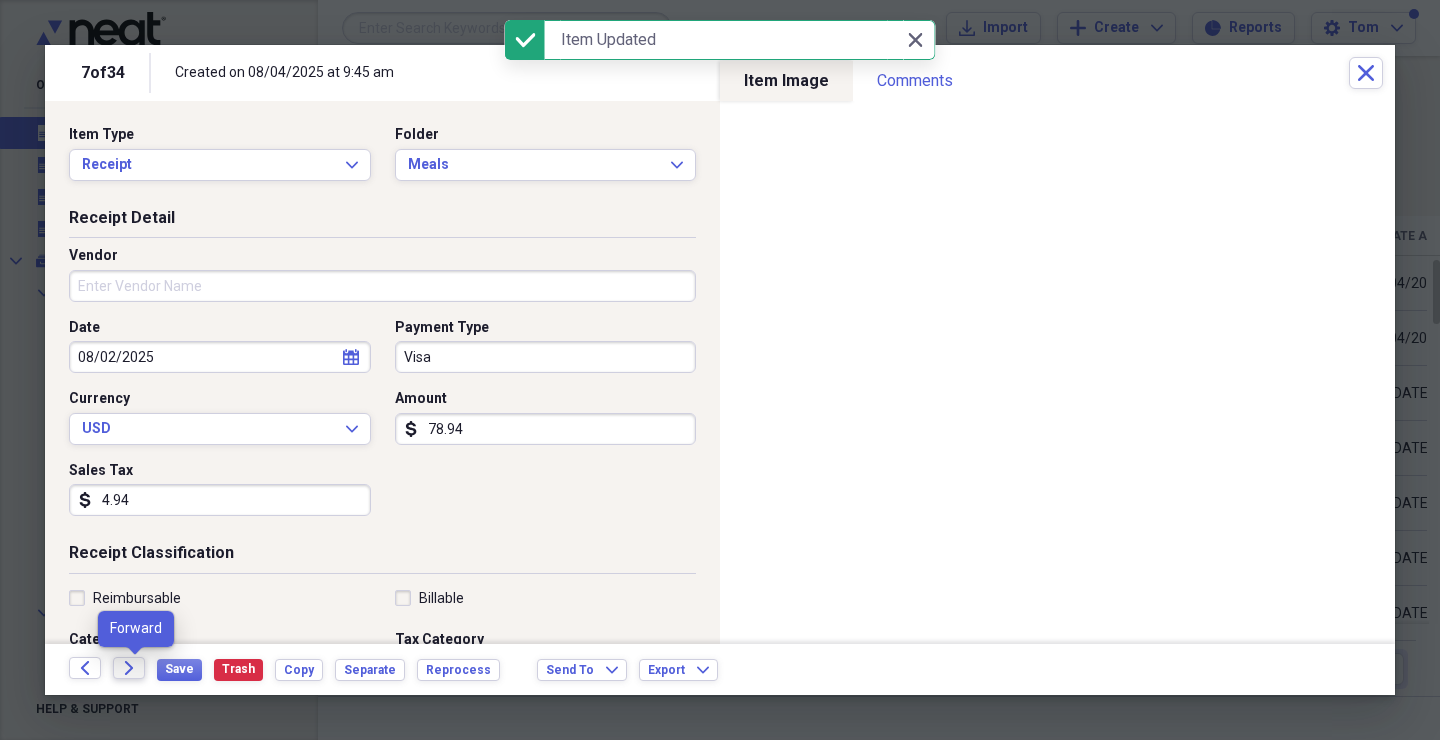 click 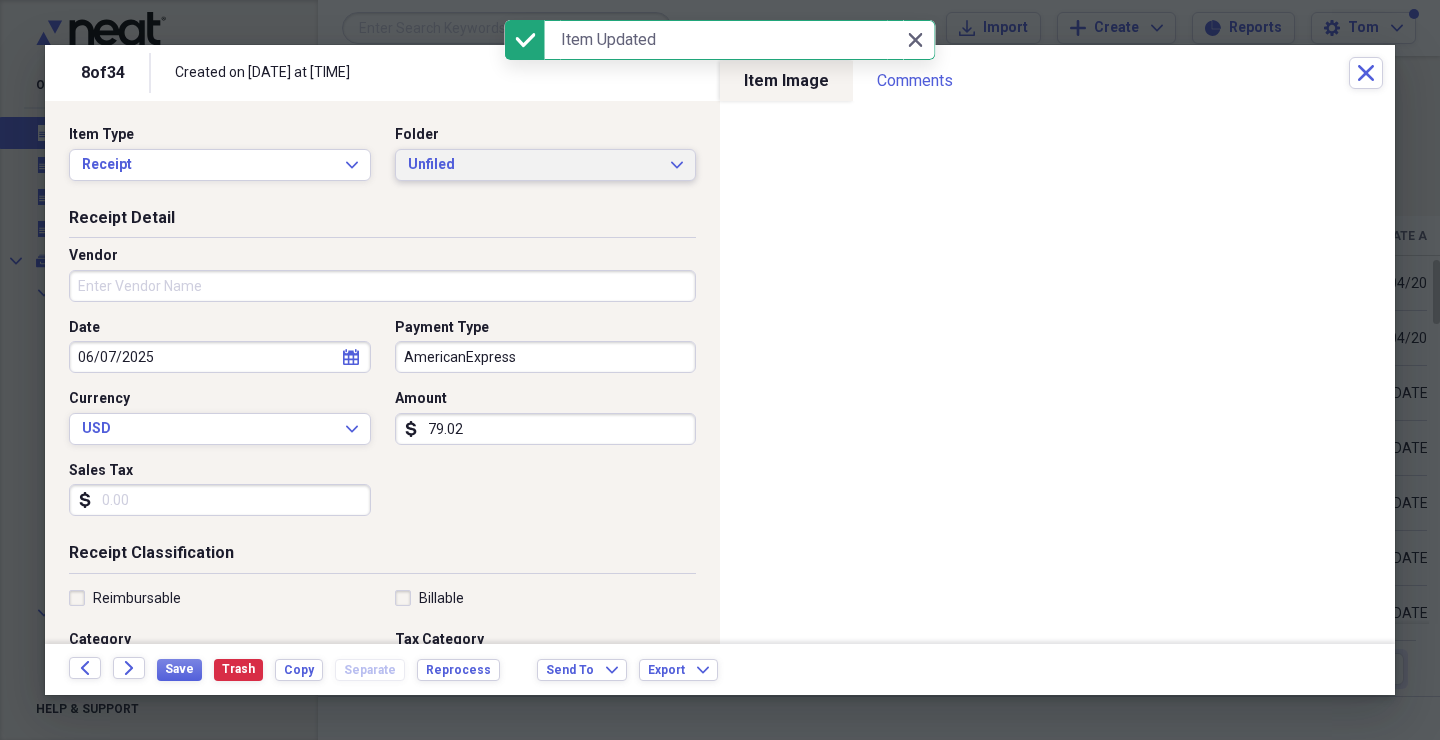 click on "Unfiled" at bounding box center (534, 165) 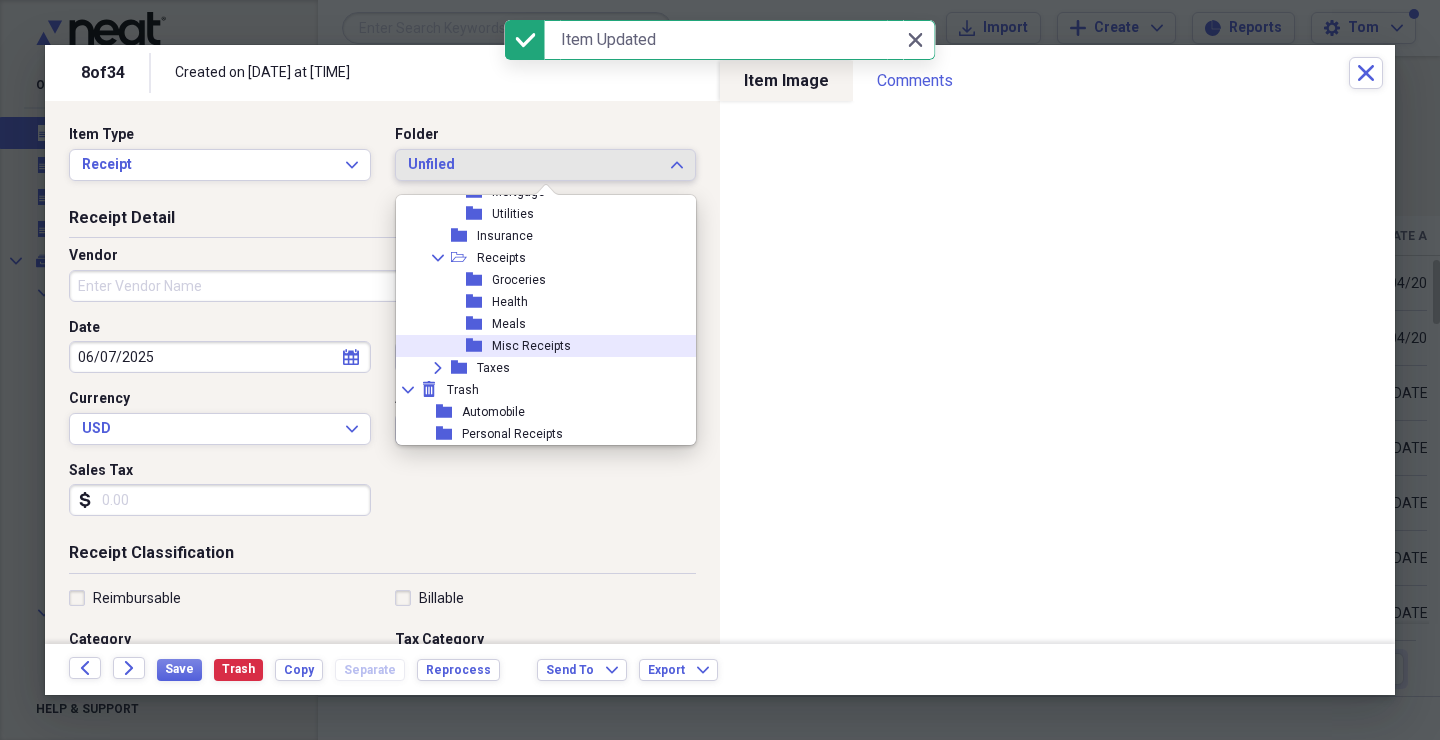 scroll, scrollTop: 403, scrollLeft: 0, axis: vertical 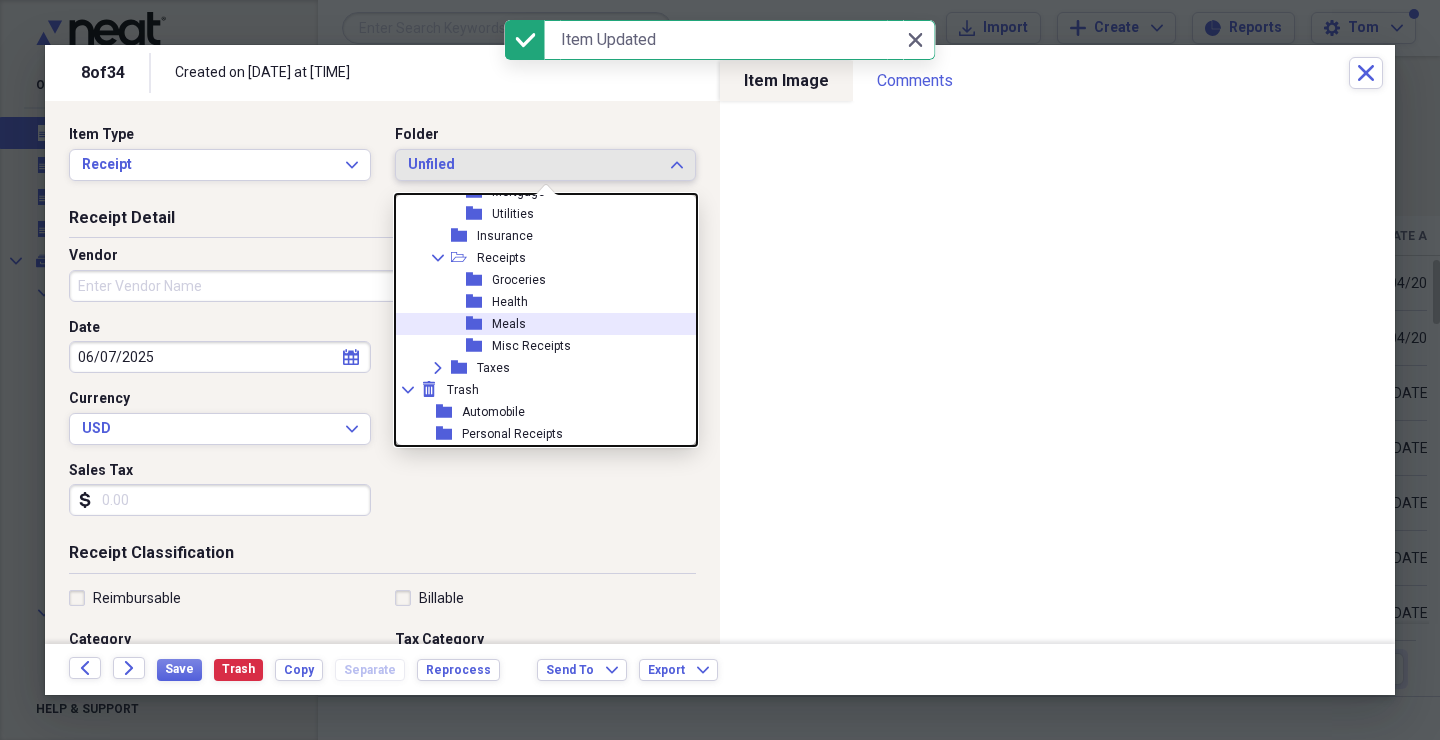 drag, startPoint x: 498, startPoint y: 325, endPoint x: 718, endPoint y: 323, distance: 220.0091 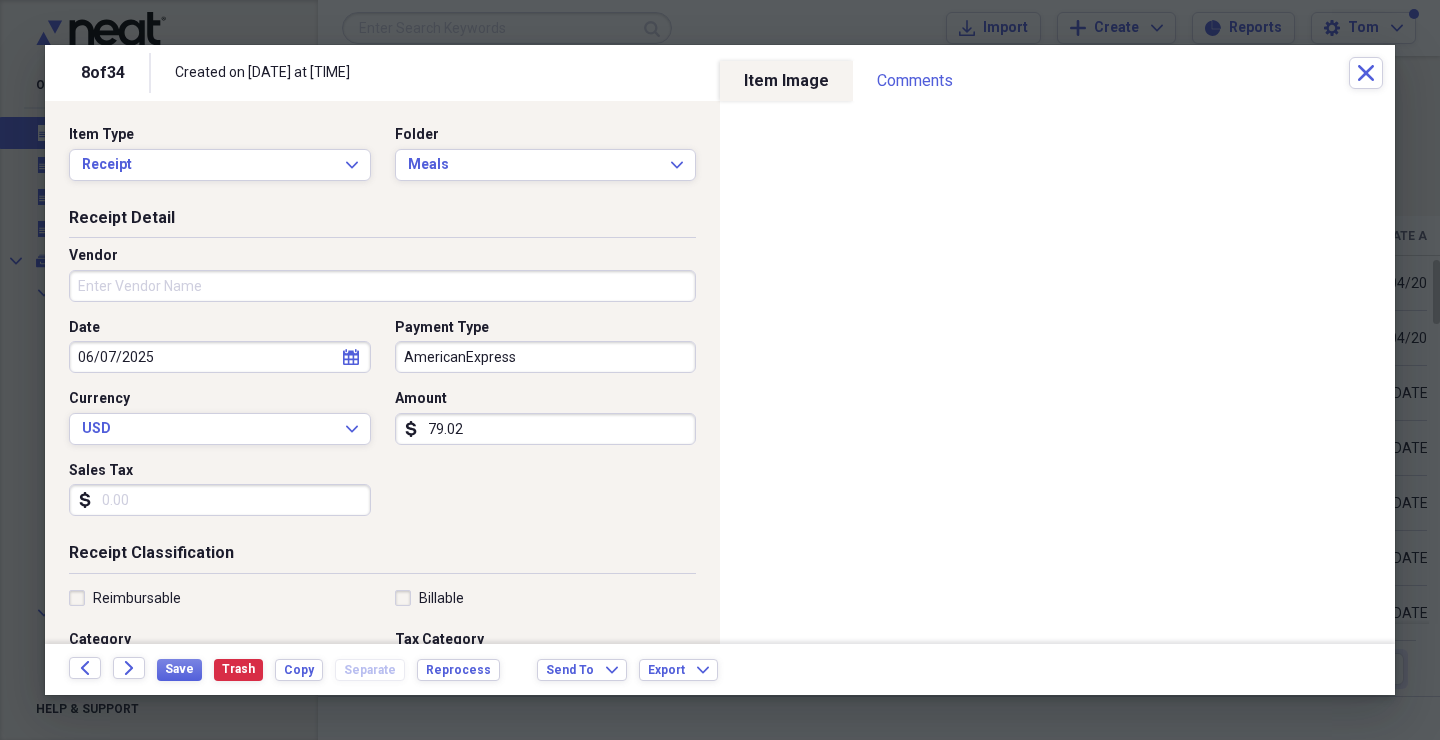 click on "79.02" at bounding box center [546, 429] 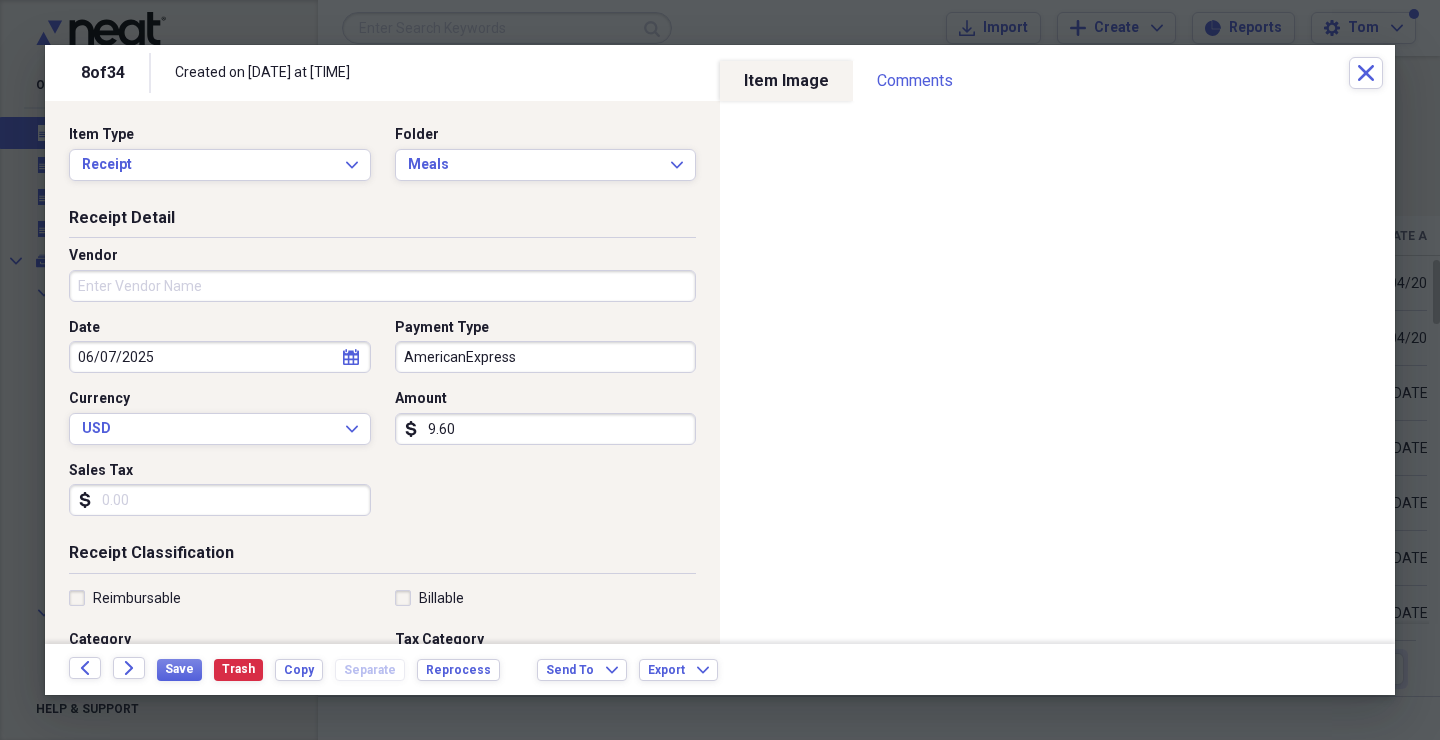type on "96.02" 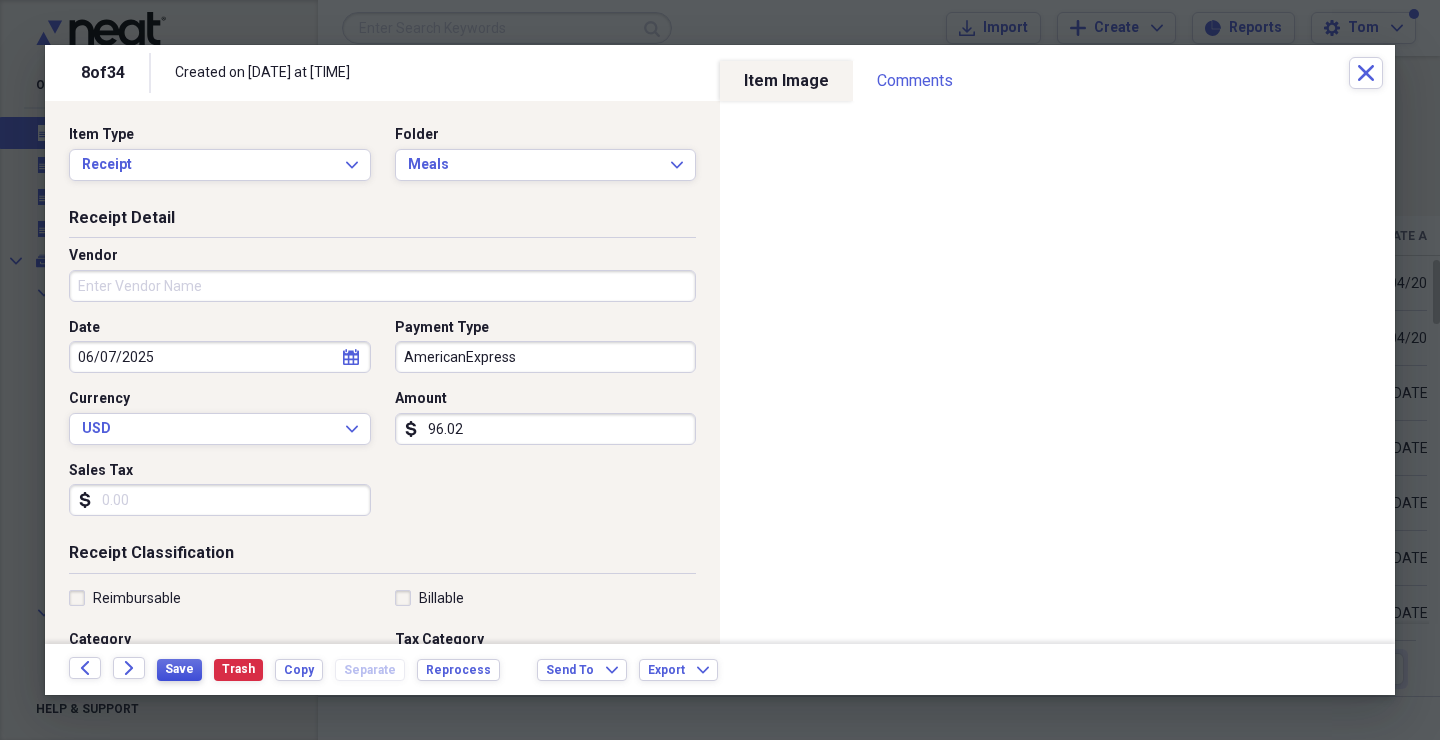 click on "Save" at bounding box center [179, 669] 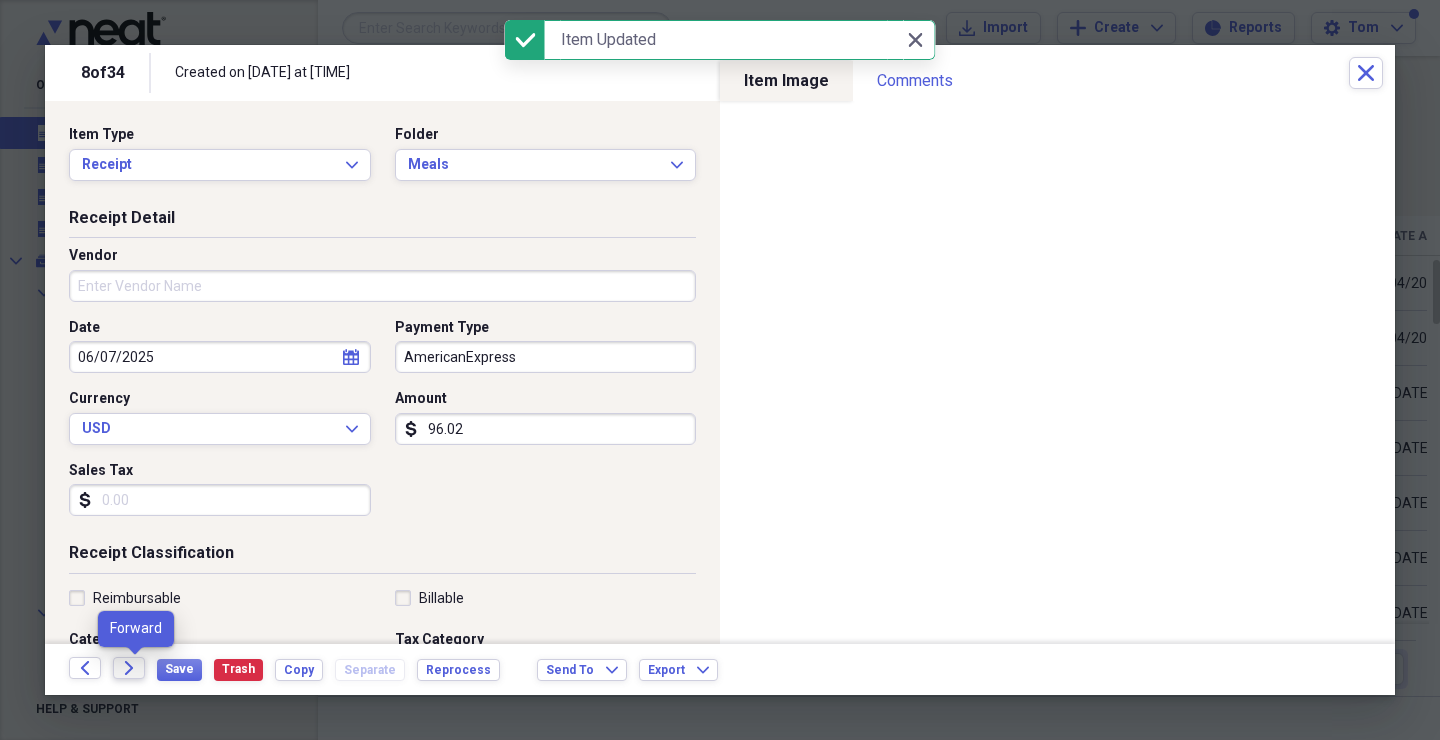 click on "Forward" 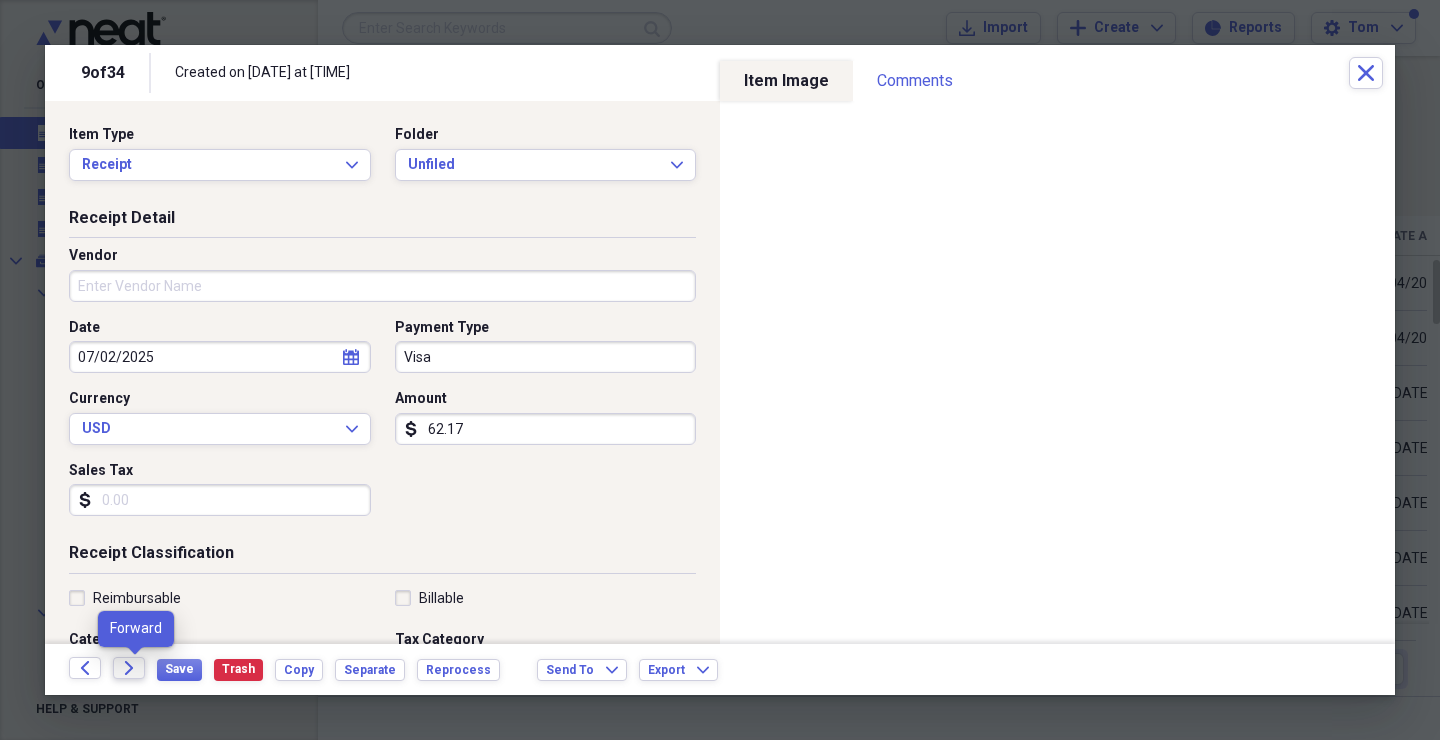 click on "Forward" 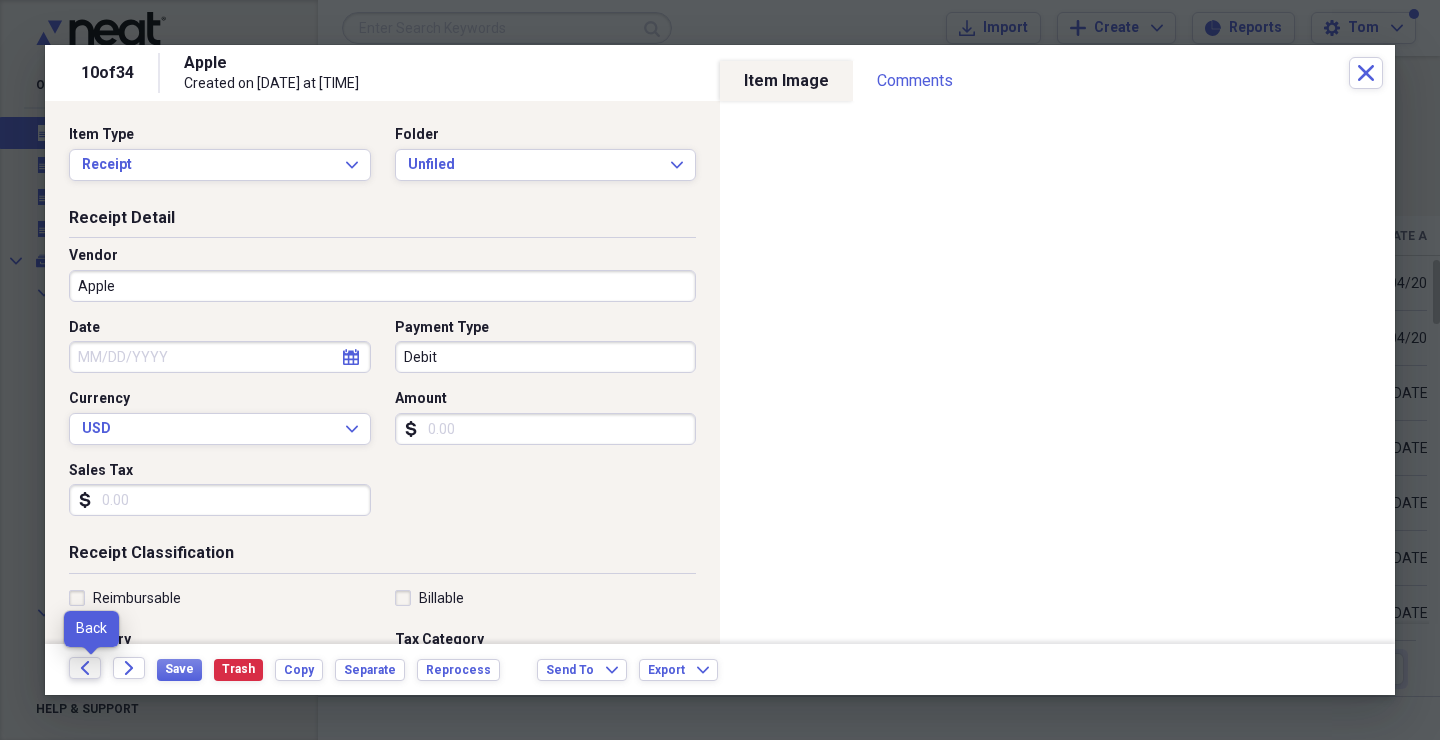 click on "Back" at bounding box center [85, 668] 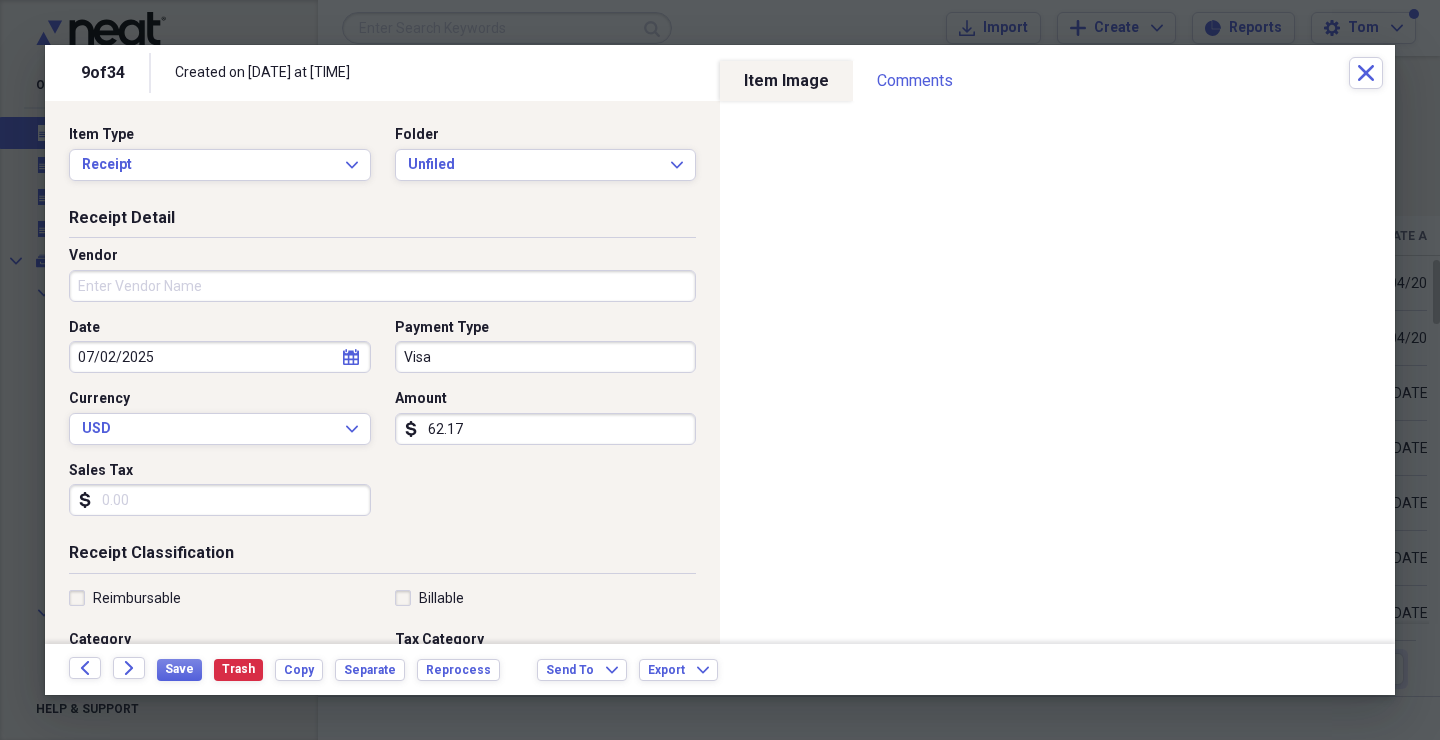 click on "62.17" at bounding box center [546, 429] 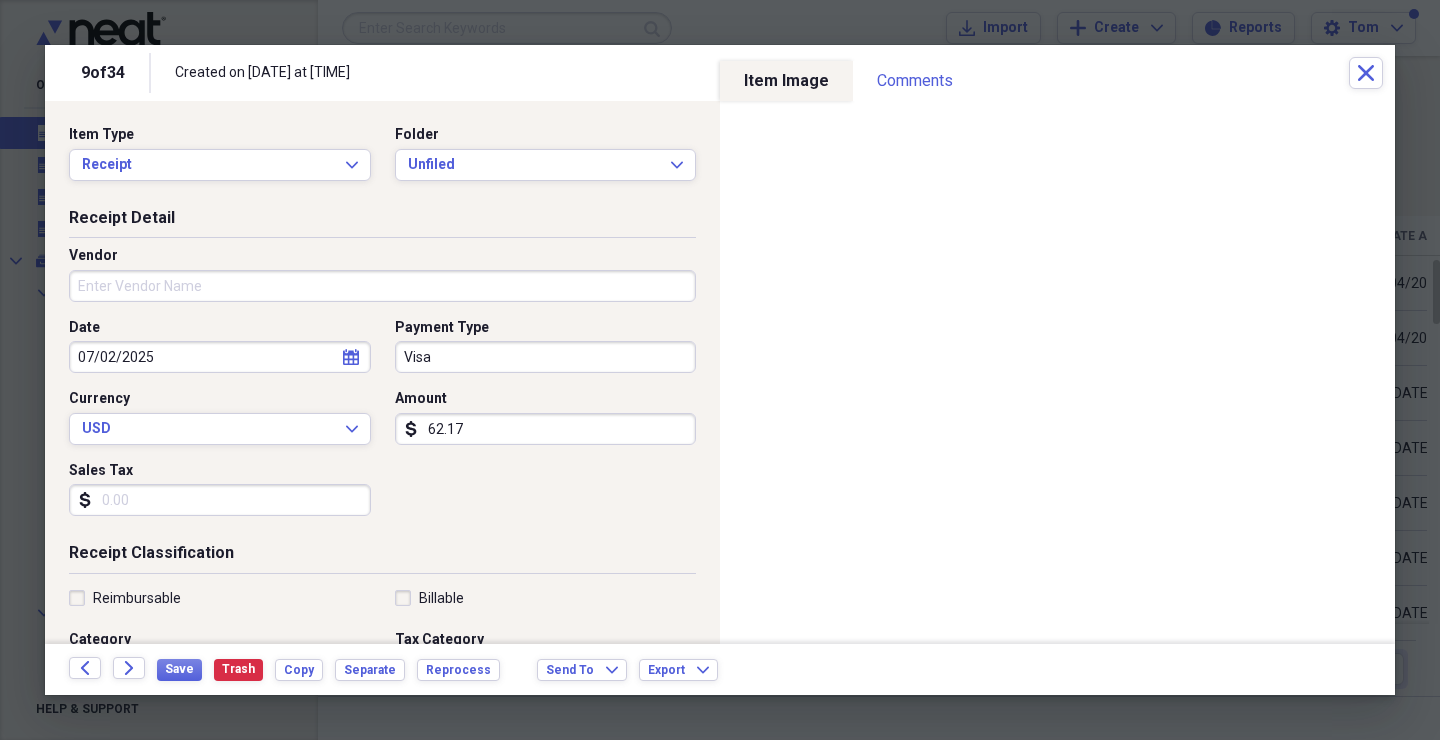 click on "62.17" at bounding box center (546, 429) 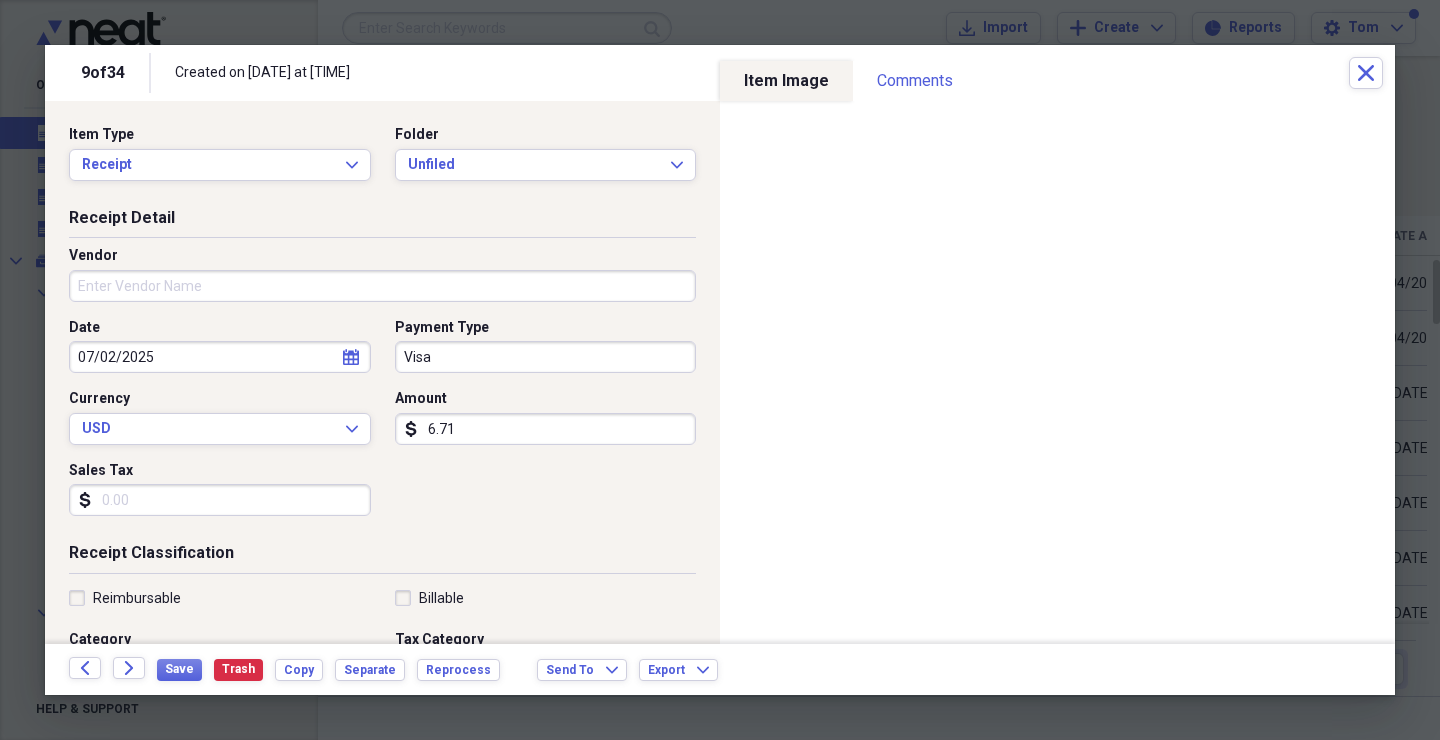 type on "67.17" 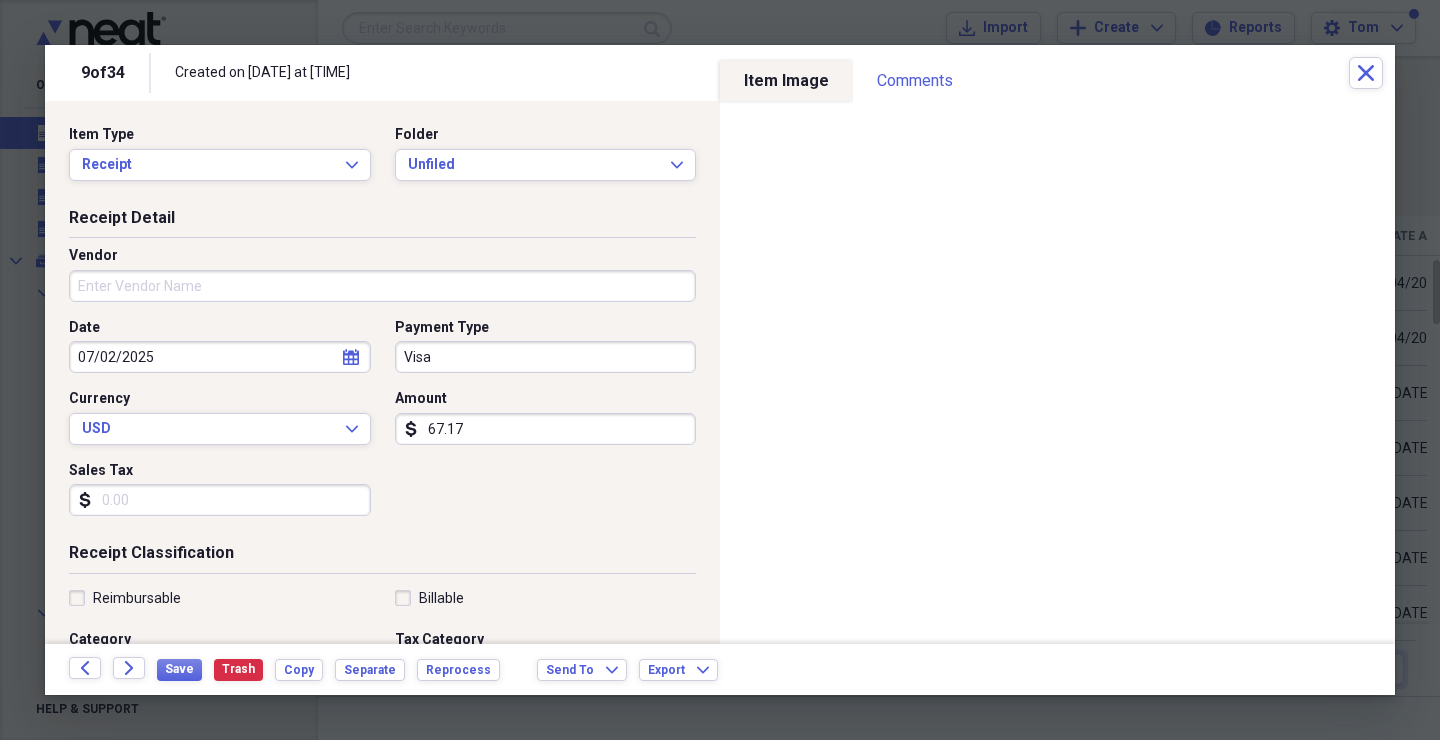 scroll, scrollTop: 0, scrollLeft: 0, axis: both 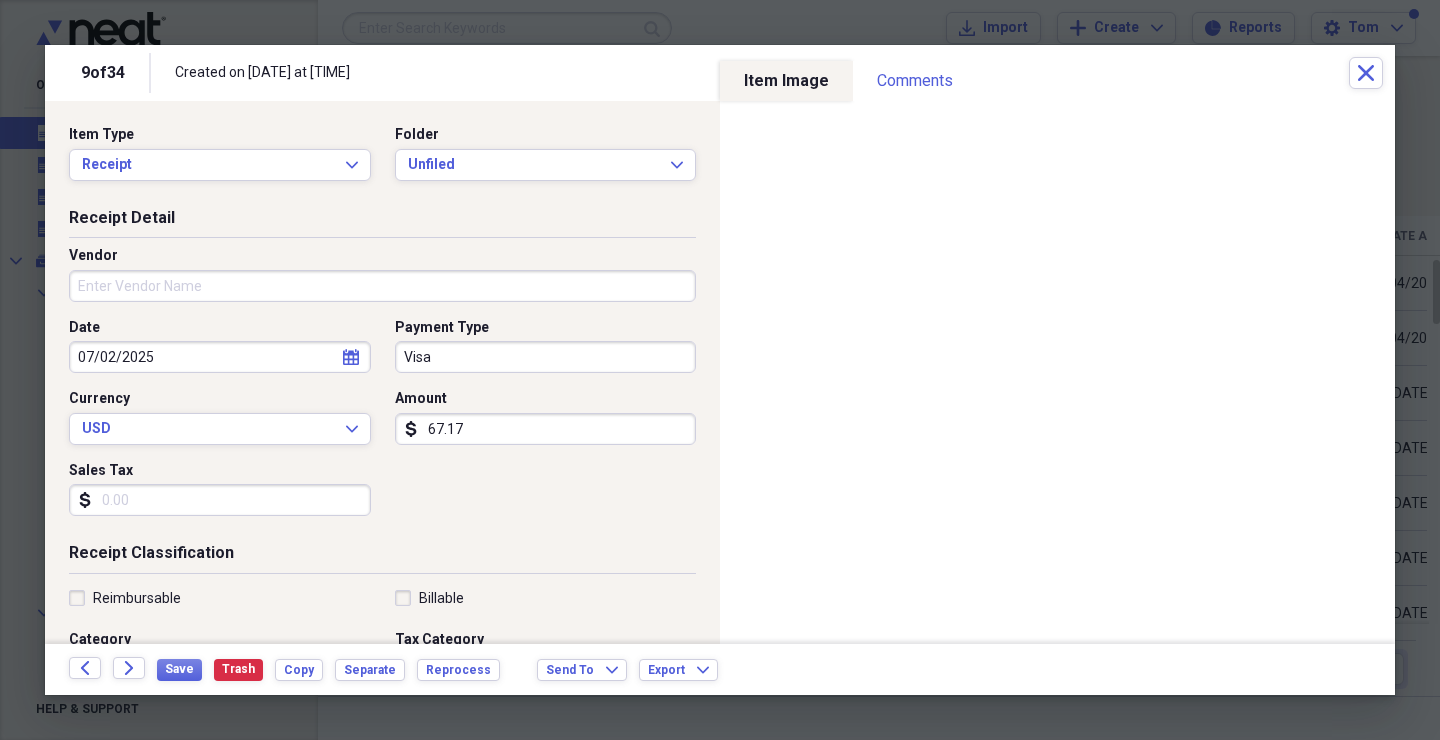 click on "Sales Tax" at bounding box center (220, 500) 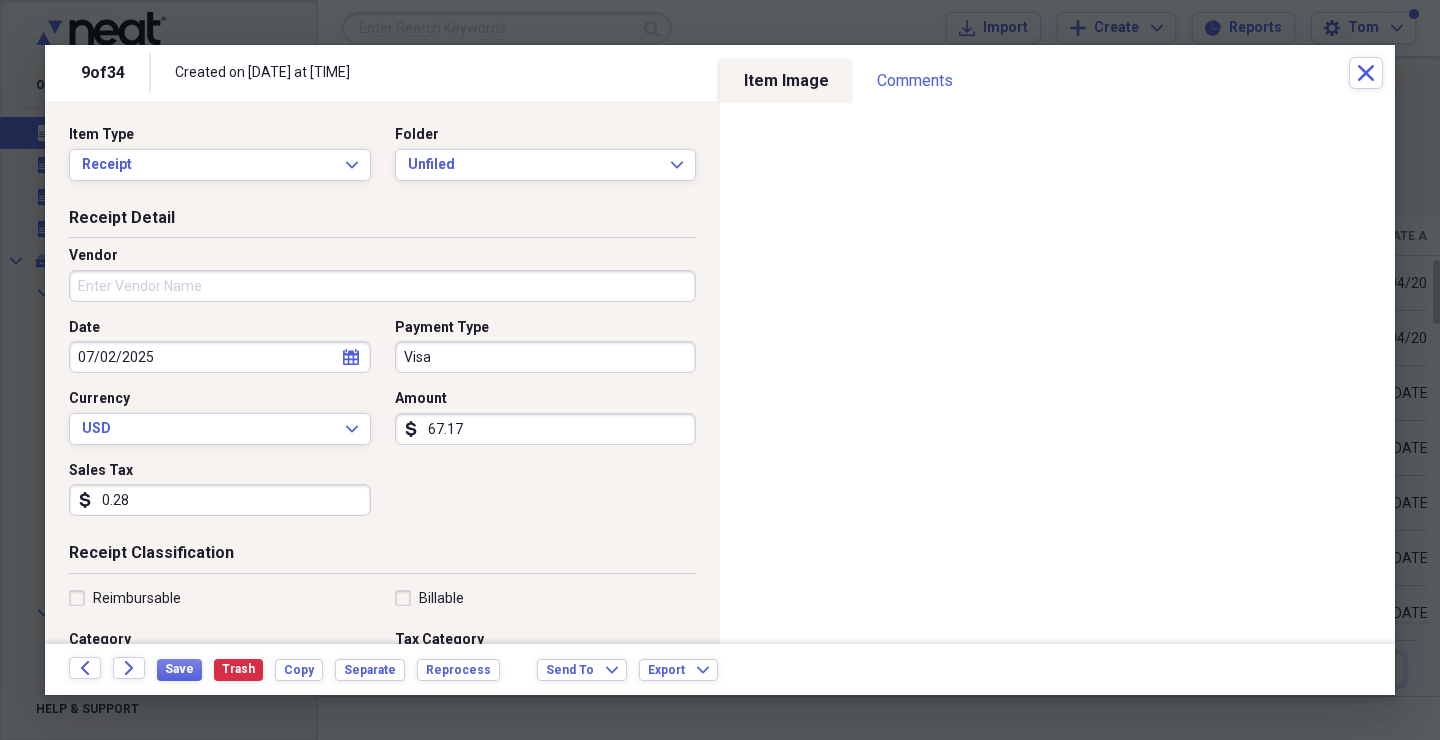 type on "2.88" 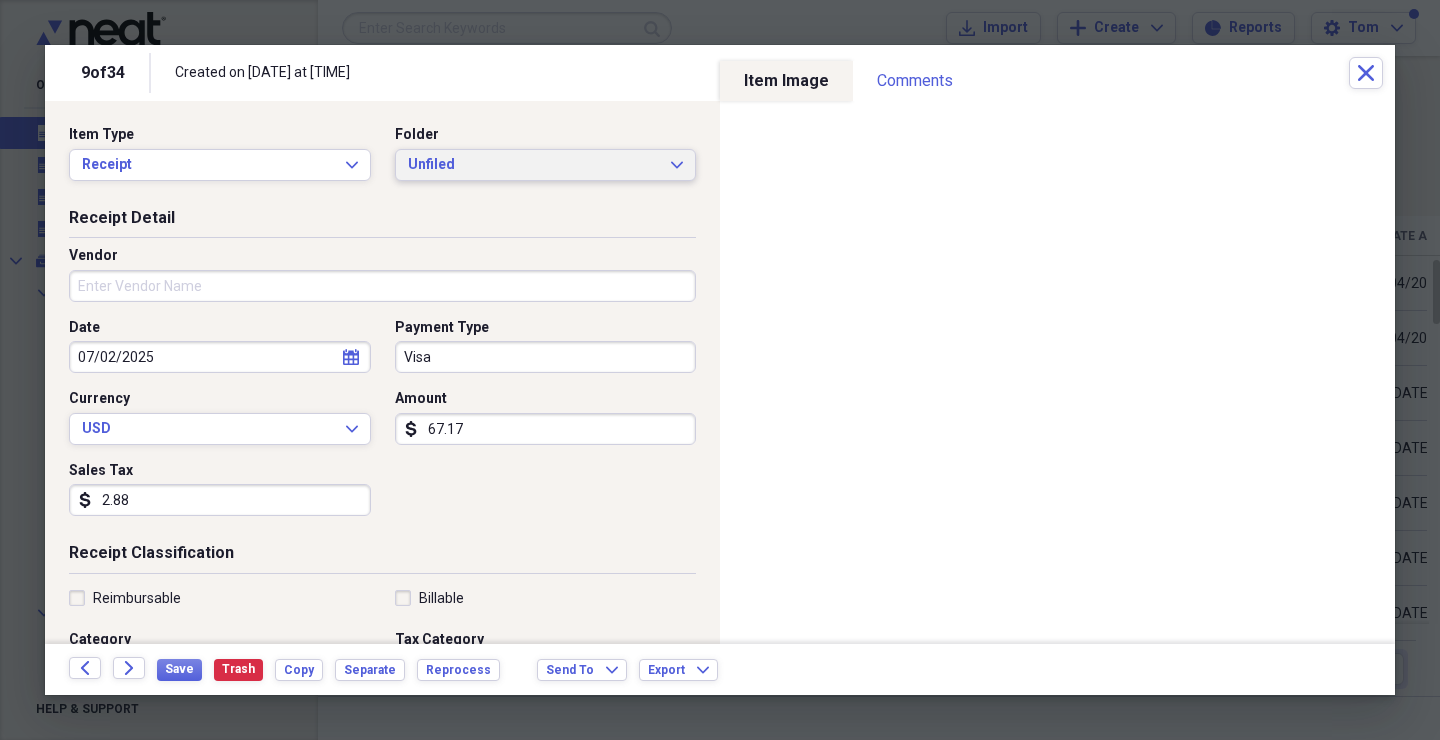 click on "Unfiled Expand" at bounding box center (546, 165) 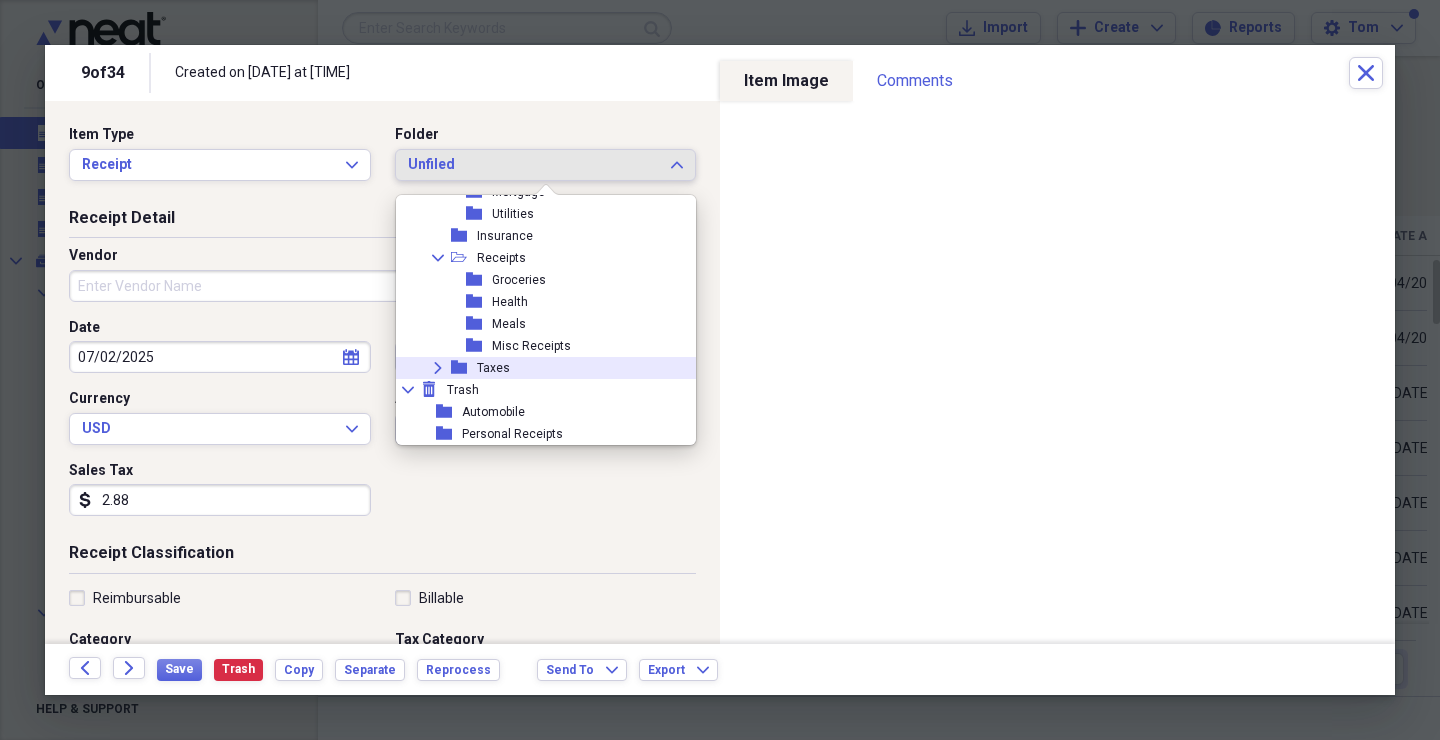 scroll, scrollTop: 403, scrollLeft: 0, axis: vertical 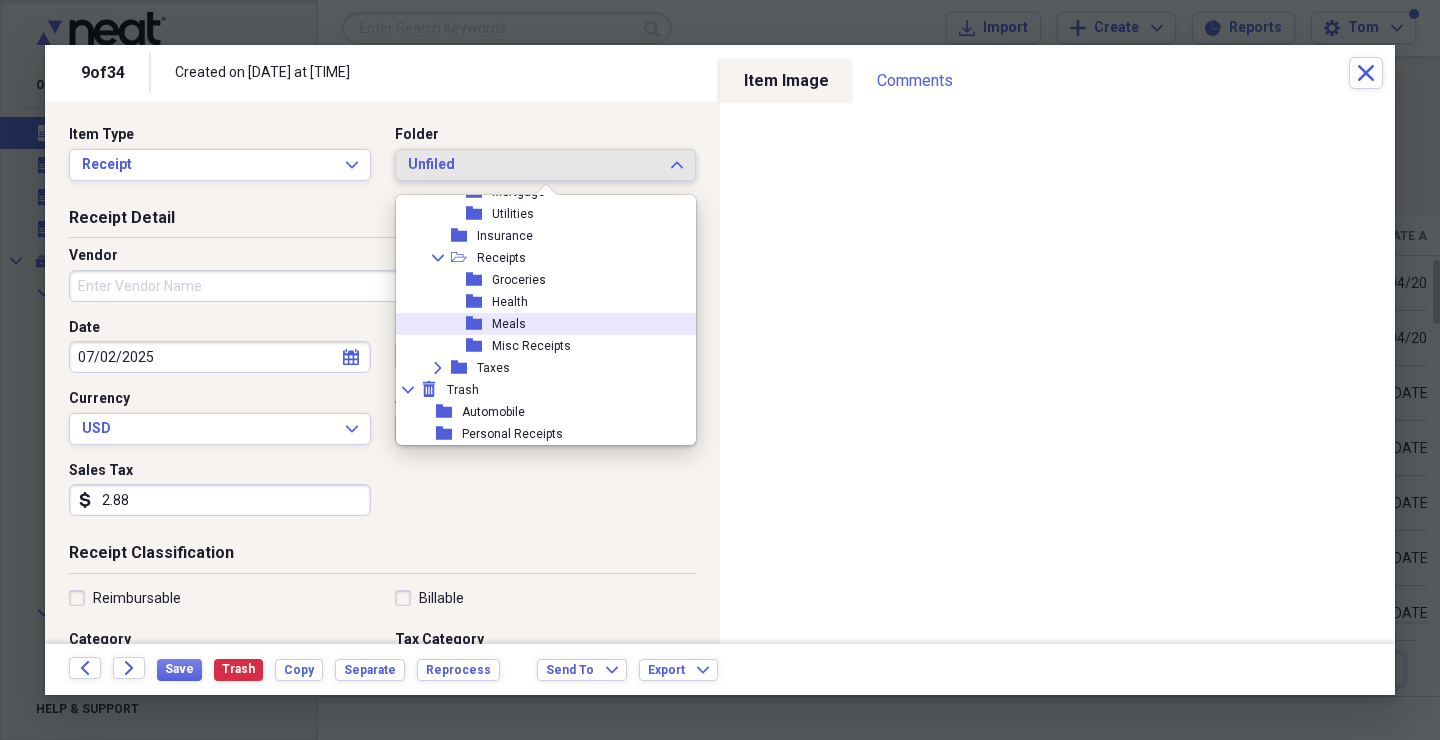 drag, startPoint x: 506, startPoint y: 325, endPoint x: 451, endPoint y: 425, distance: 114.12712 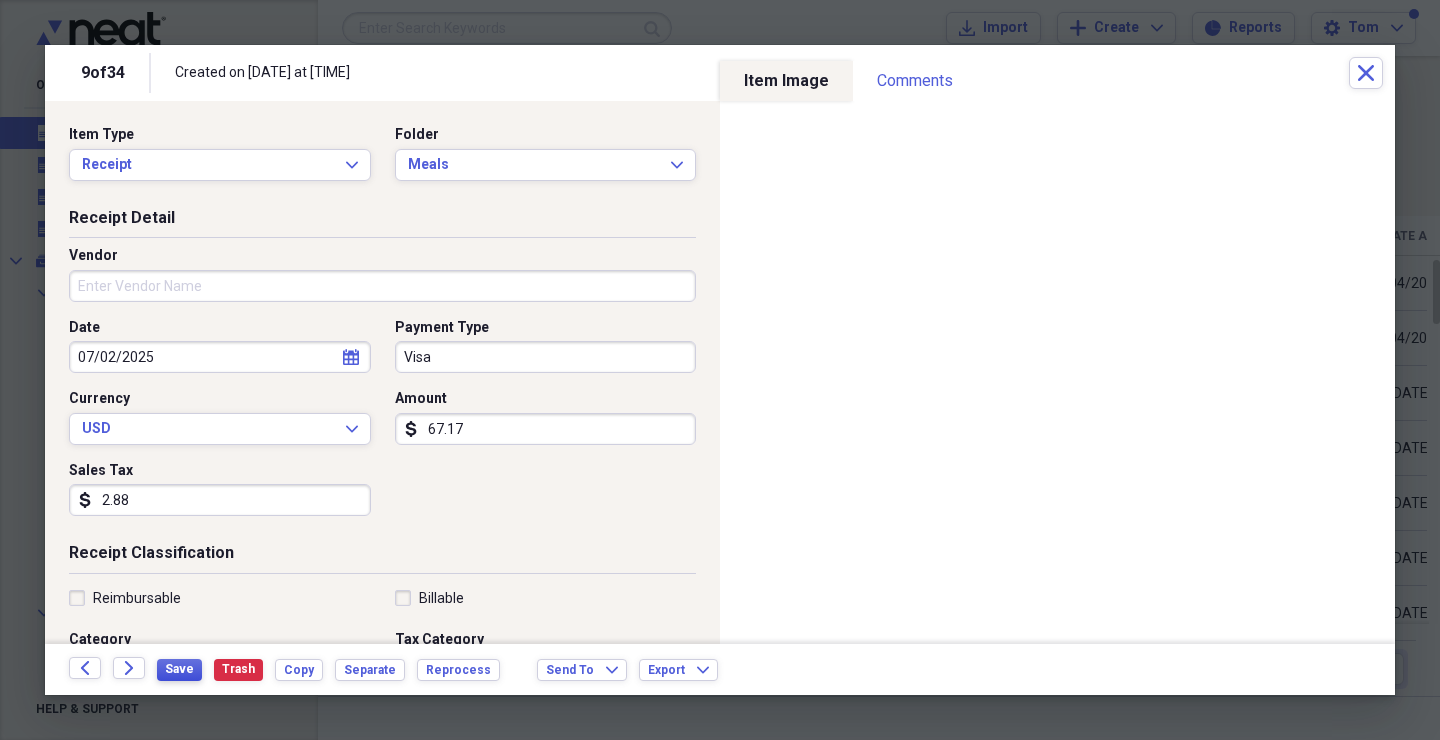 click on "Save" at bounding box center (179, 669) 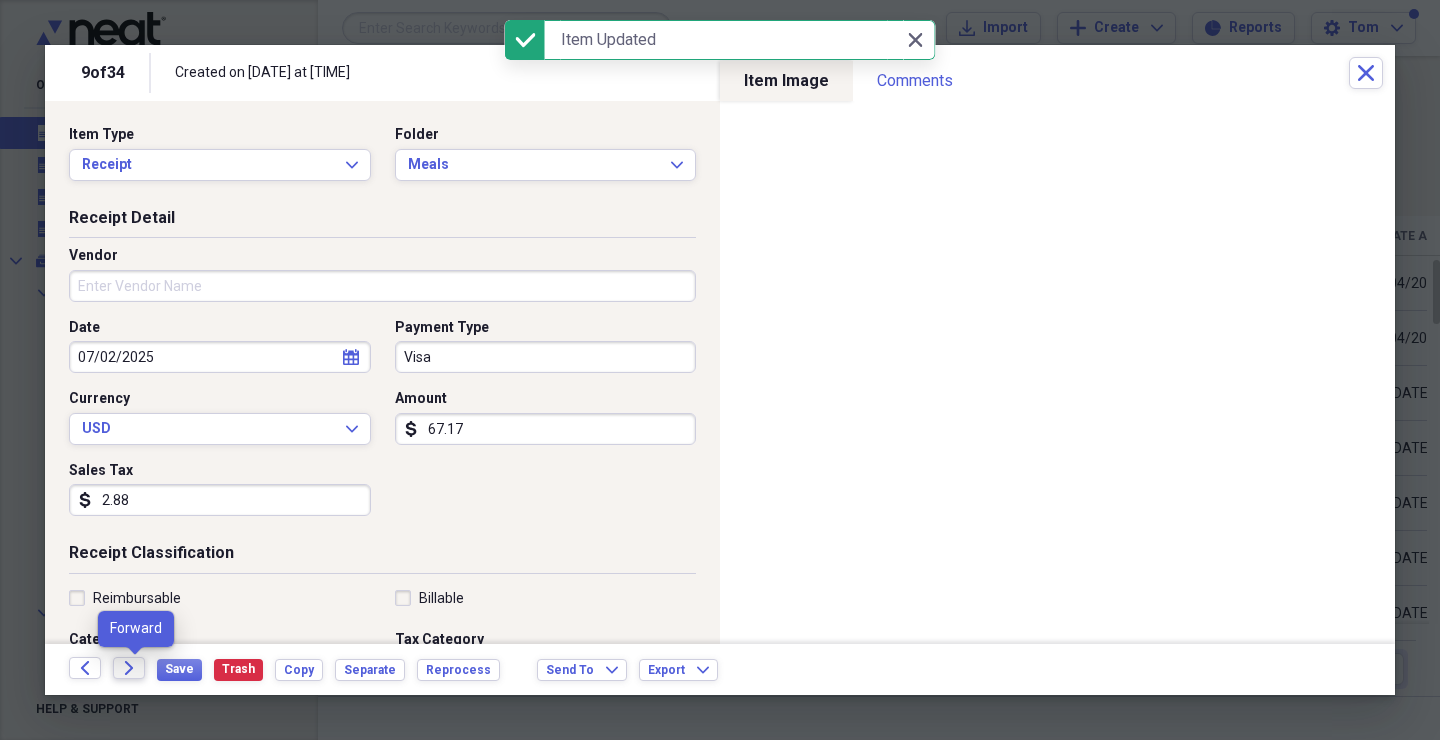 click on "Forward" at bounding box center (129, 668) 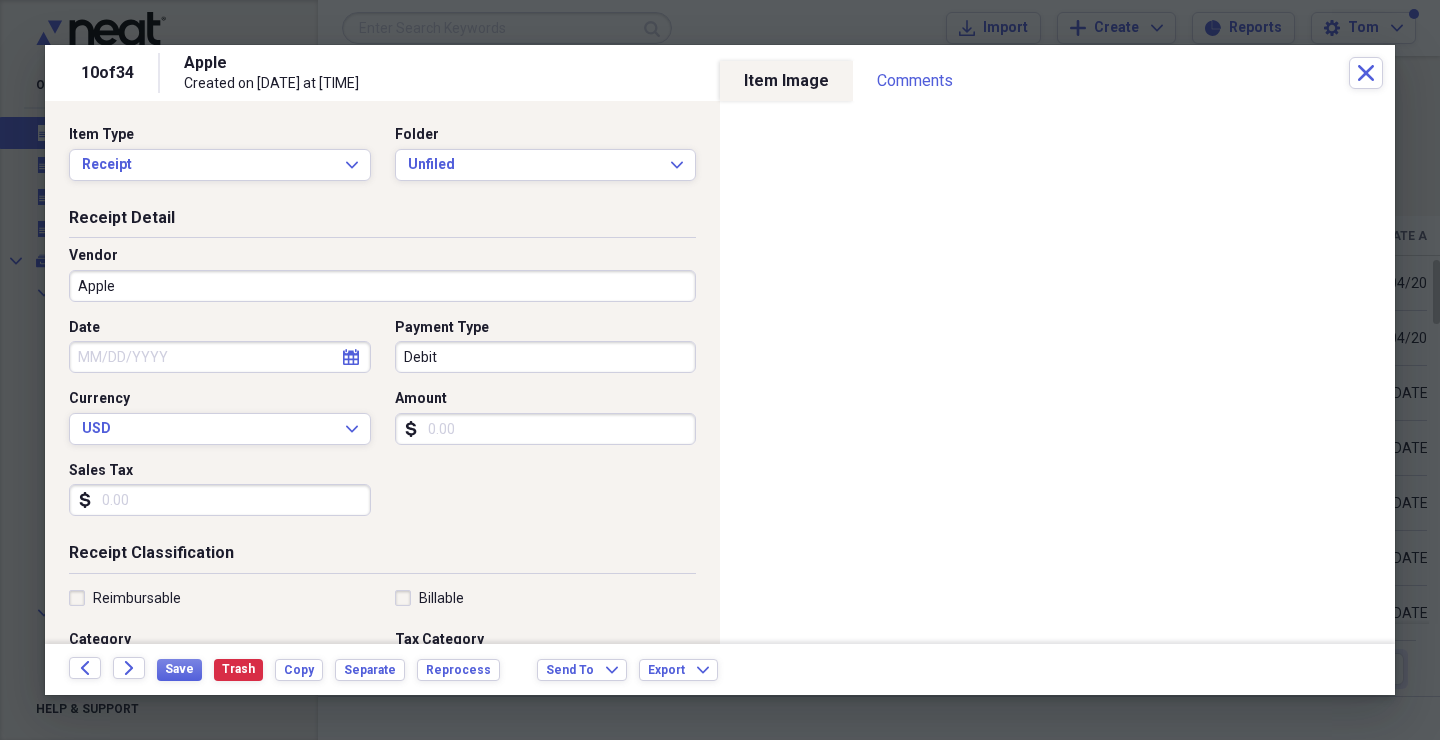 click on "Amount" at bounding box center [546, 429] 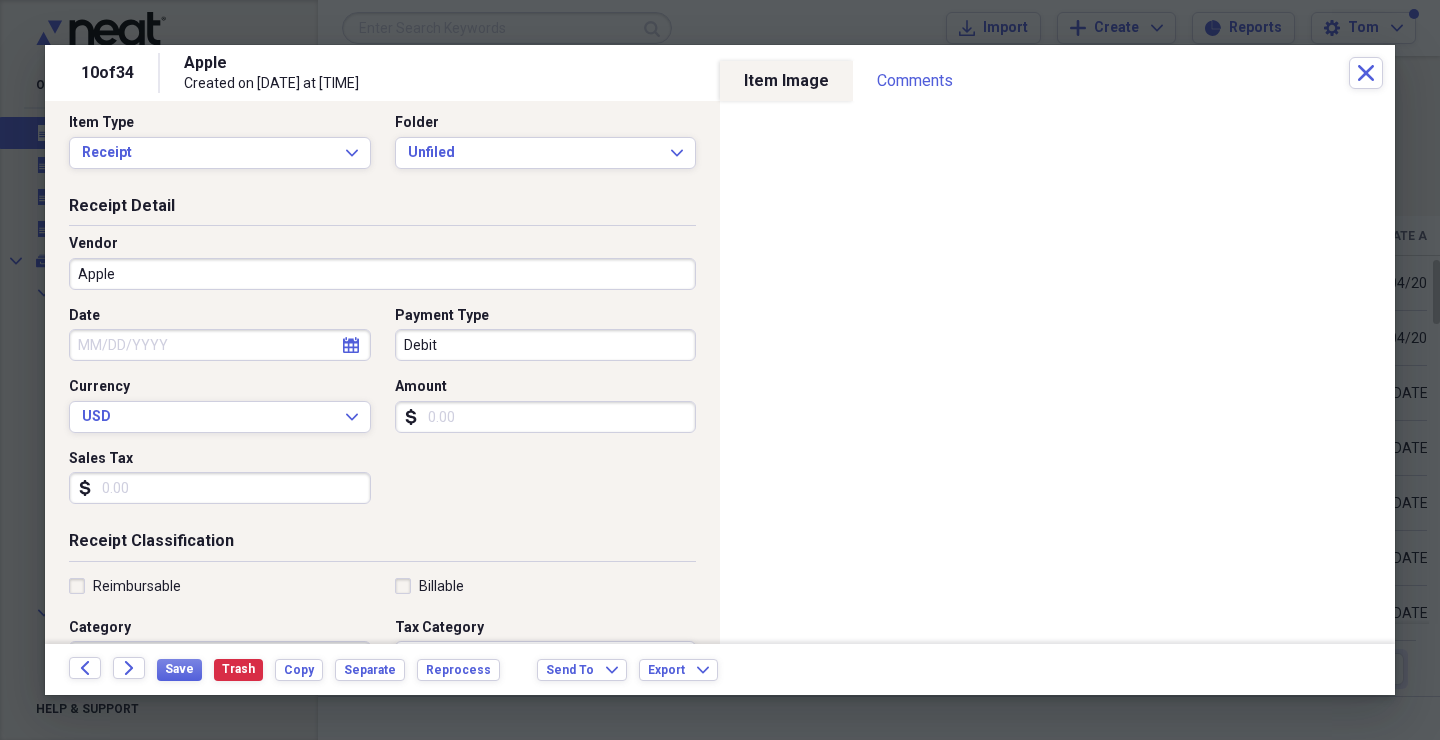 scroll, scrollTop: 13, scrollLeft: 0, axis: vertical 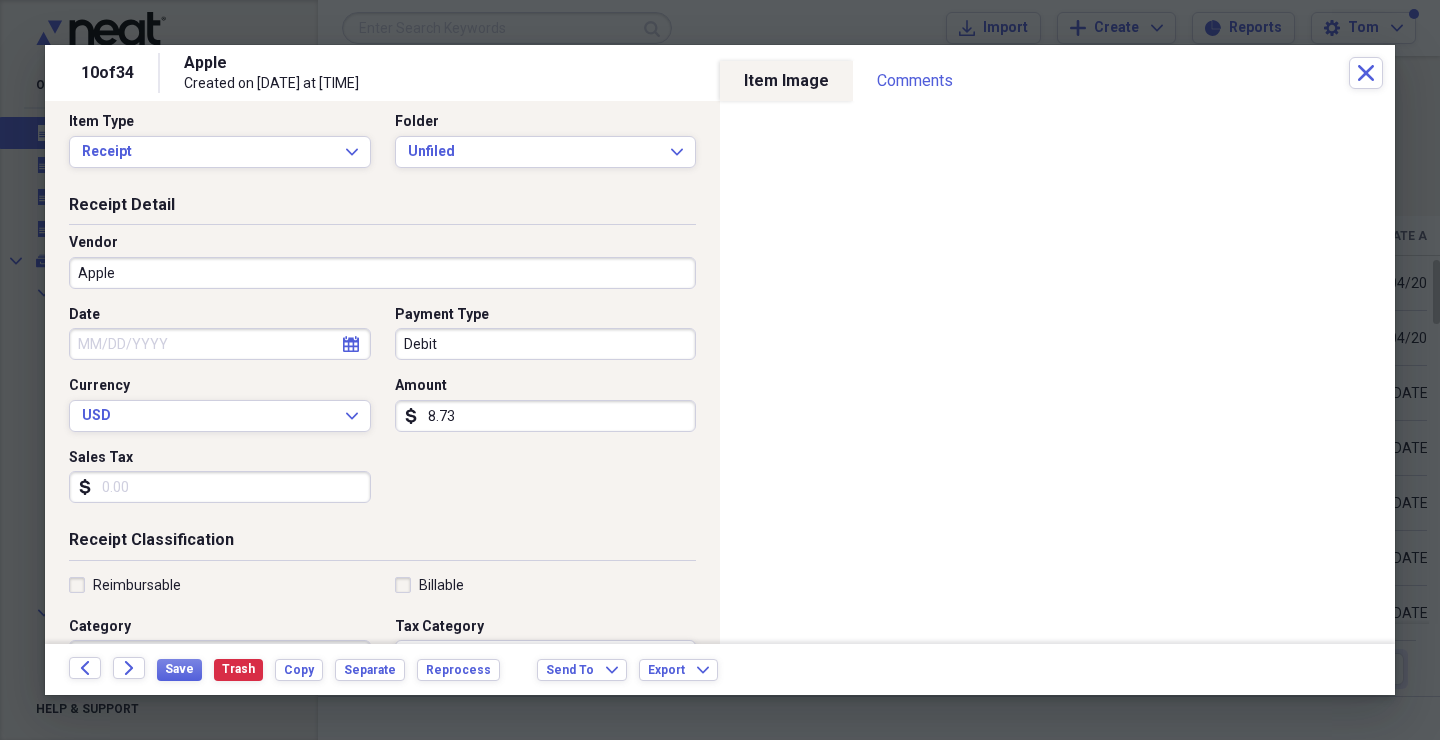 type on "87.38" 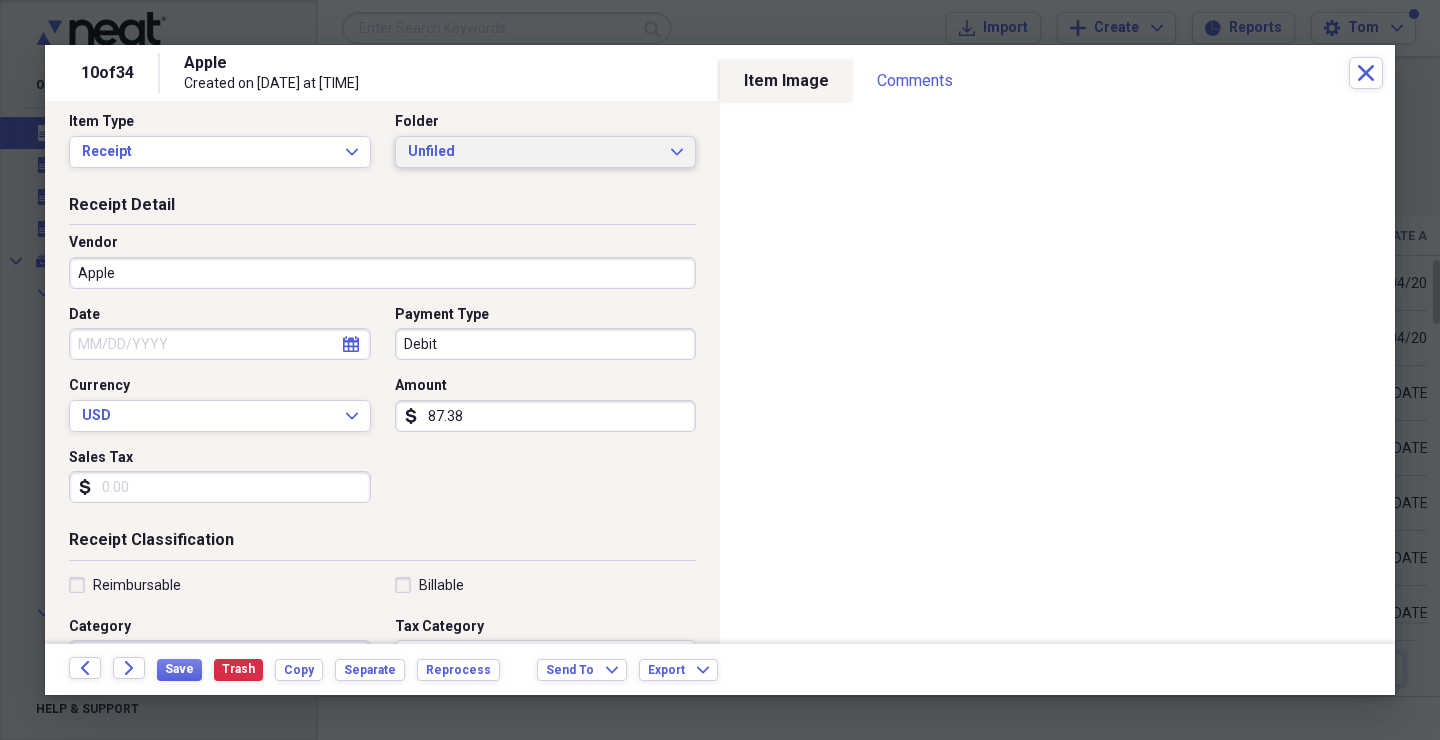 click on "Unfiled" at bounding box center [534, 152] 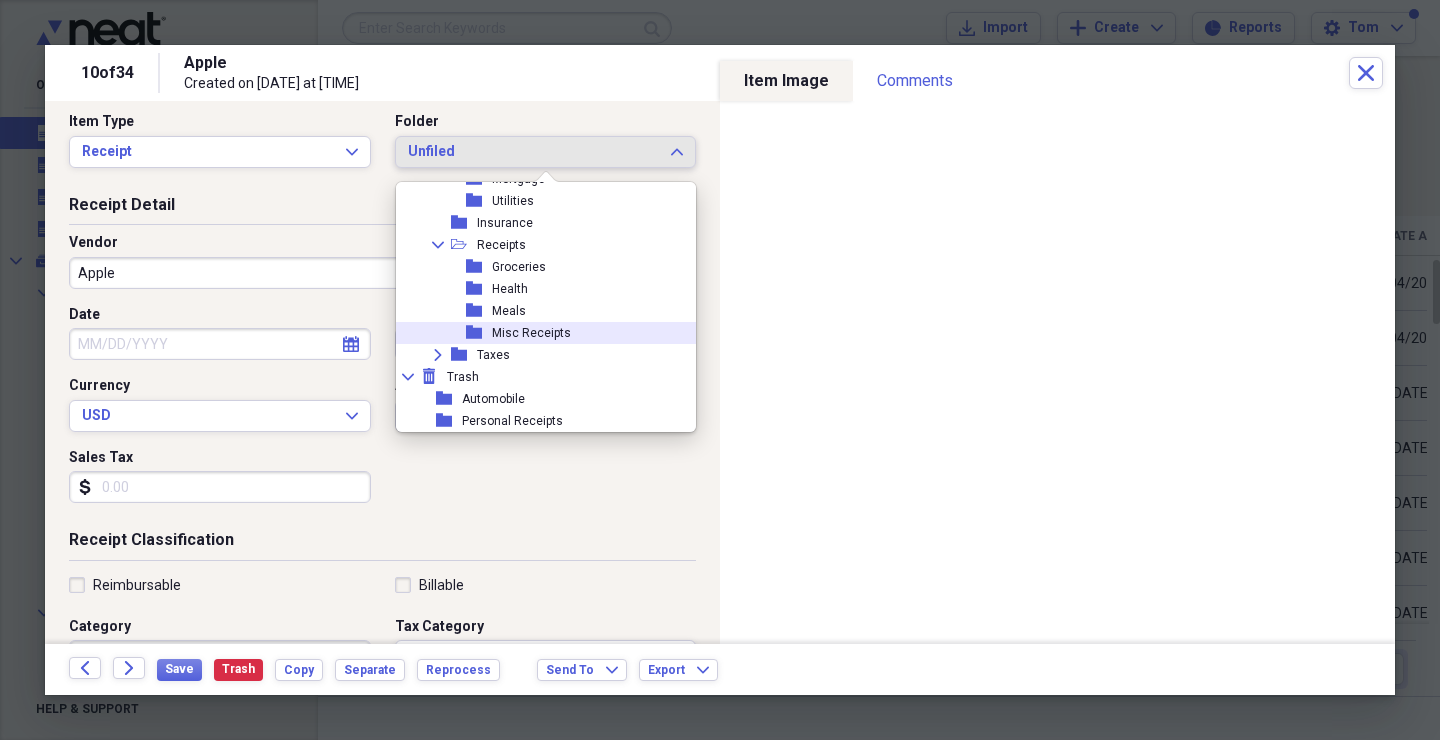scroll, scrollTop: 403, scrollLeft: 0, axis: vertical 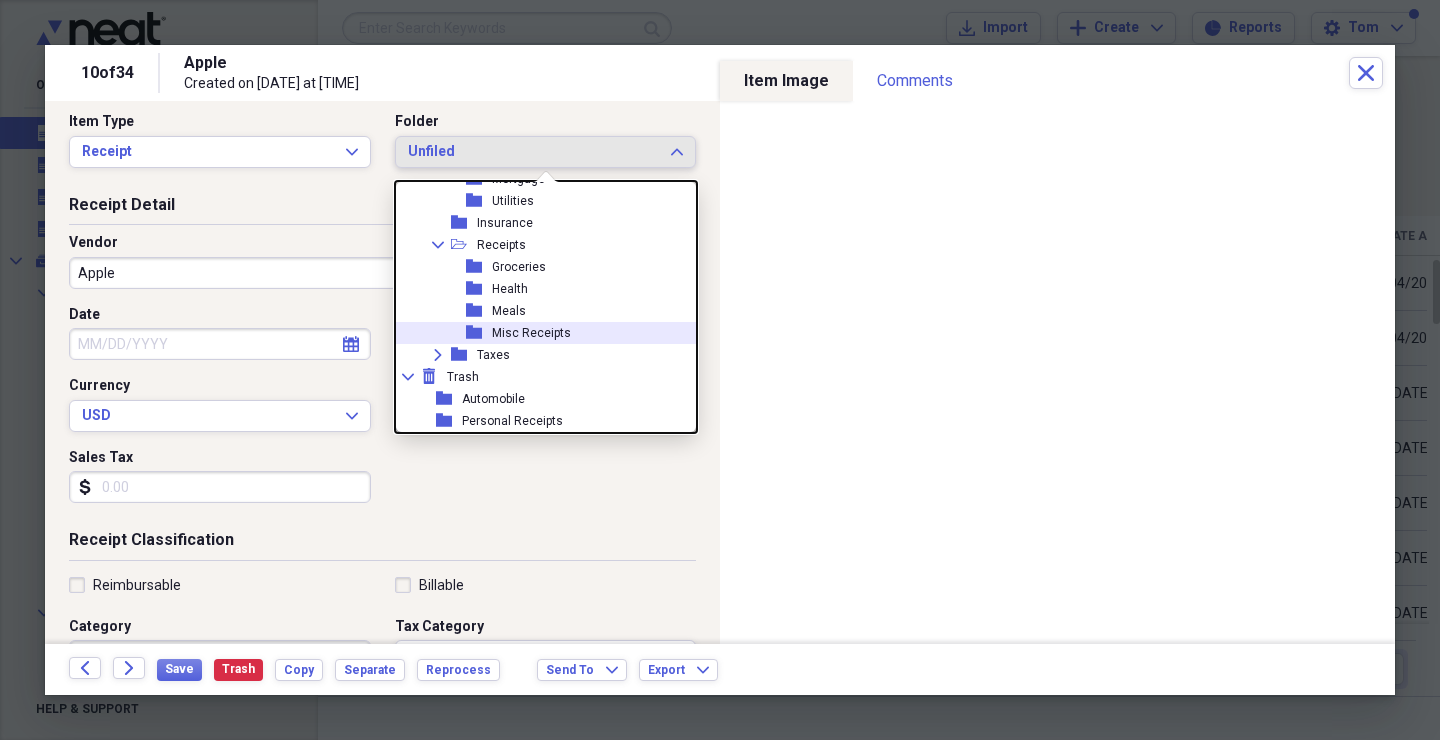click on "Misc Receipts" at bounding box center (531, 333) 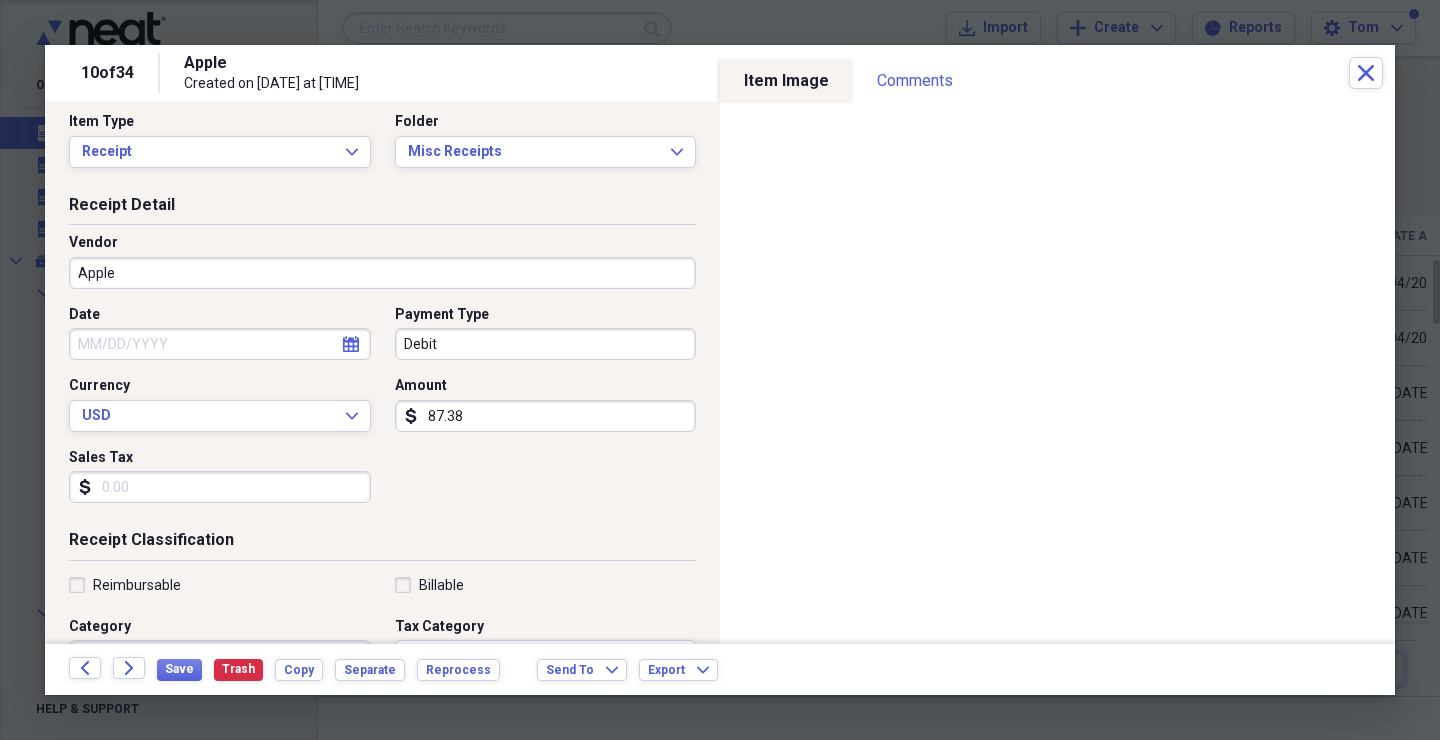 click on "Sales Tax" at bounding box center [220, 487] 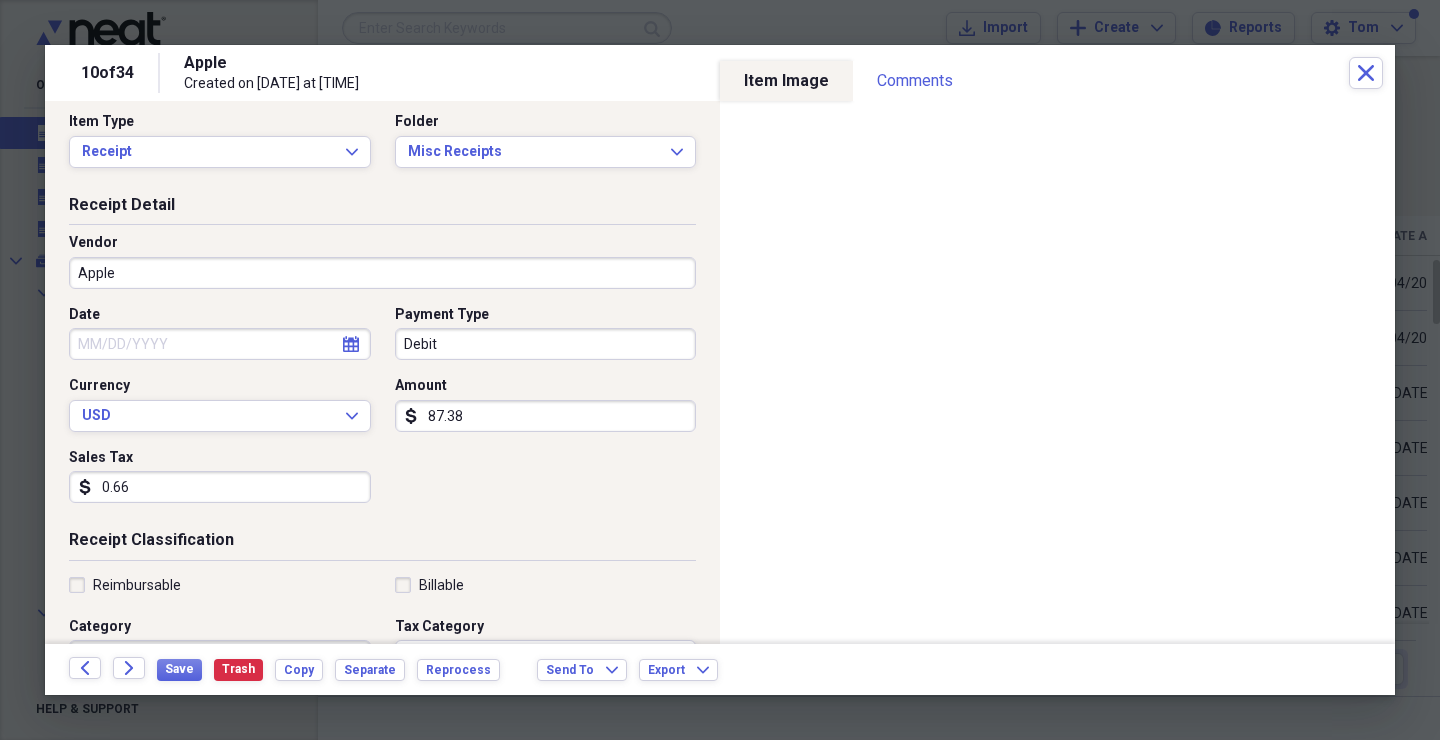 type on "6.66" 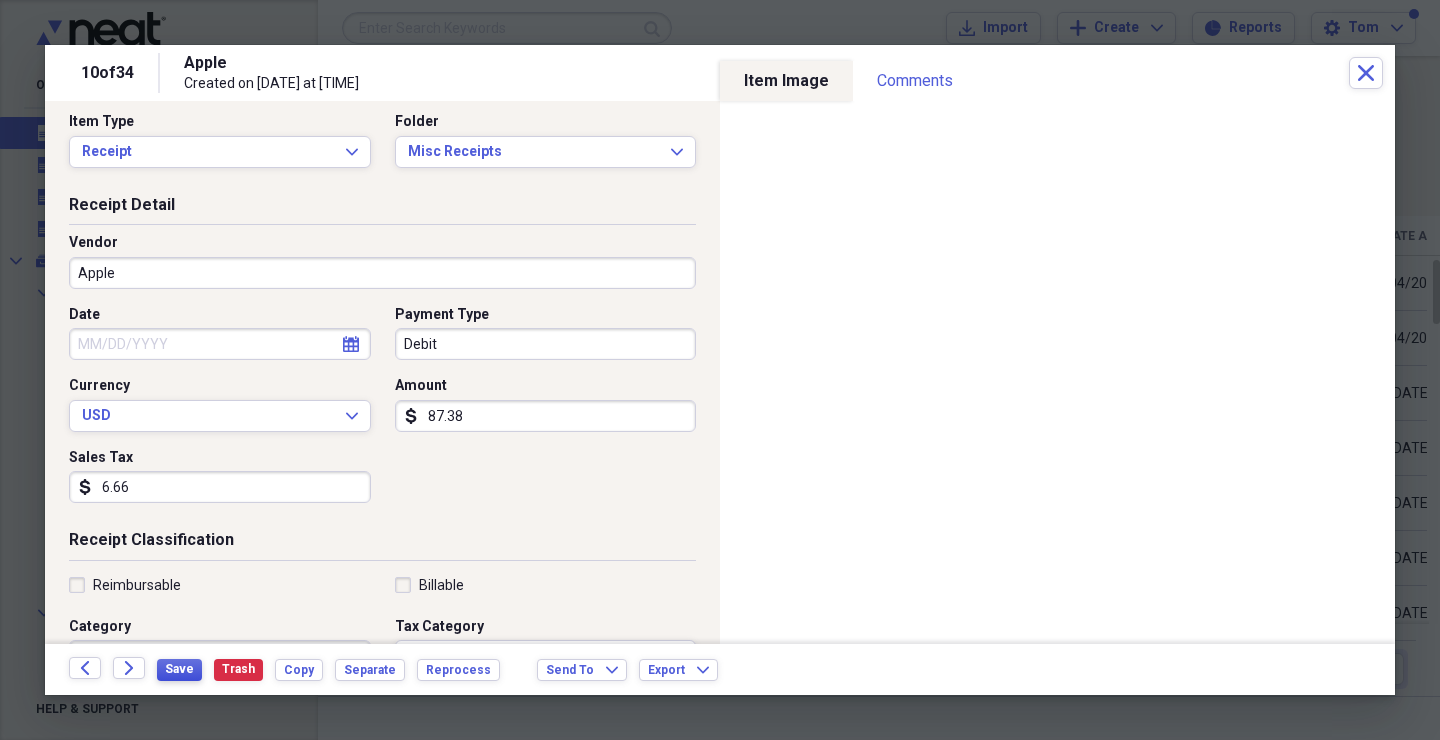 click on "Save" at bounding box center [179, 670] 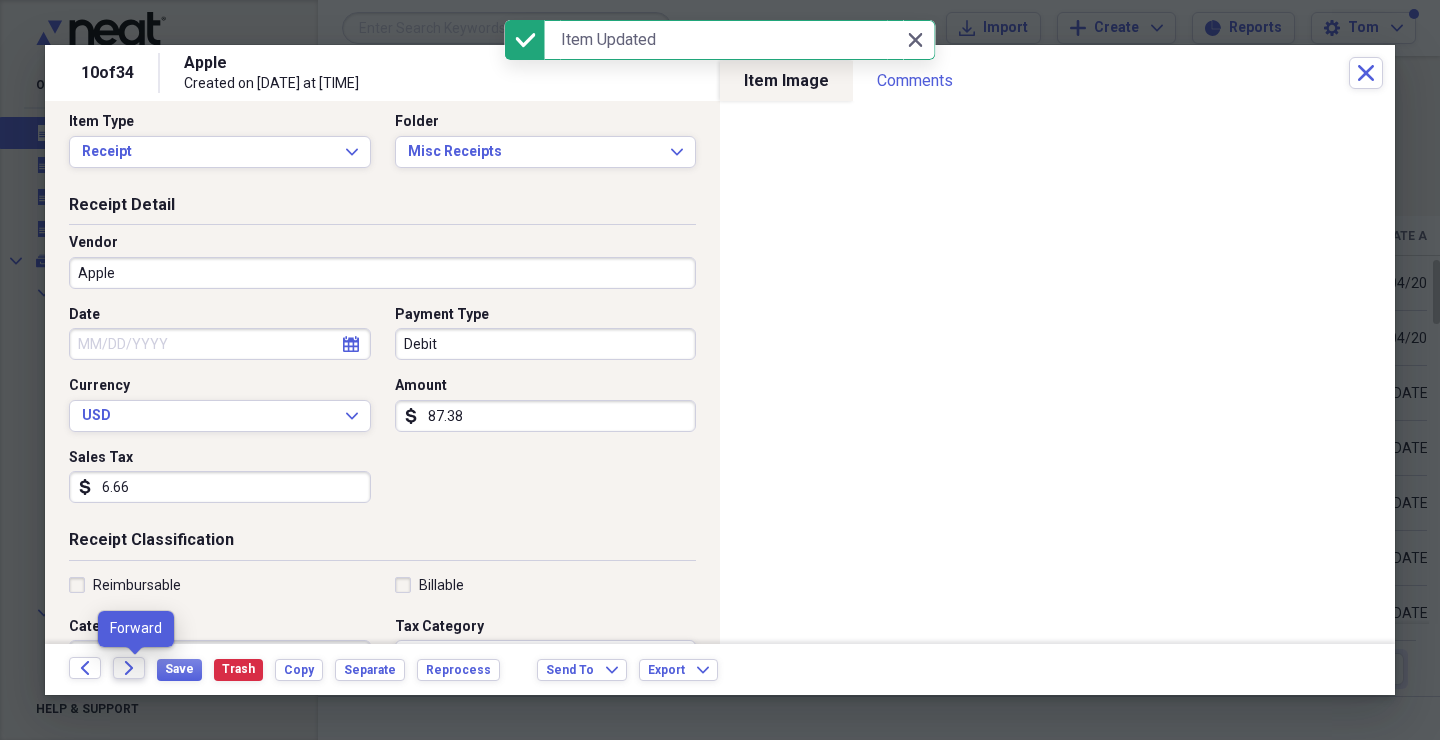 click on "Forward" 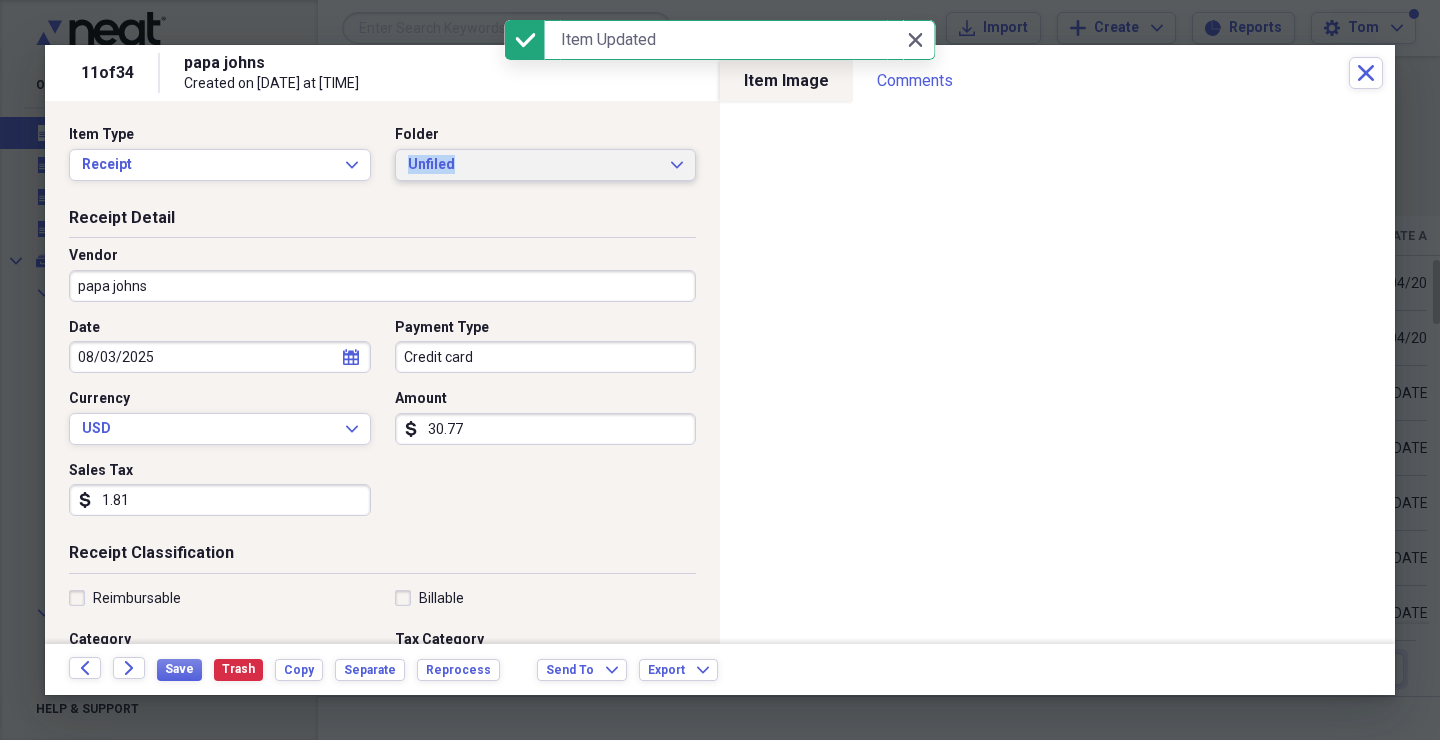 click on "Unfiled" at bounding box center [534, 165] 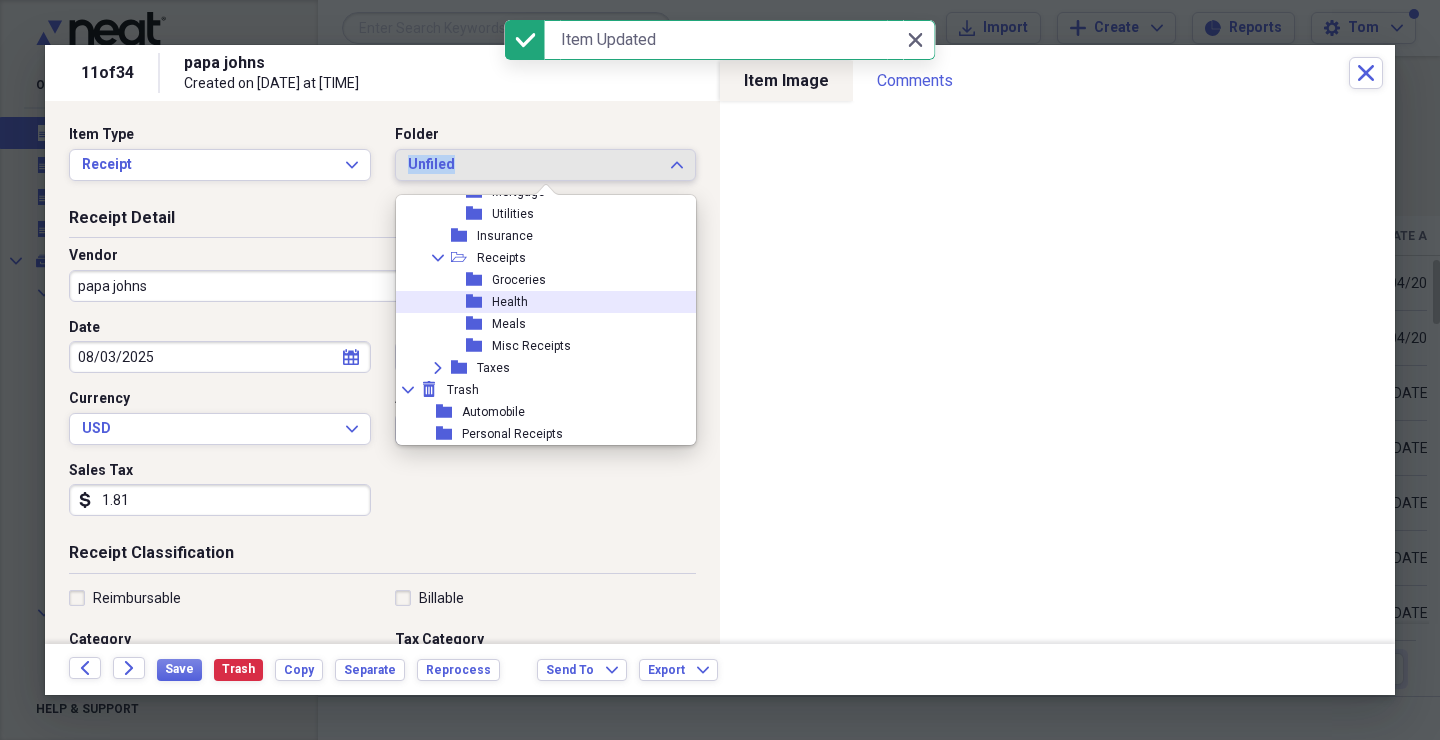 scroll, scrollTop: 403, scrollLeft: 0, axis: vertical 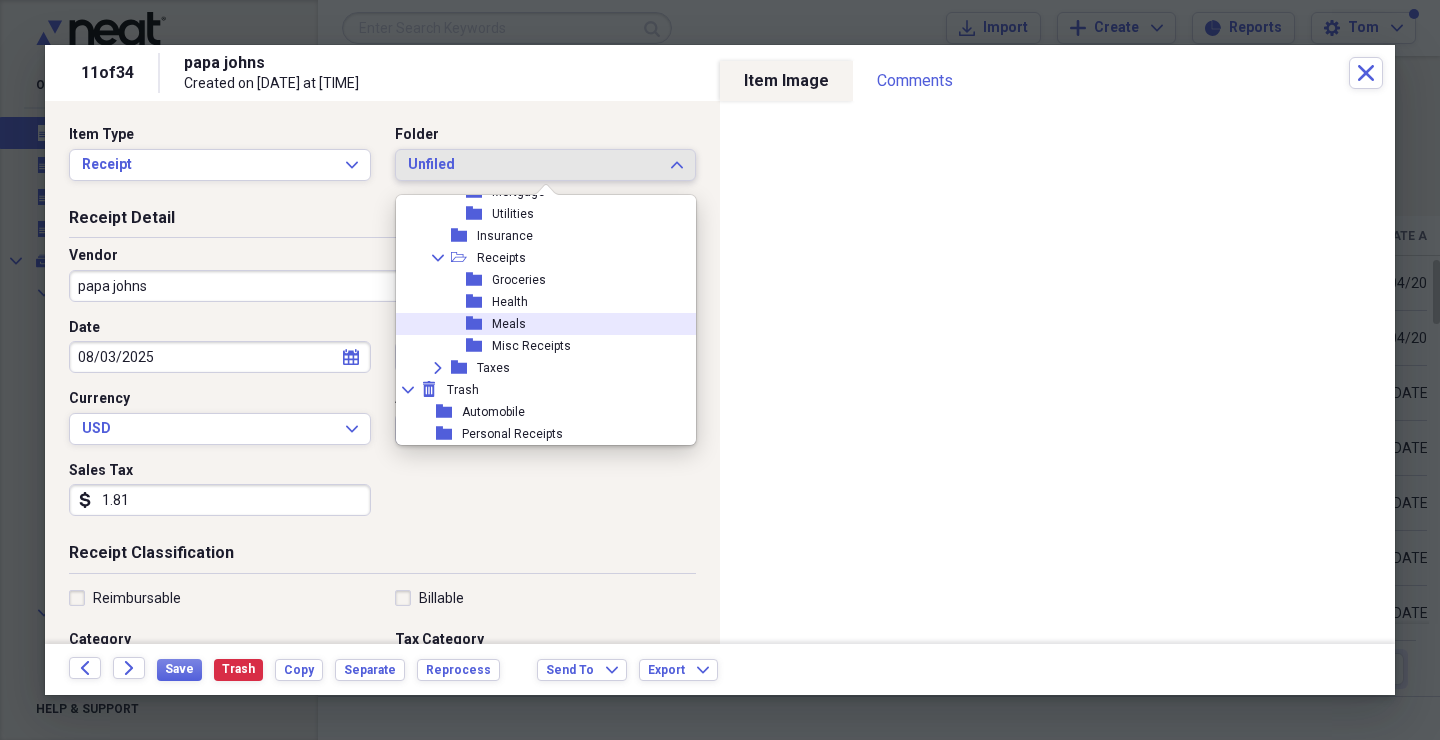 click on "Meals" at bounding box center (509, 324) 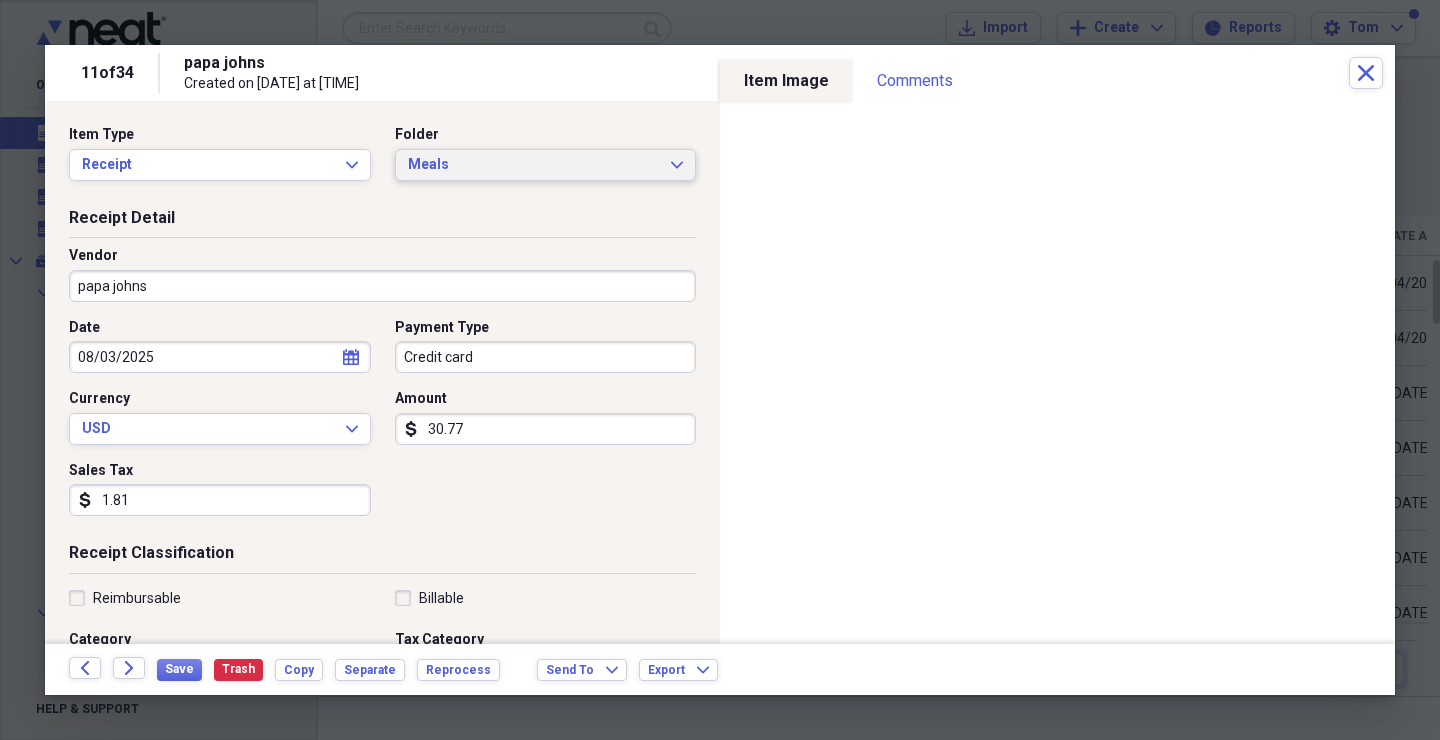 scroll, scrollTop: 1, scrollLeft: 0, axis: vertical 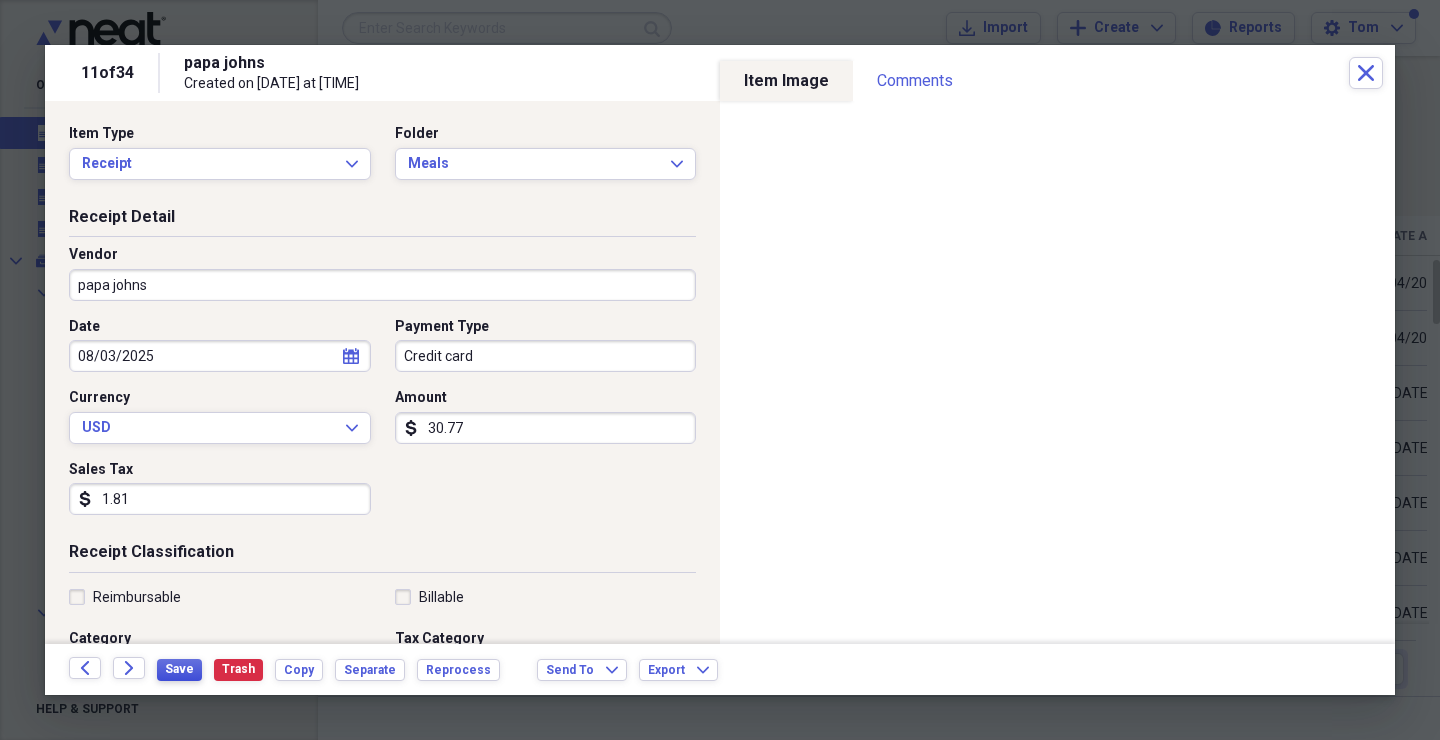 click on "Save" at bounding box center (179, 669) 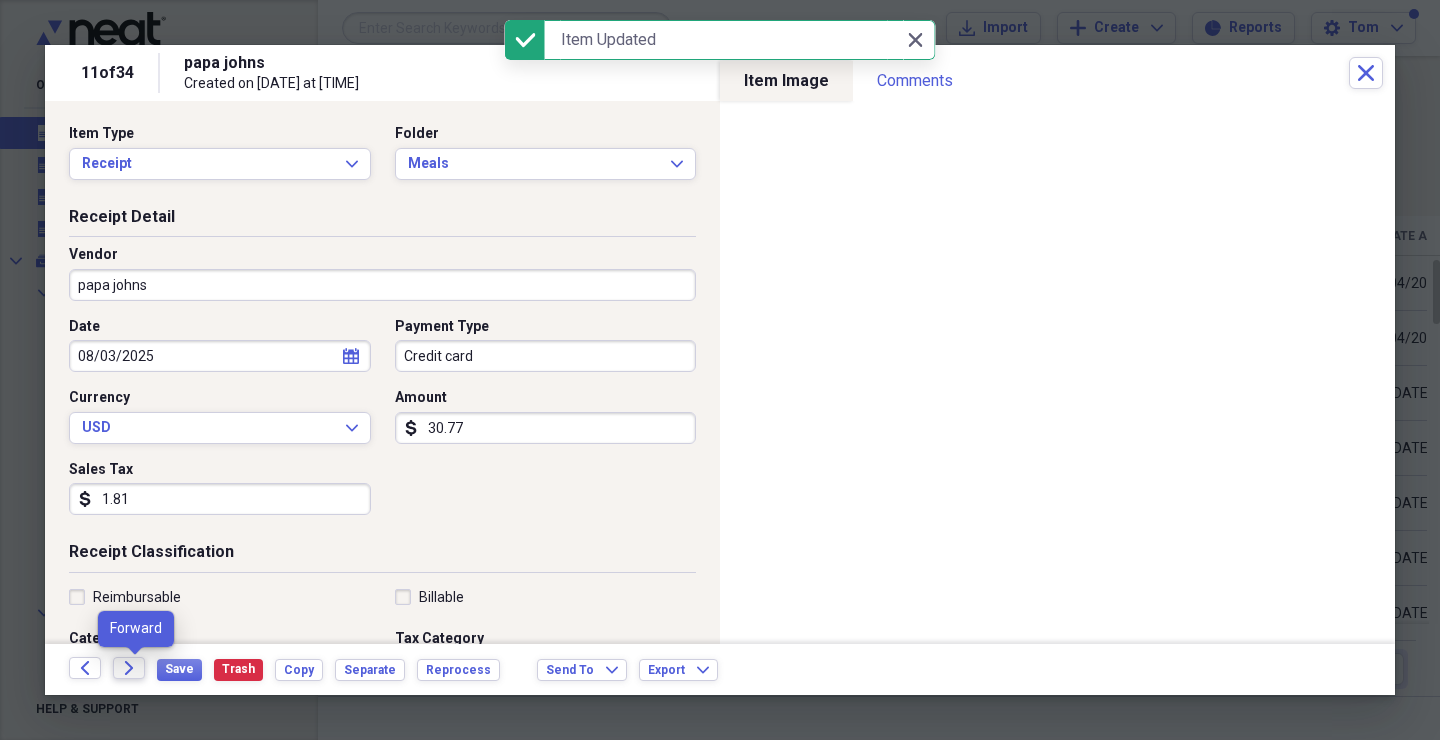click on "Forward" 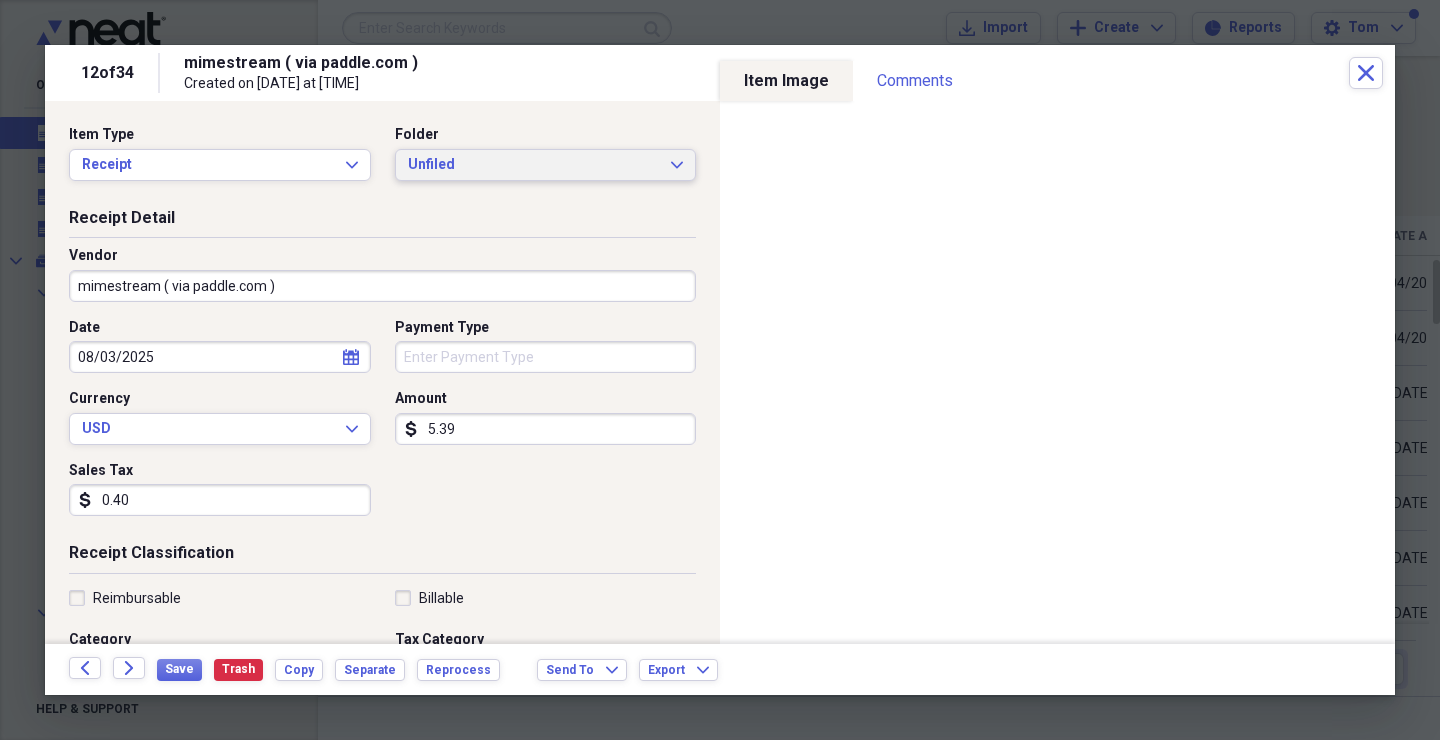 click on "Unfiled" at bounding box center [534, 165] 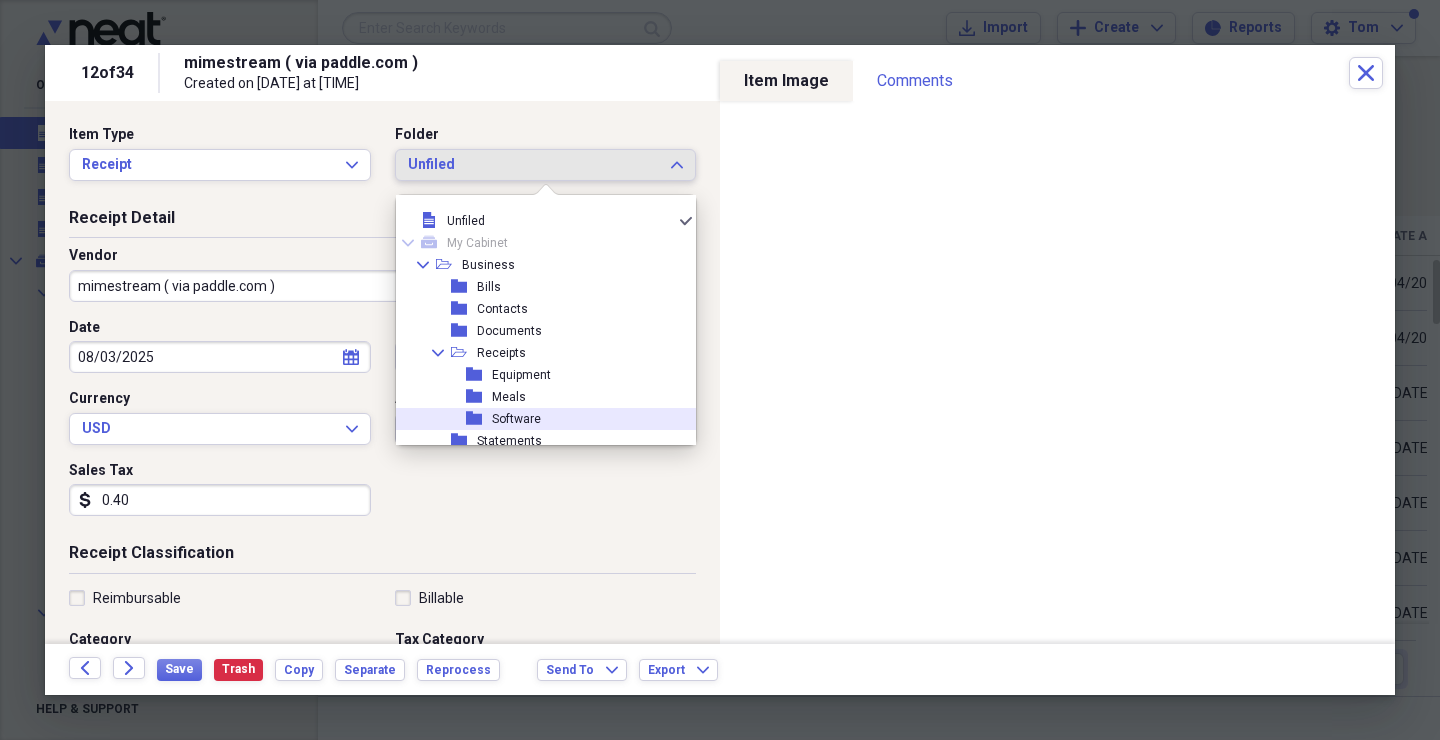 drag, startPoint x: 515, startPoint y: 415, endPoint x: 500, endPoint y: 415, distance: 15 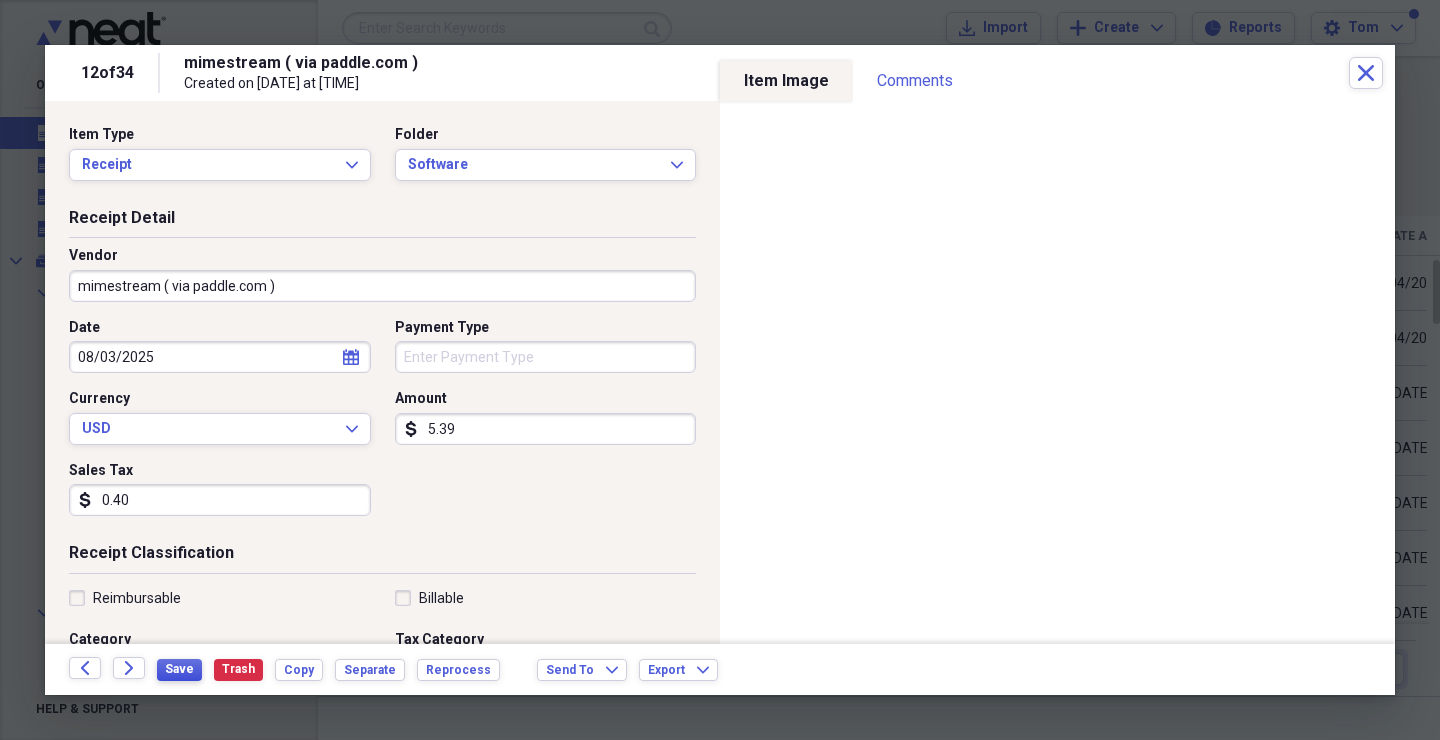 click on "Save" at bounding box center [179, 669] 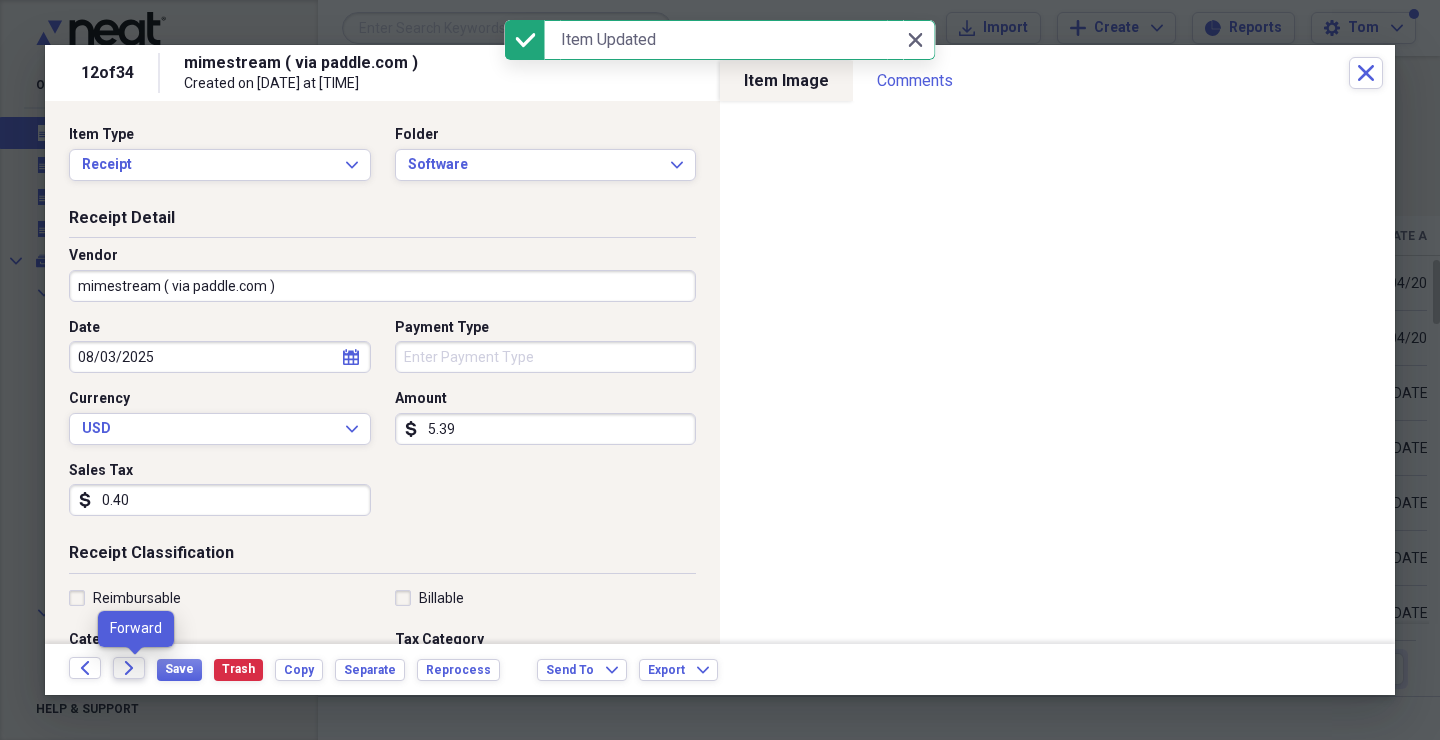 click on "Forward" 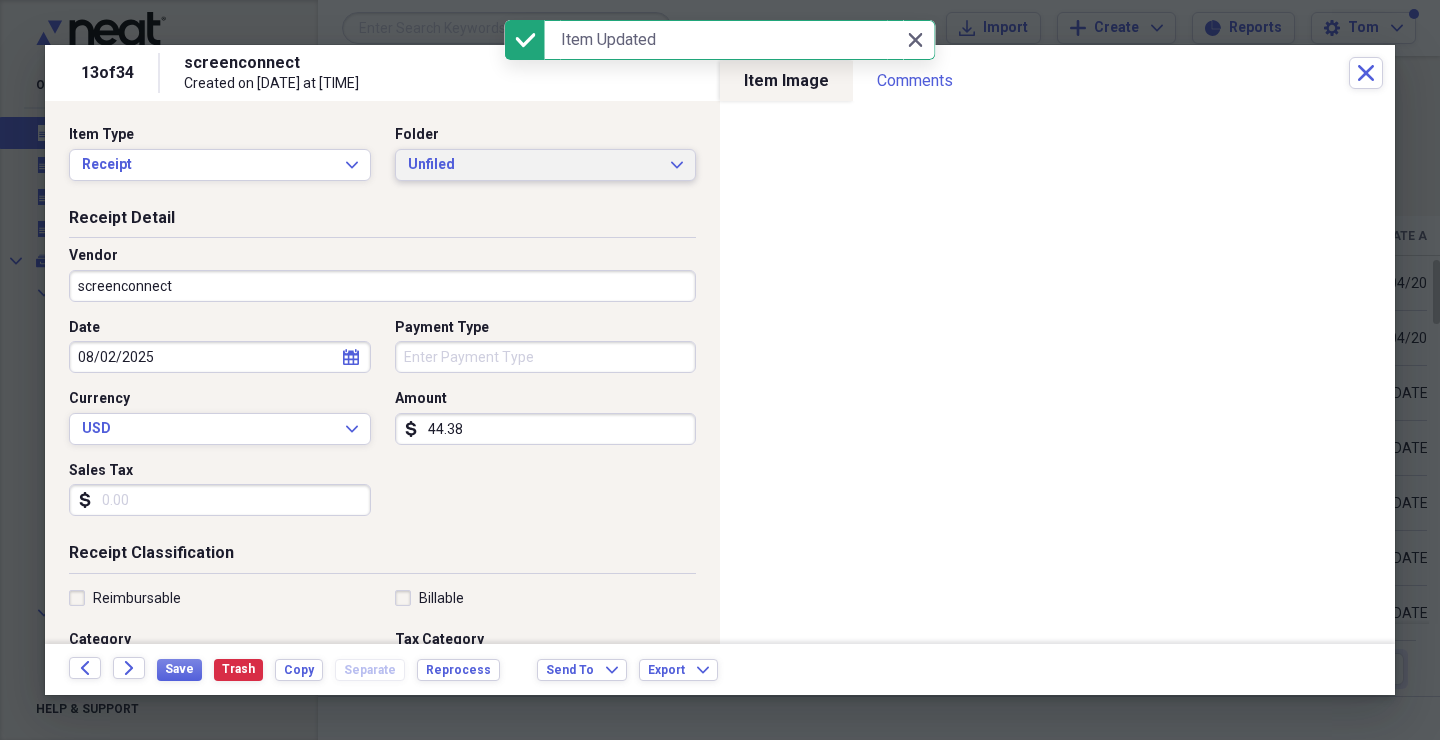 click on "Unfiled" at bounding box center (534, 165) 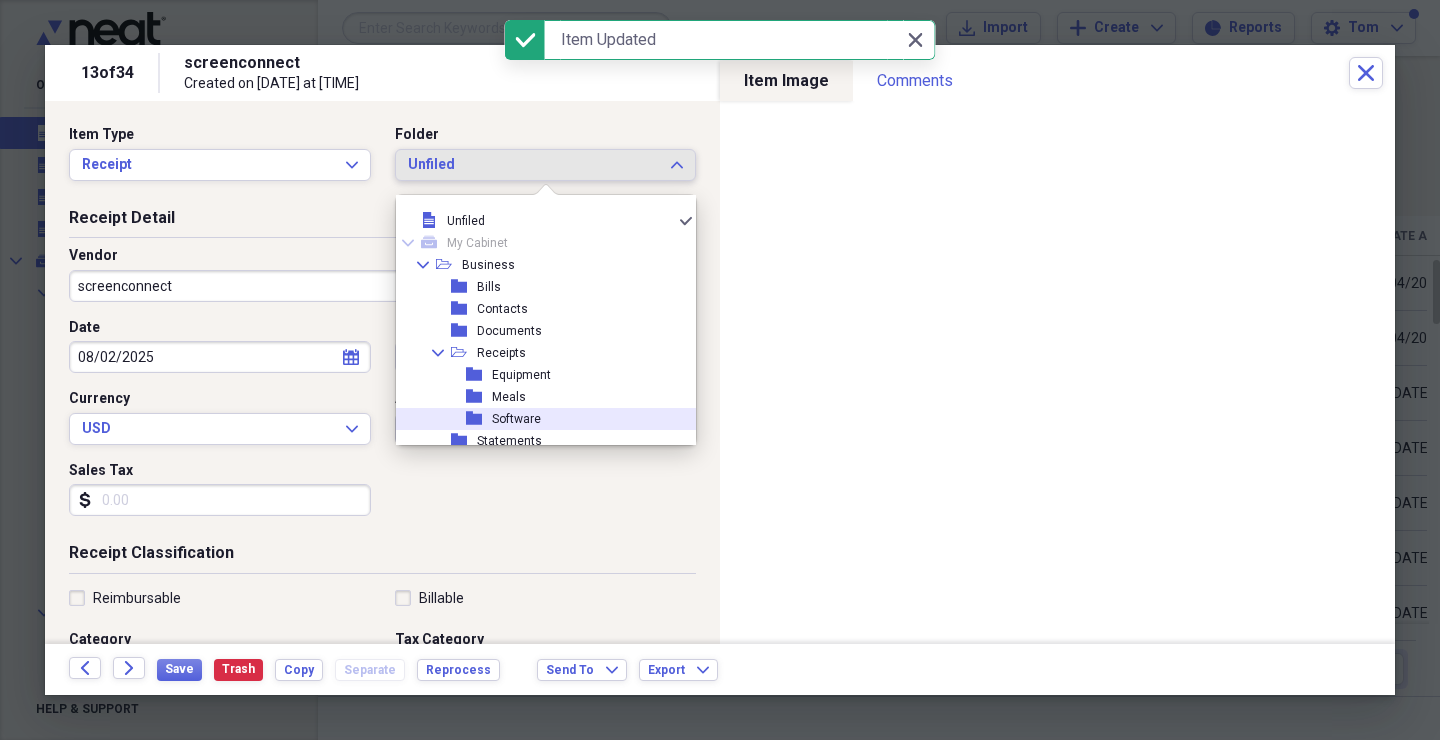 drag, startPoint x: 532, startPoint y: 419, endPoint x: 675, endPoint y: 410, distance: 143.28294 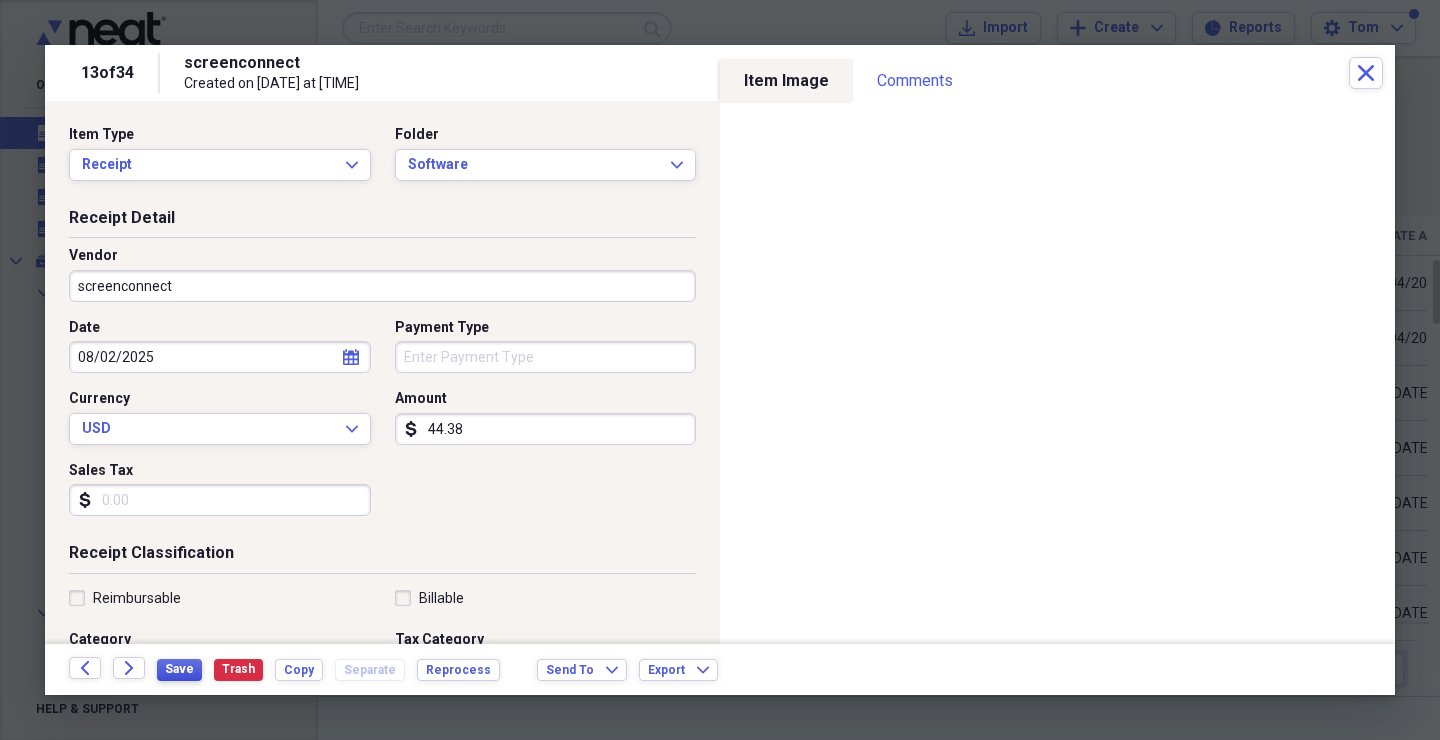 click on "Save" at bounding box center [179, 670] 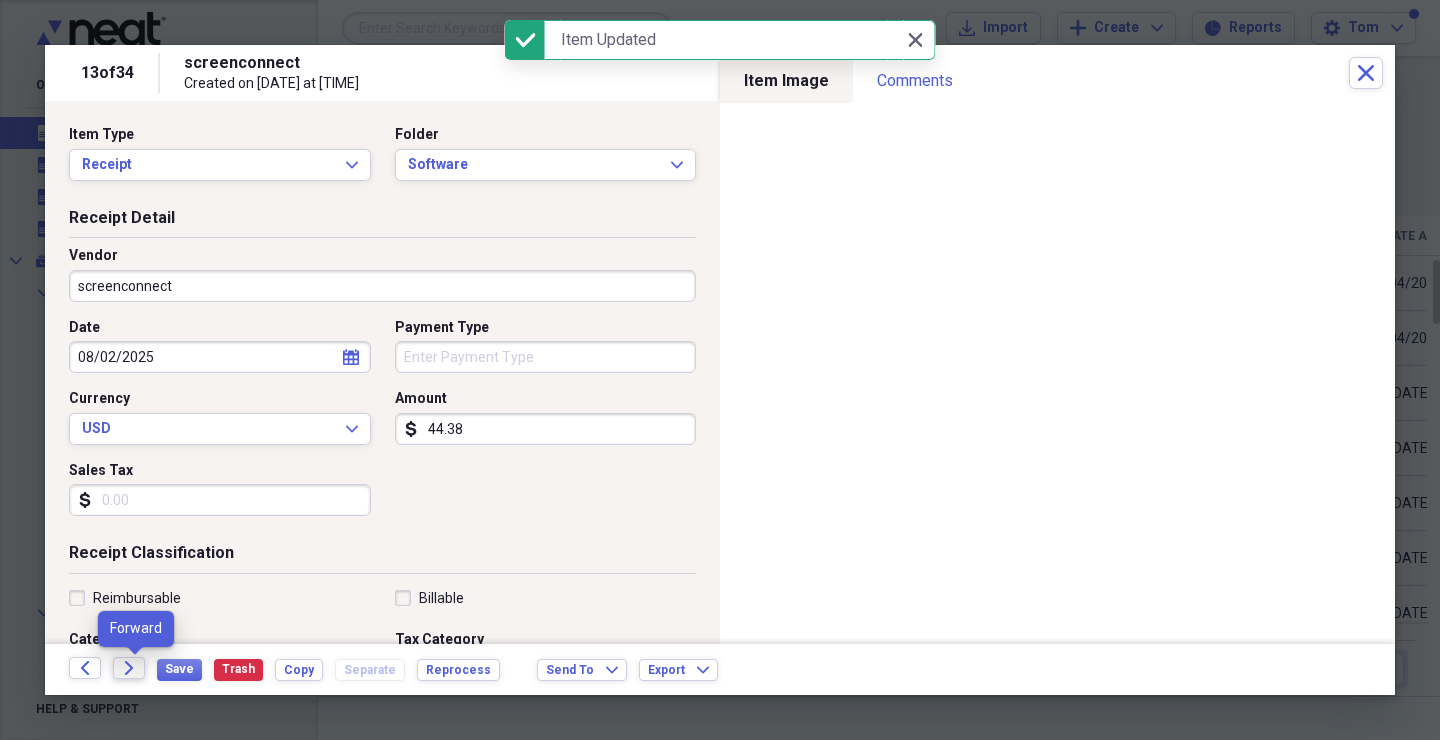 click on "Forward" at bounding box center (129, 668) 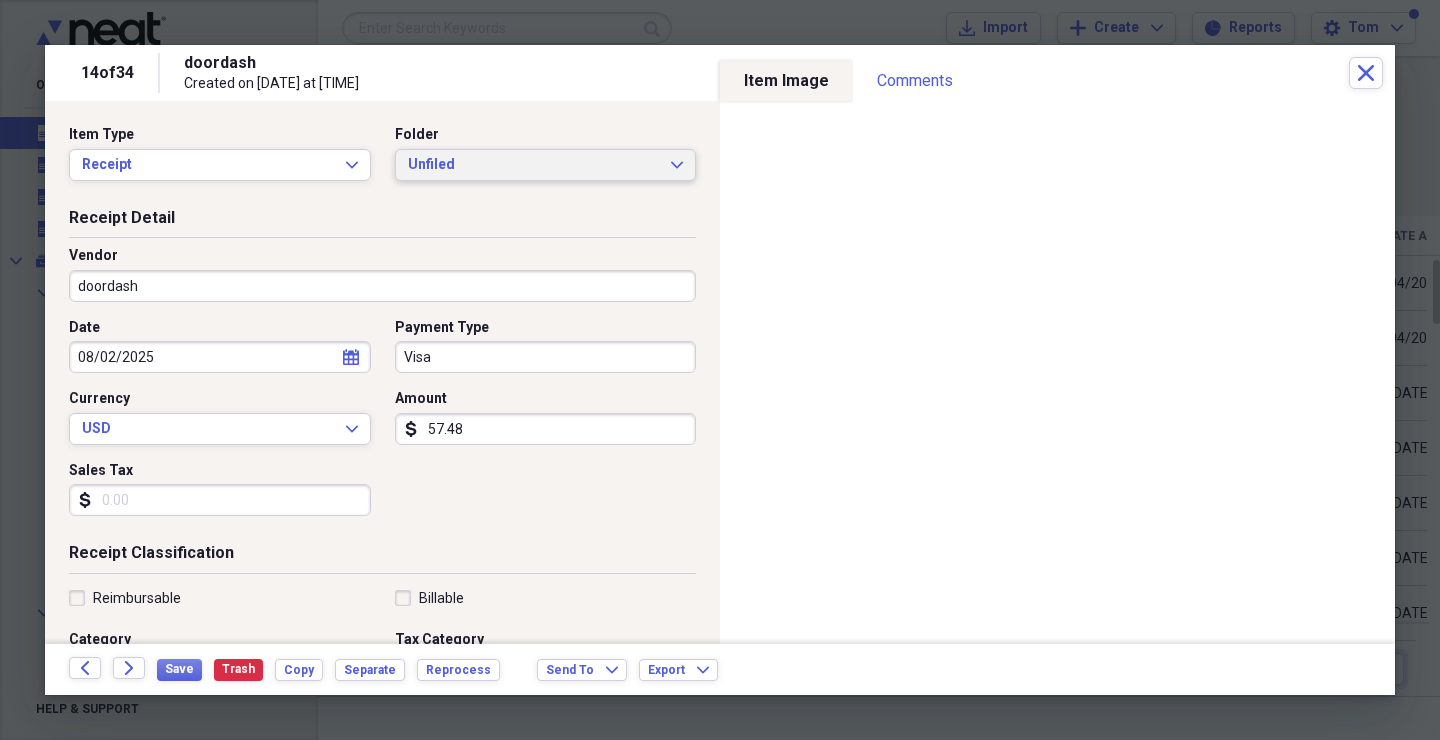 click on "Unfiled" at bounding box center (534, 165) 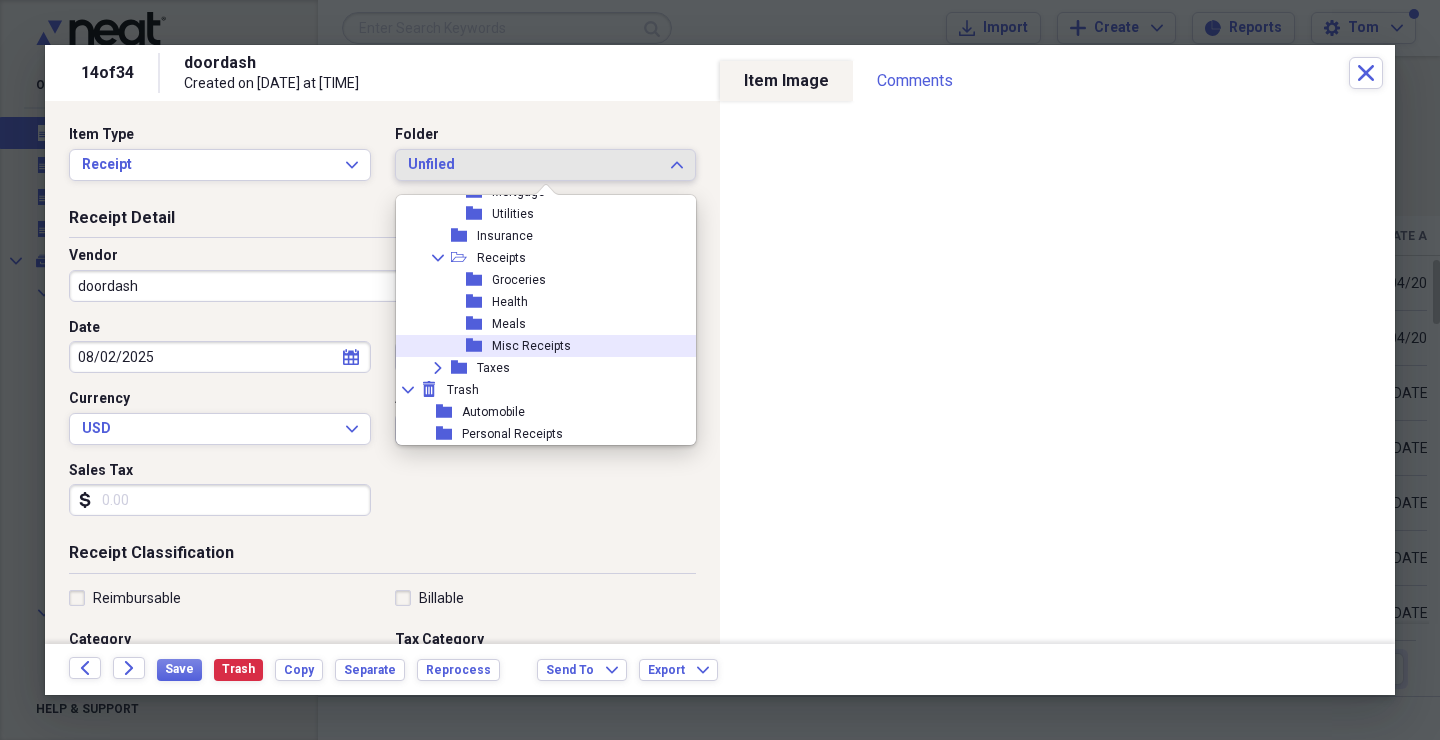 scroll, scrollTop: 403, scrollLeft: 0, axis: vertical 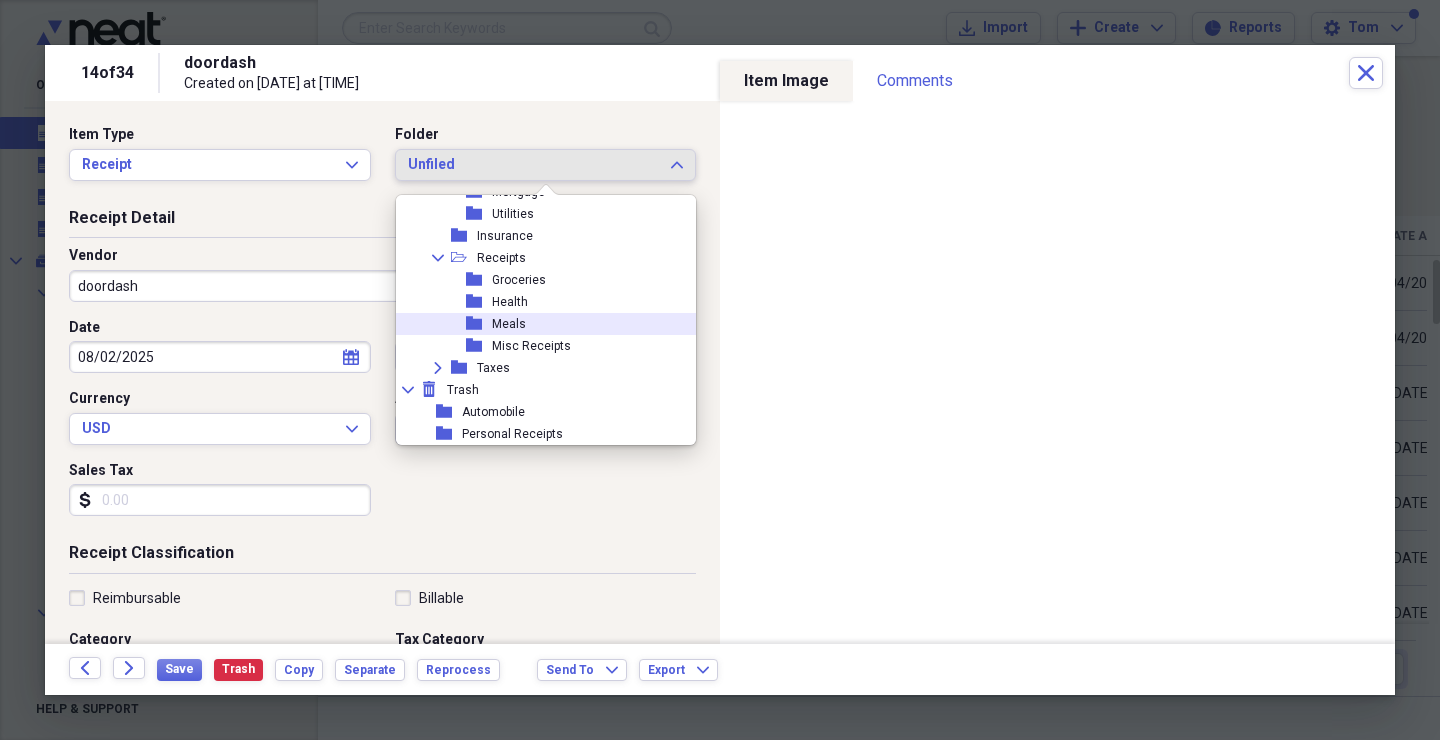 click on "Meals" at bounding box center (509, 324) 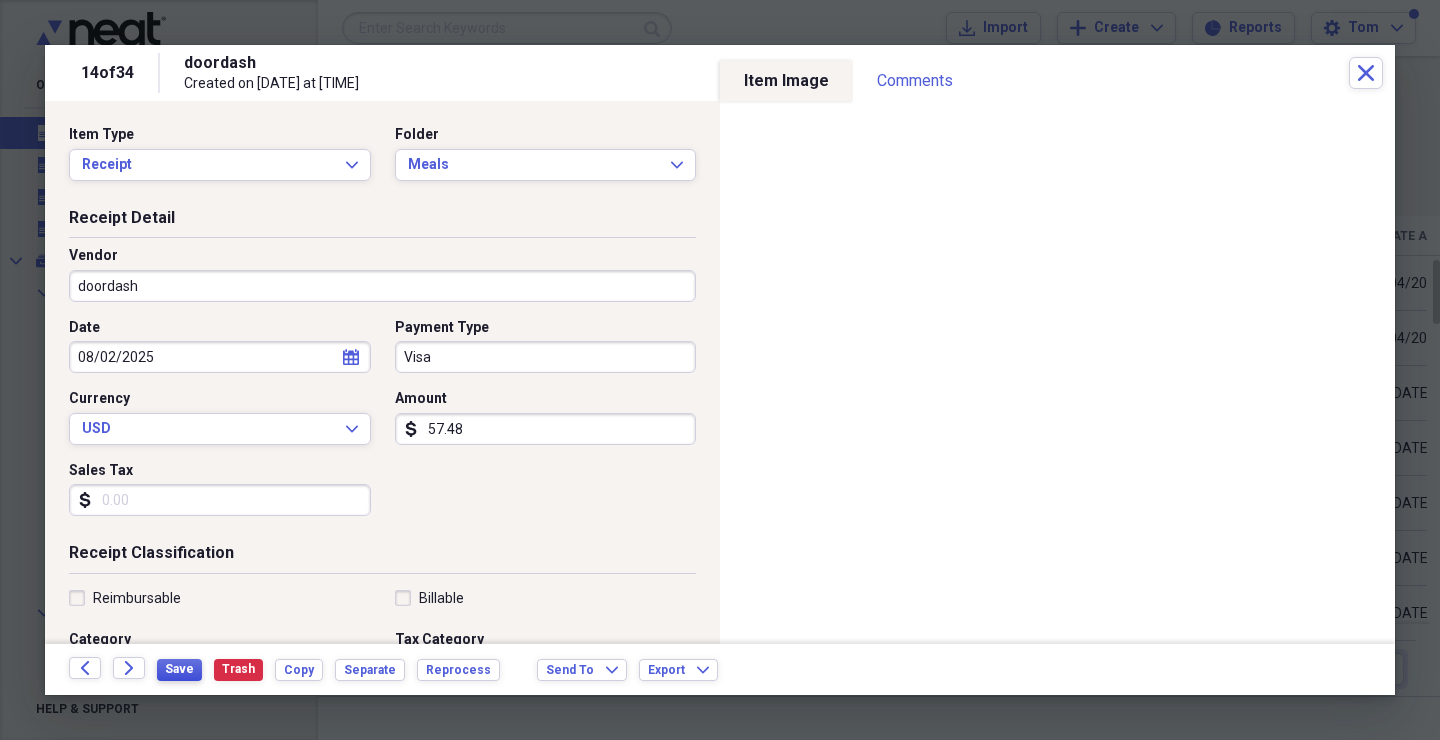 click on "Save" at bounding box center (179, 670) 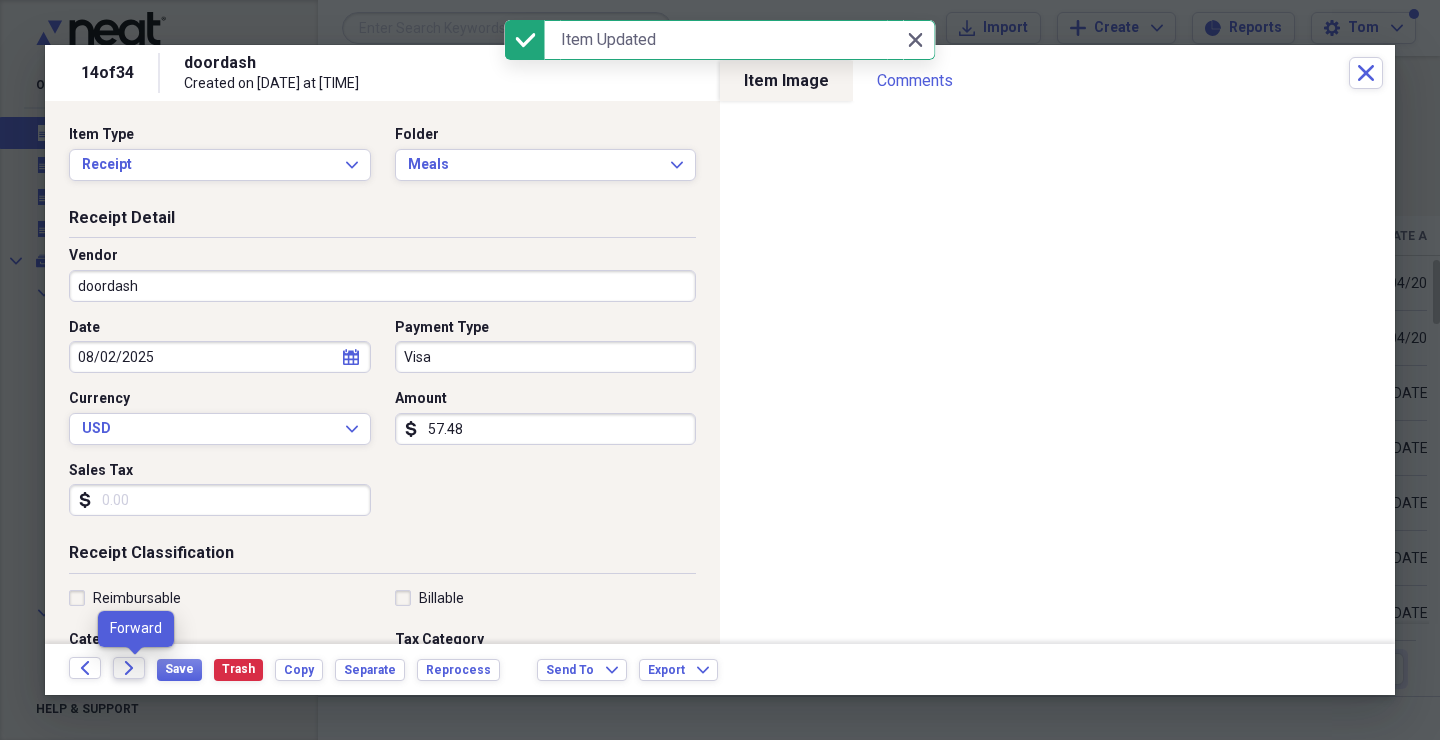 click 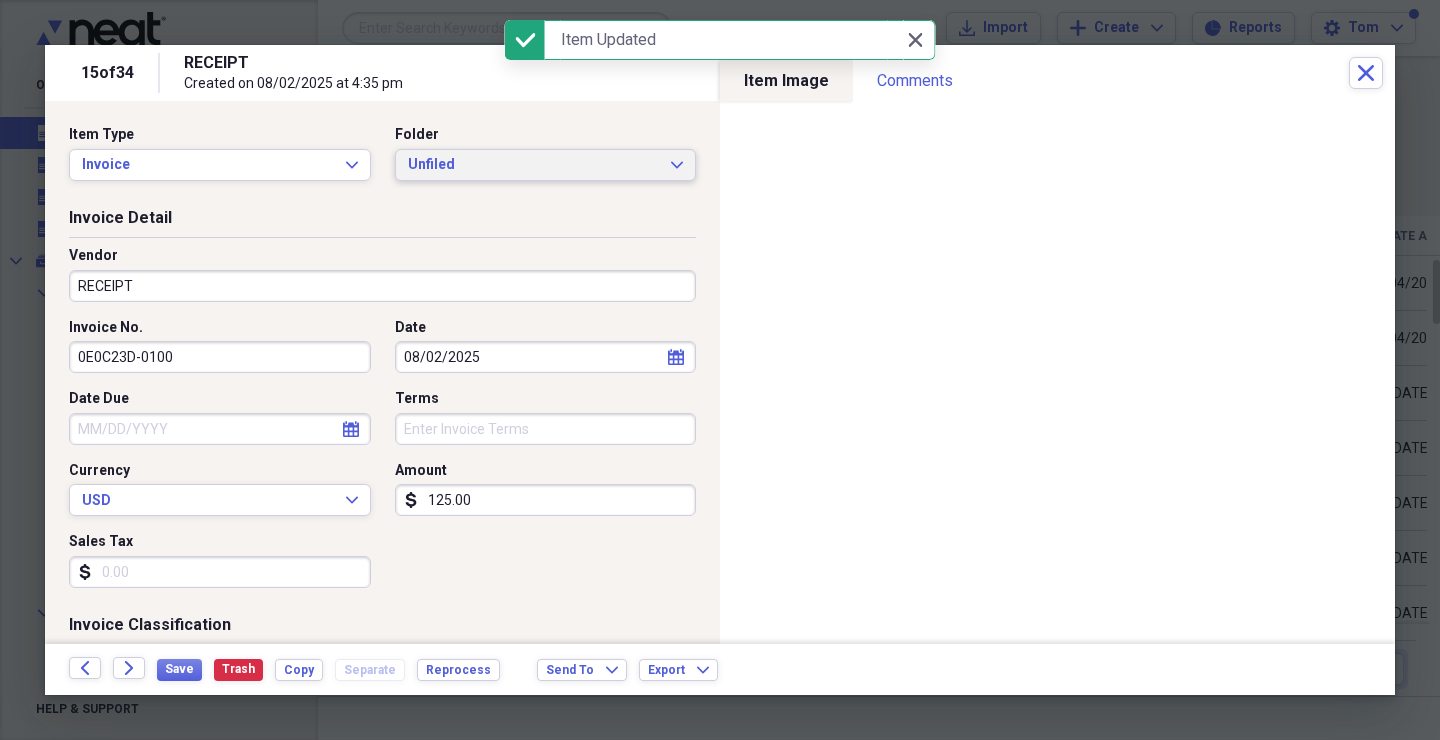 click on "Unfiled" at bounding box center (534, 165) 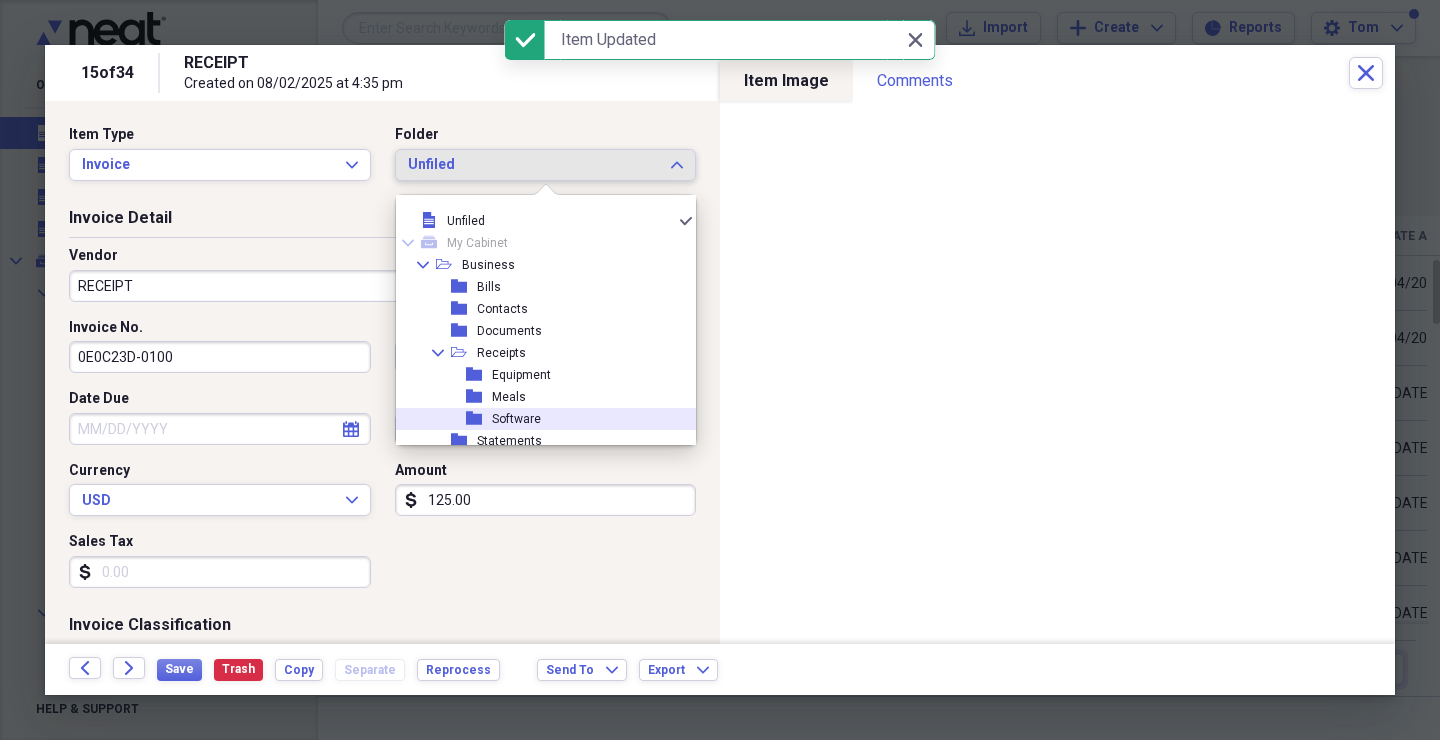 click on "Software" at bounding box center (516, 419) 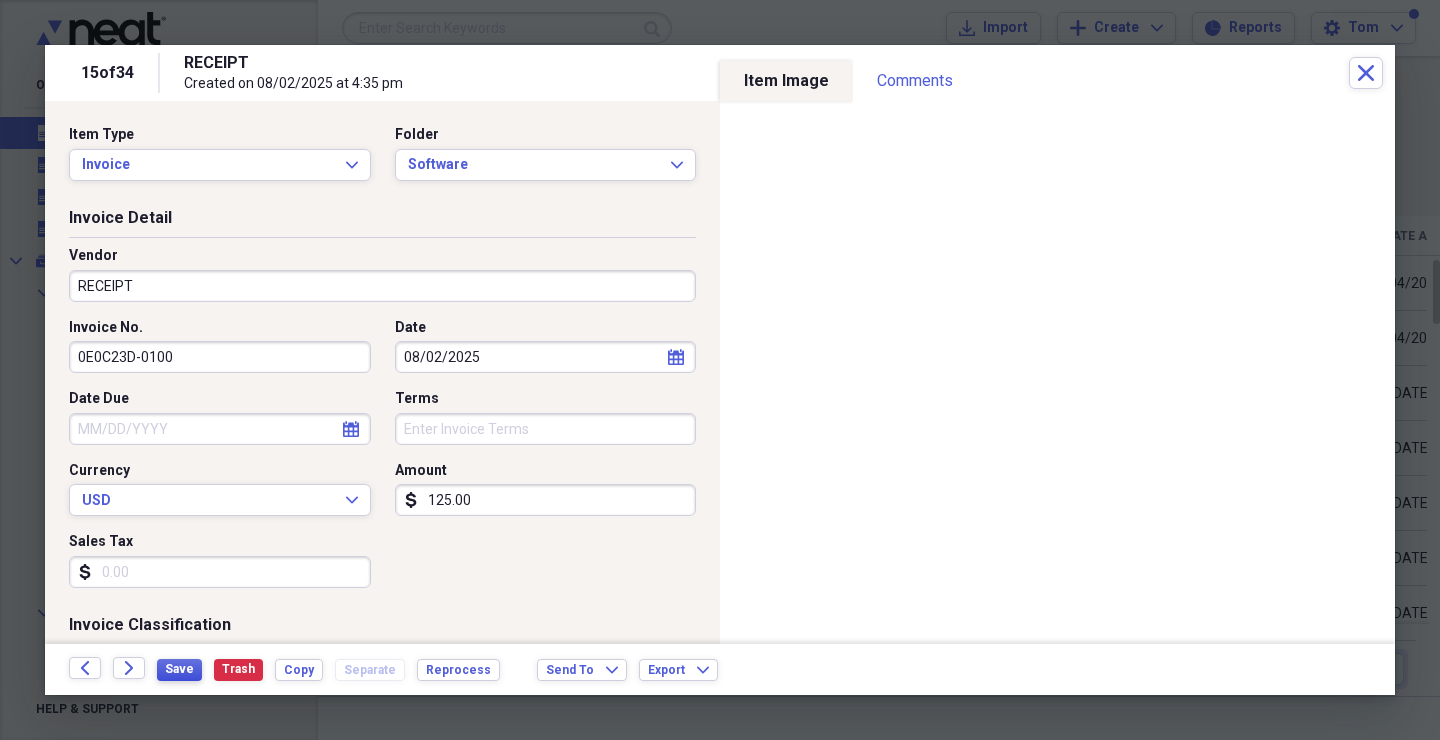 click on "Save" at bounding box center (179, 669) 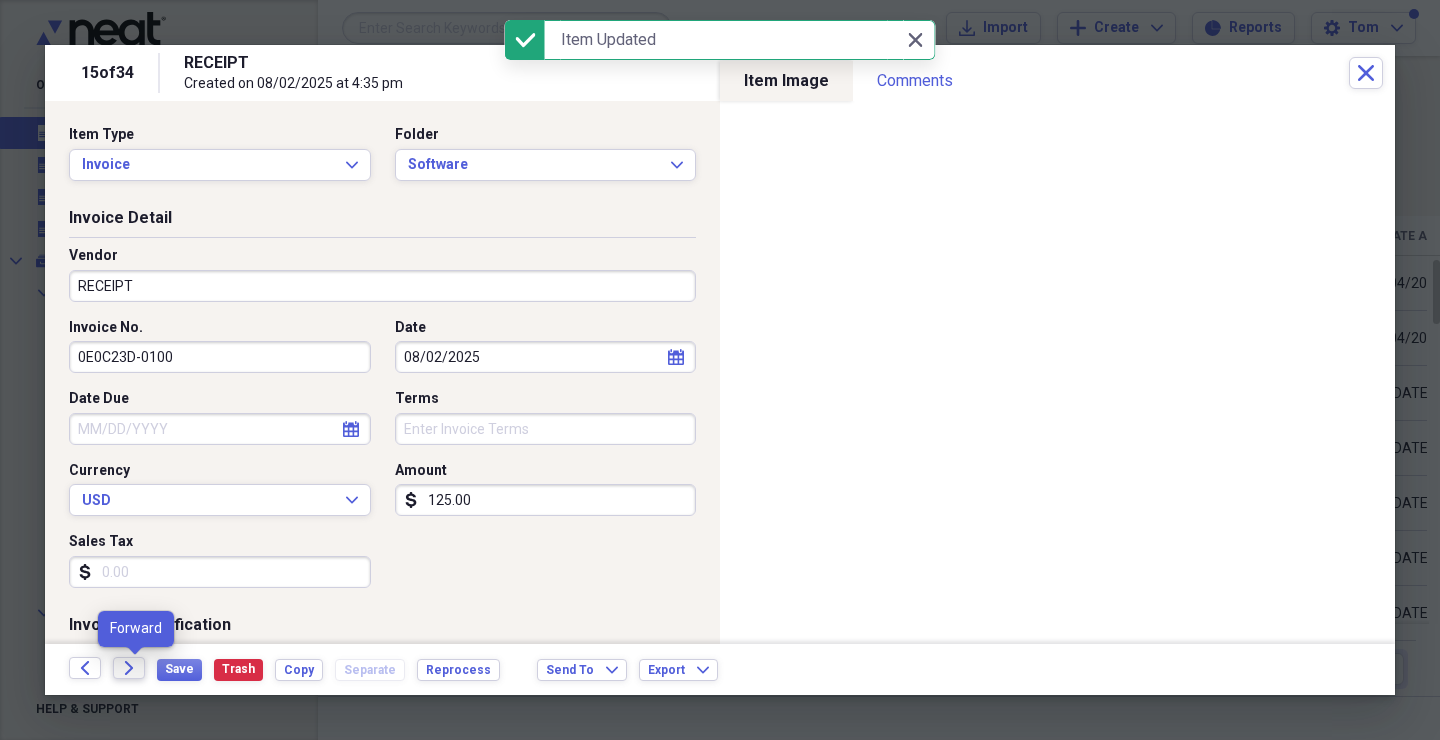 click on "Forward" at bounding box center (129, 668) 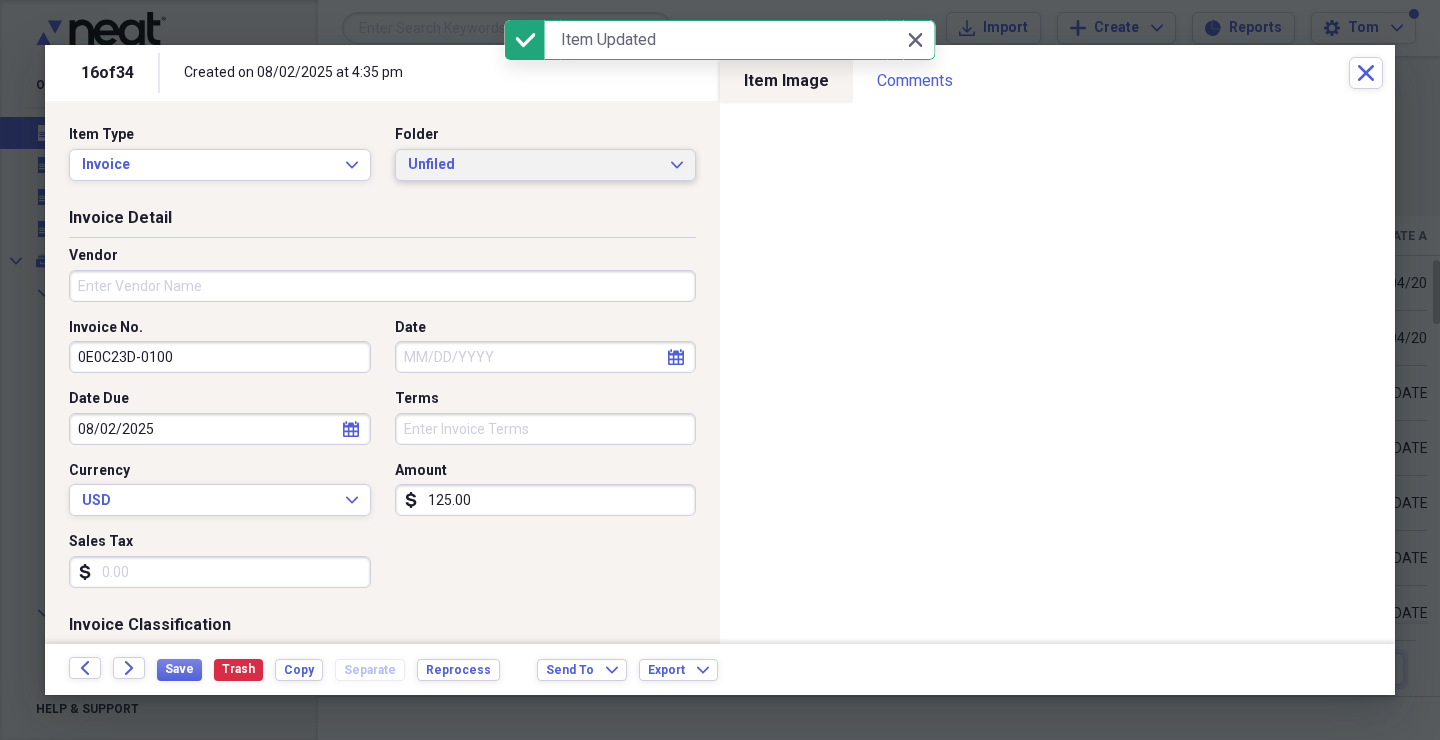 click on "Unfiled" at bounding box center (534, 165) 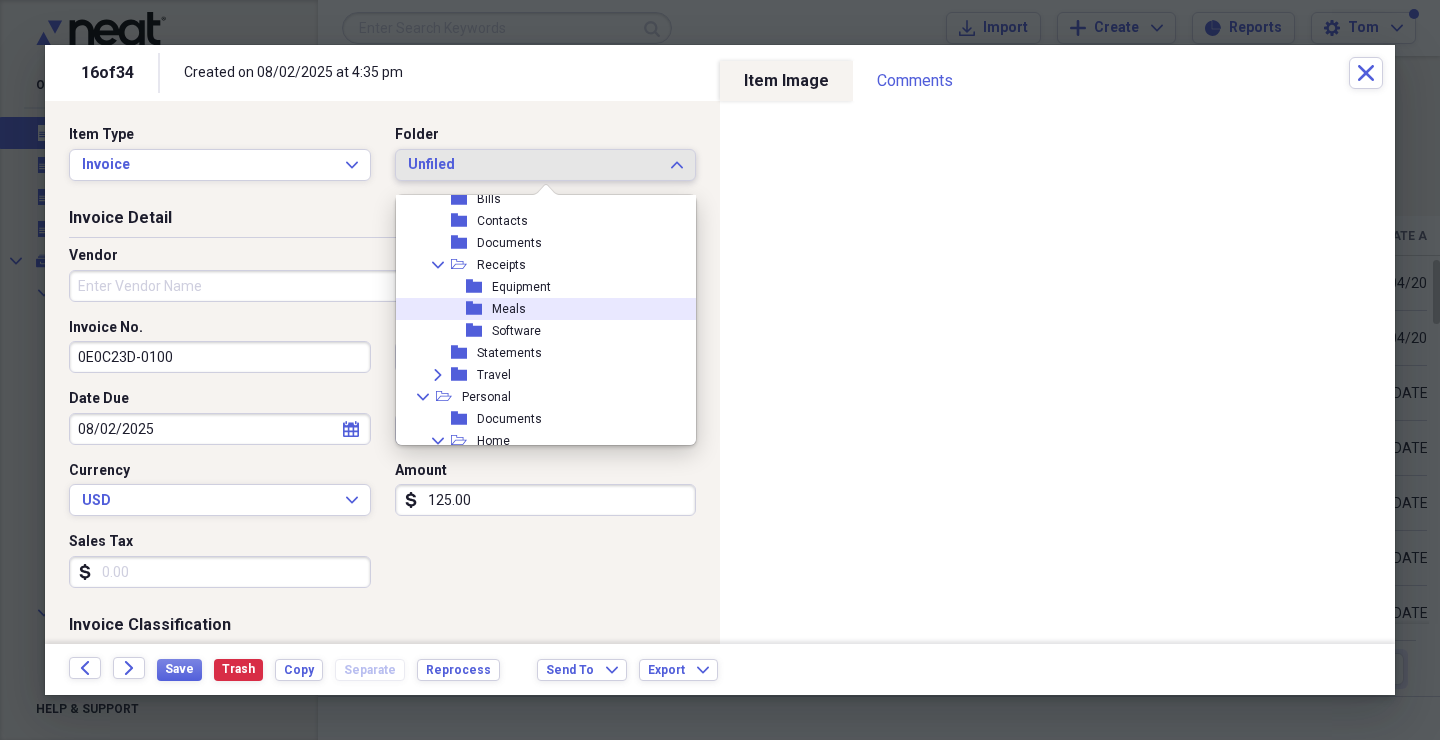 scroll, scrollTop: 84, scrollLeft: 0, axis: vertical 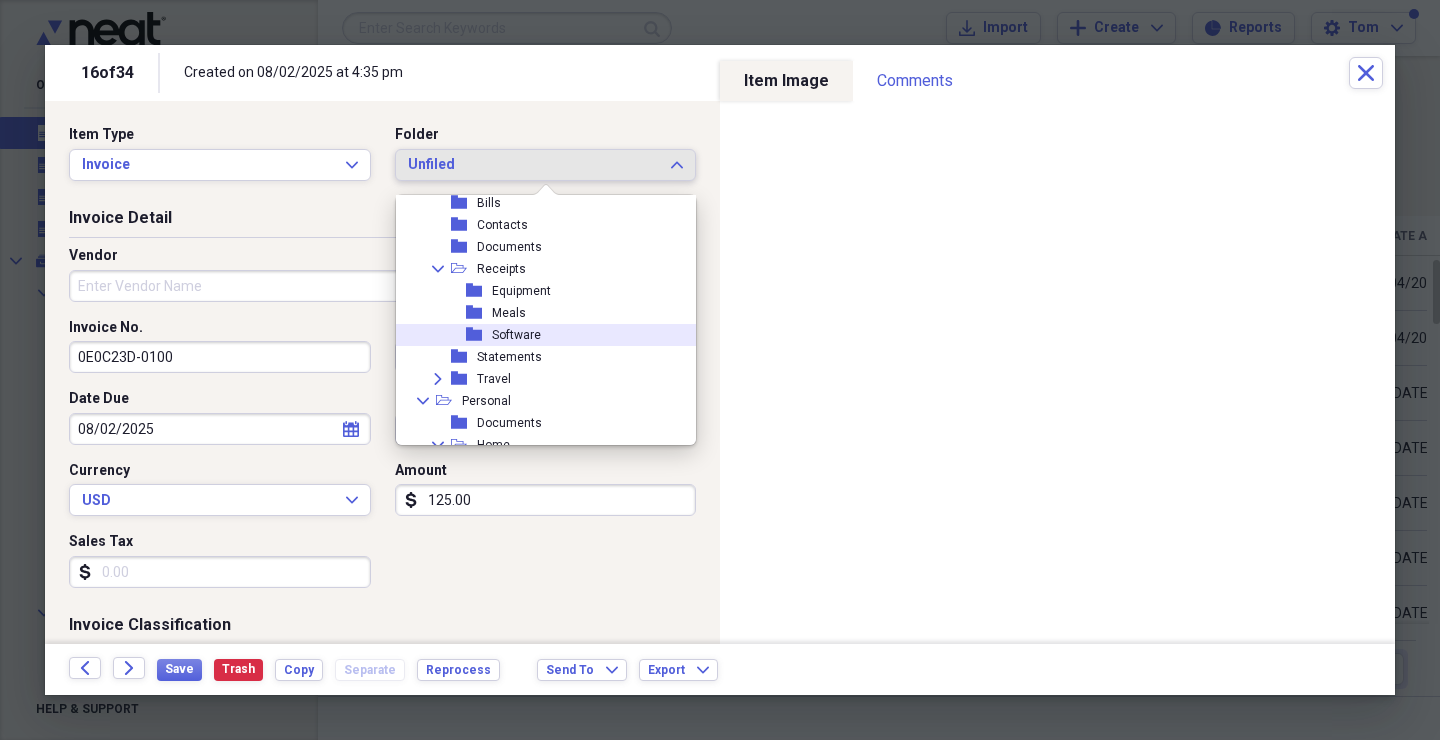 click on "Software" at bounding box center [516, 335] 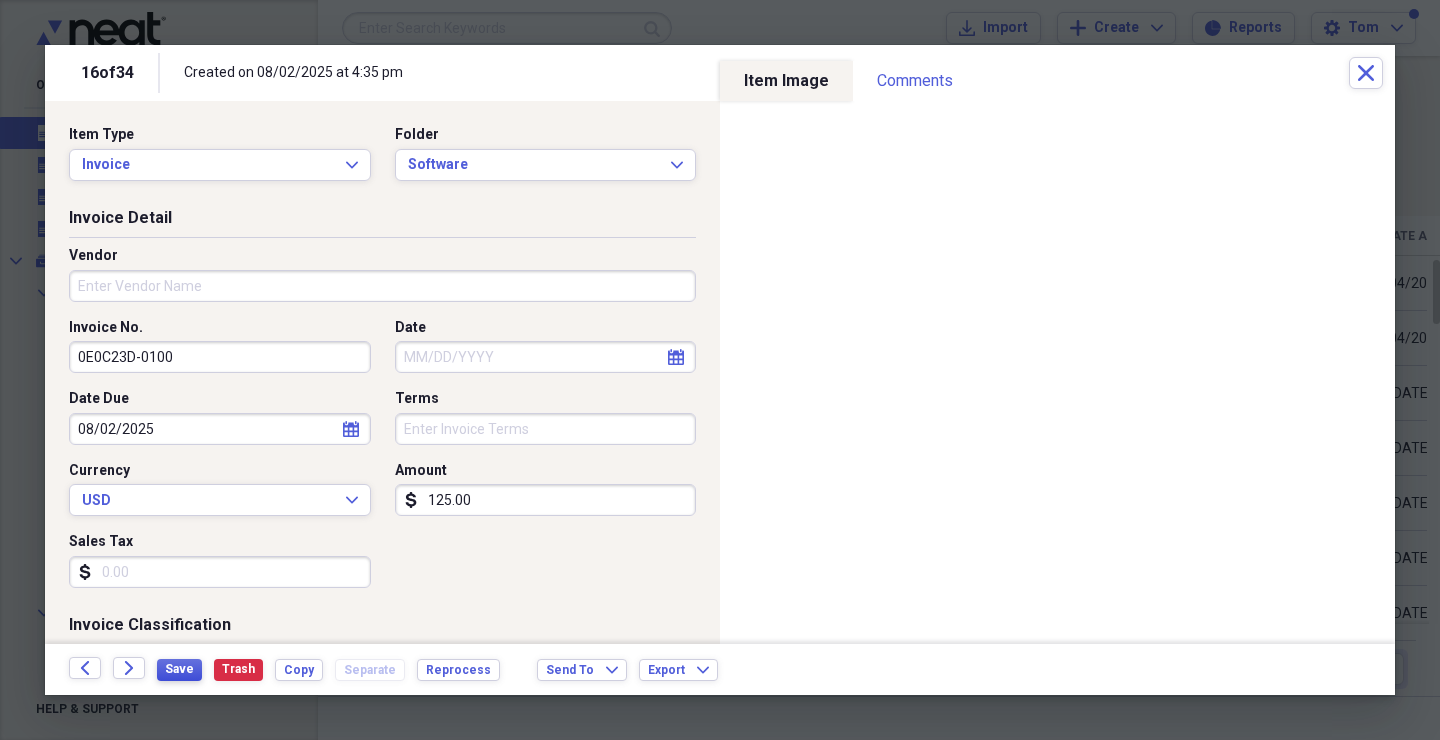 click on "Save" at bounding box center (179, 669) 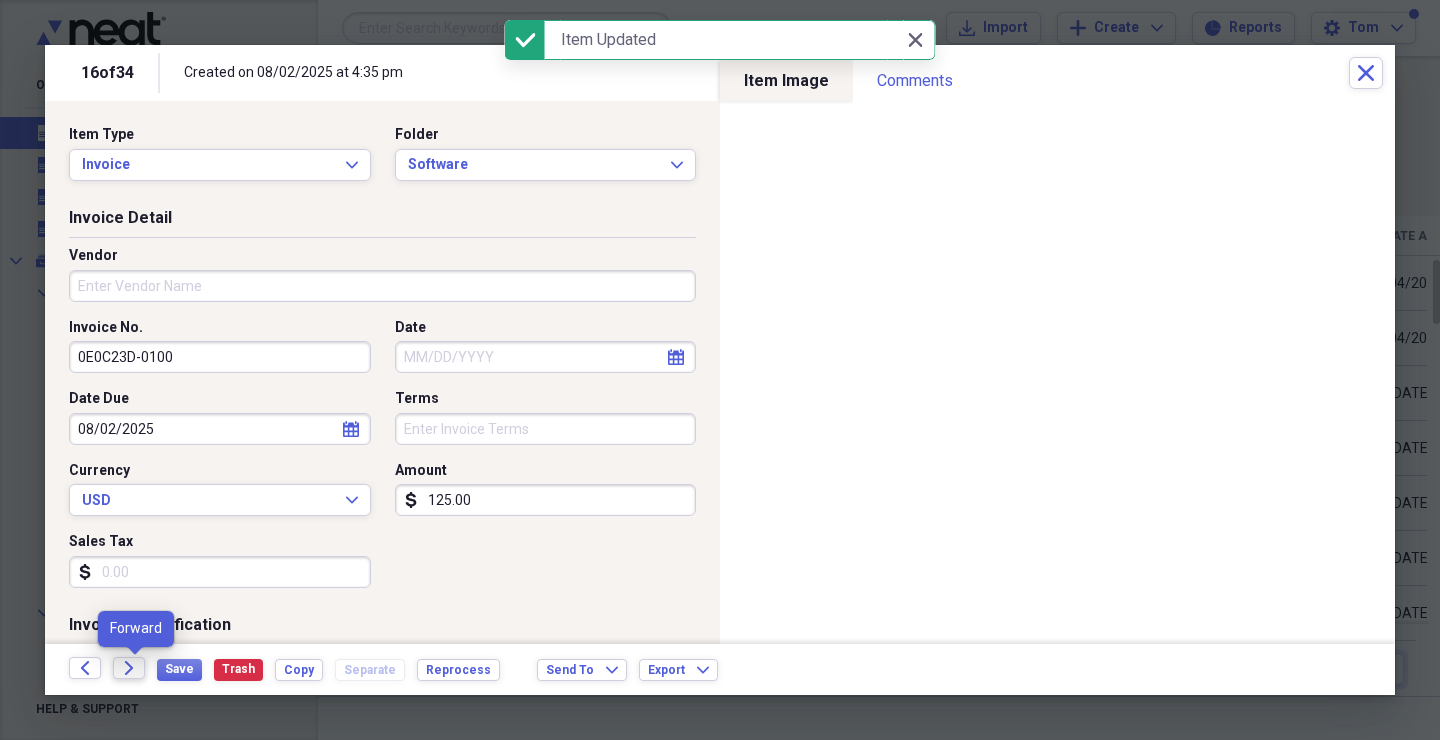 click on "Forward" 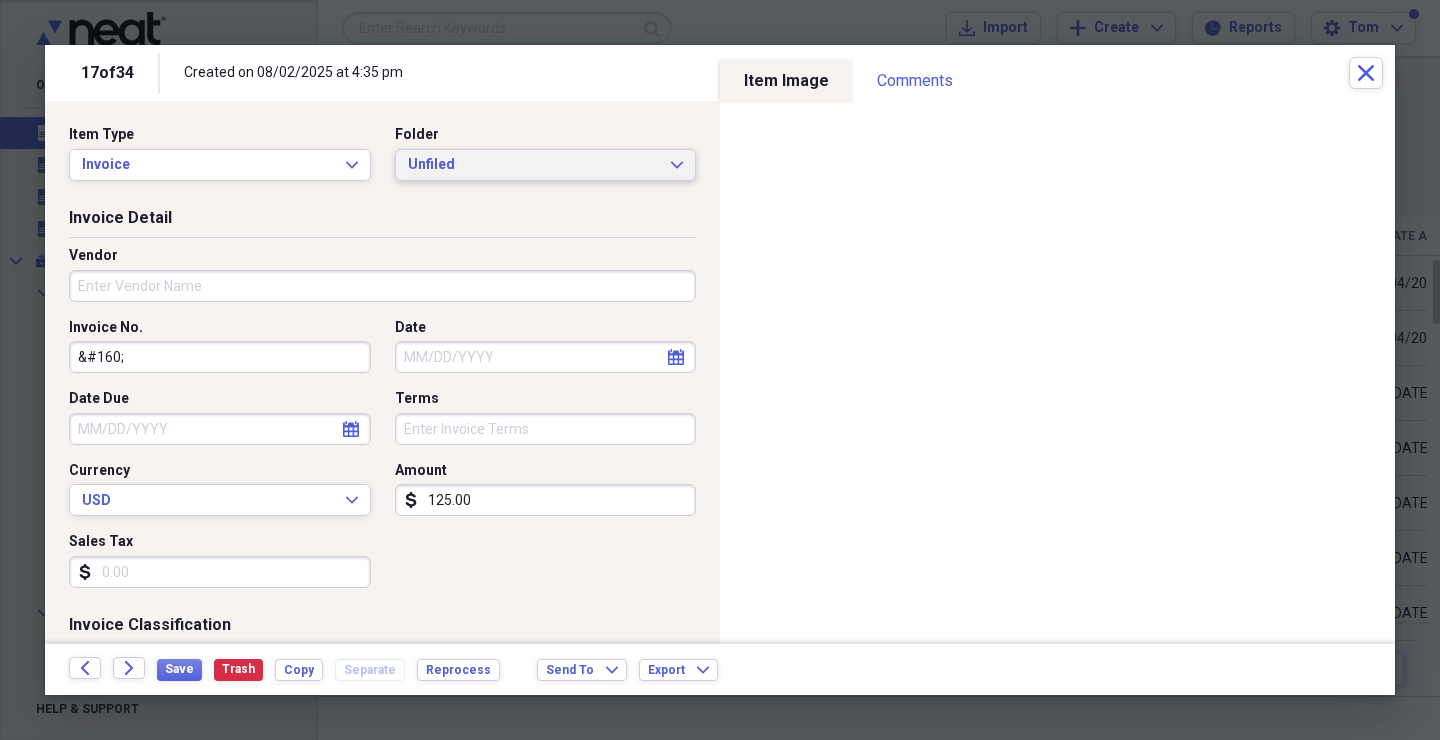 click on "Unfiled" at bounding box center [534, 165] 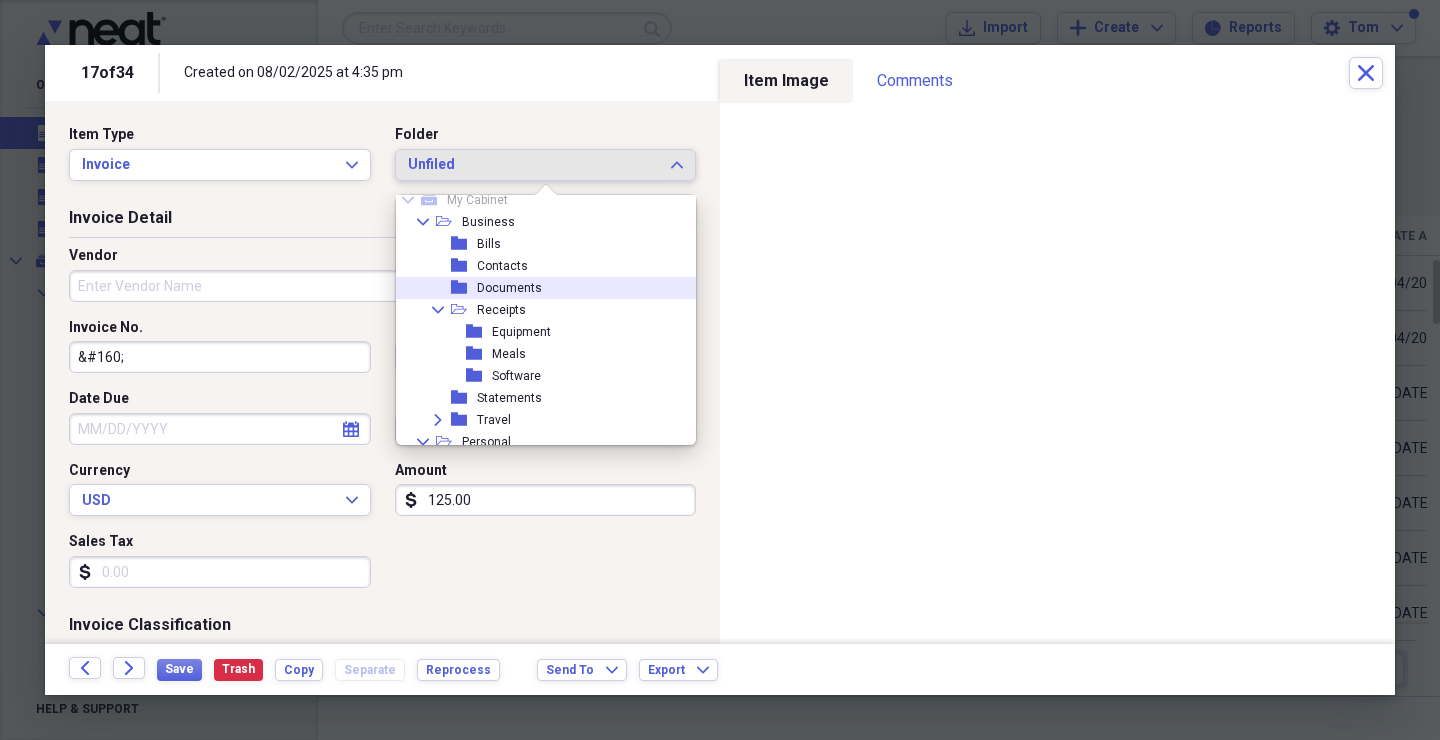 scroll, scrollTop: 44, scrollLeft: 0, axis: vertical 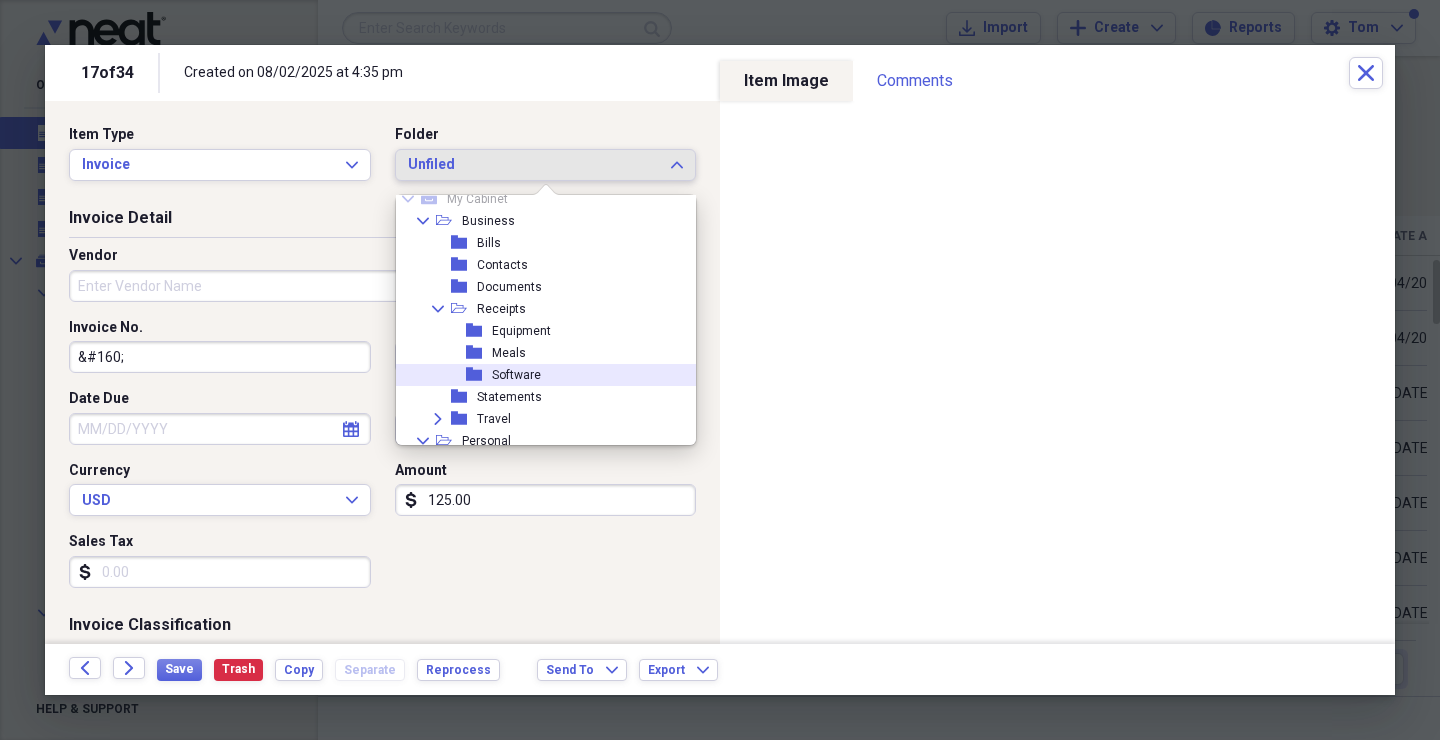 click on "folder Software" at bounding box center [538, 375] 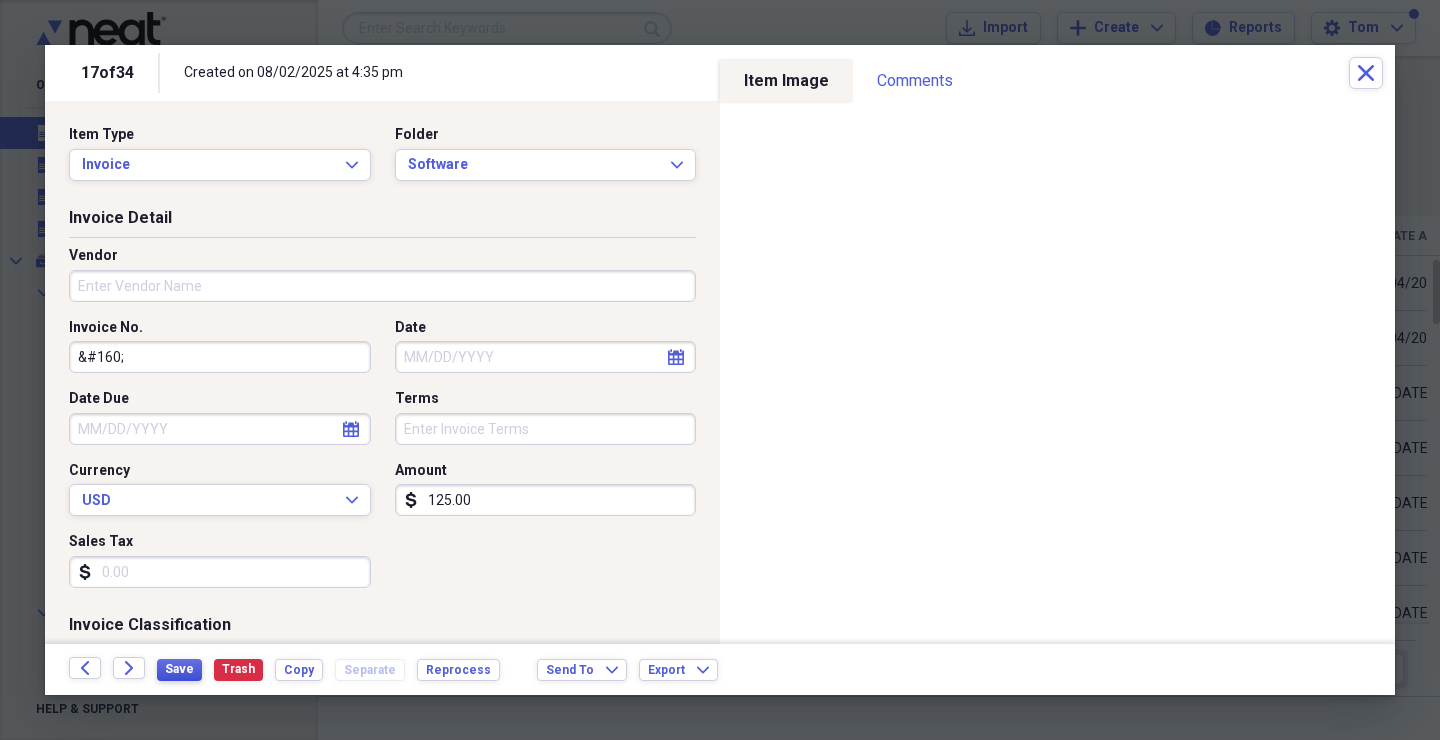 click on "Back Forward Save Trash Copy Separate Reprocess Send To Expand Export Expand" at bounding box center (720, 669) 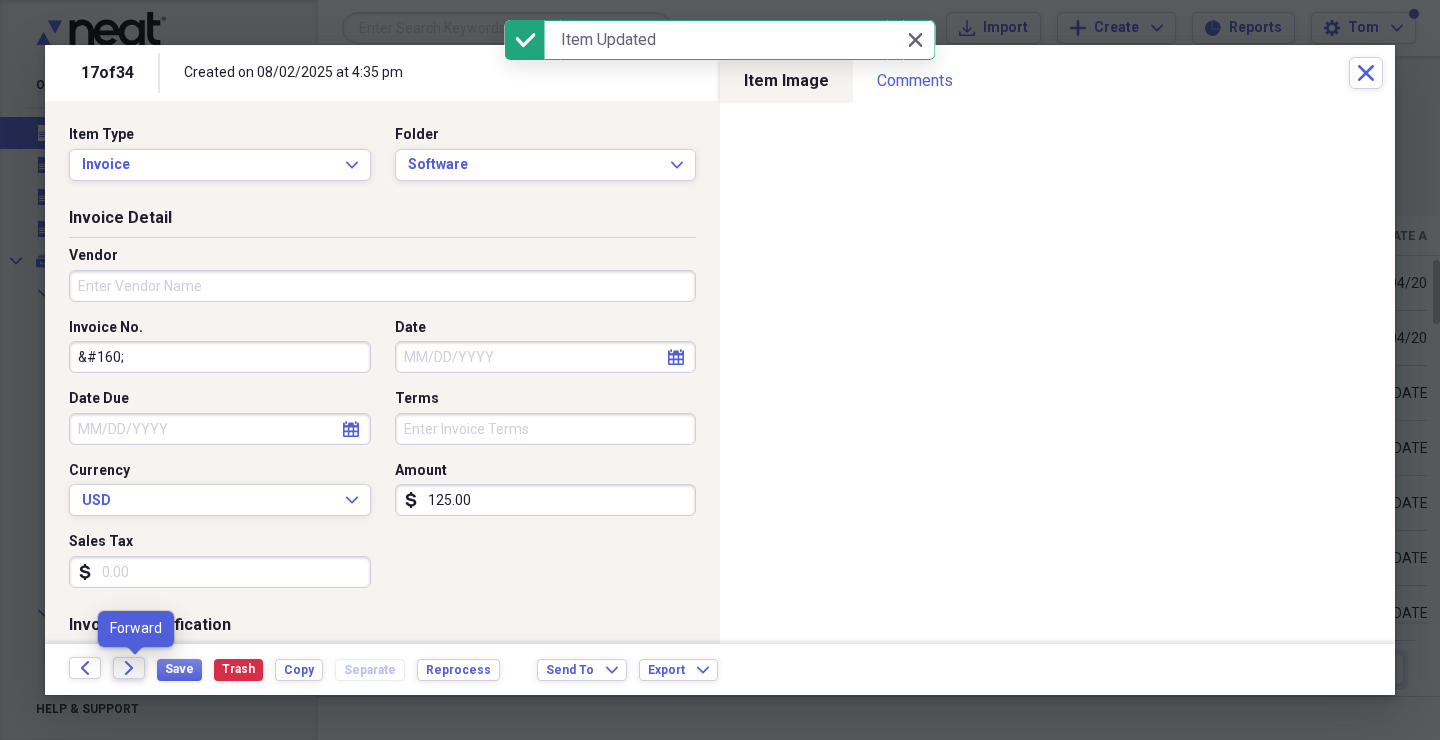 click 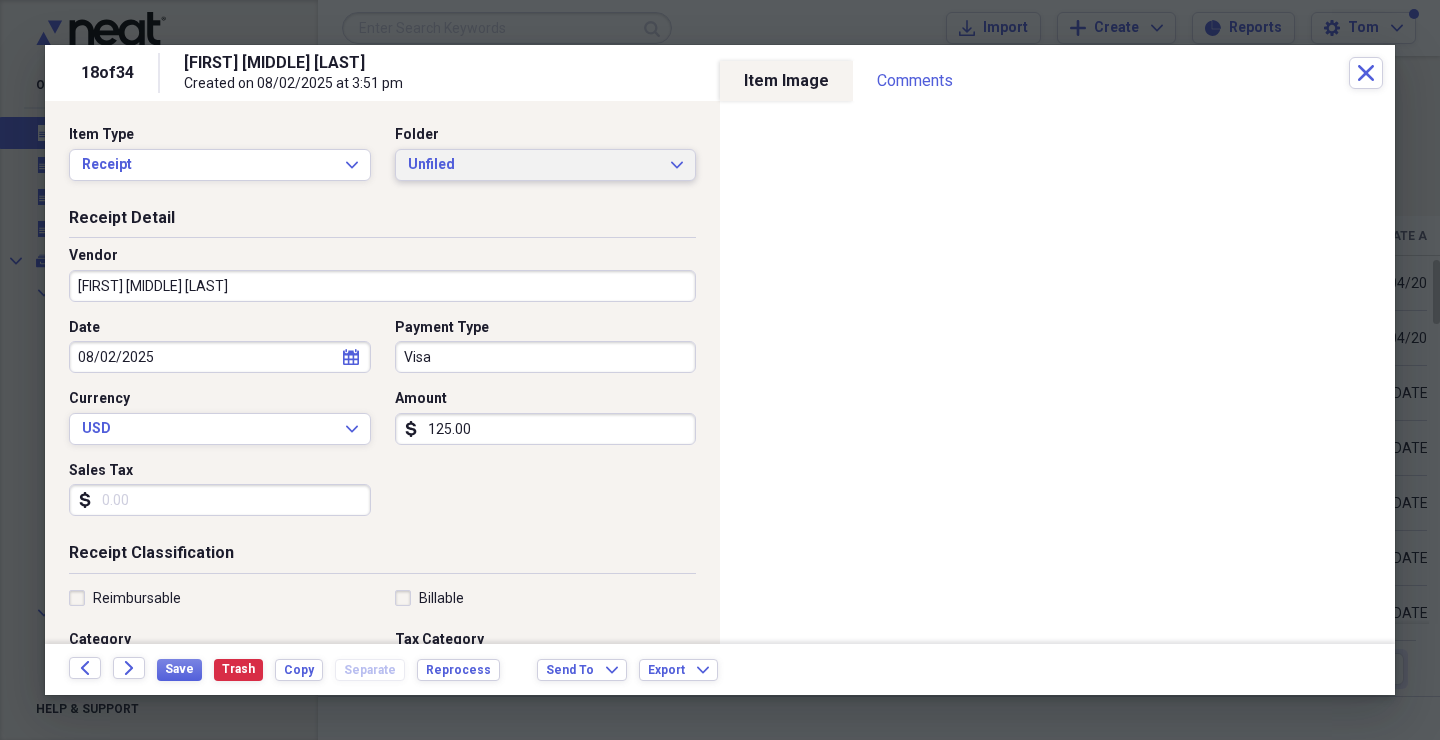click on "Unfiled" at bounding box center (534, 165) 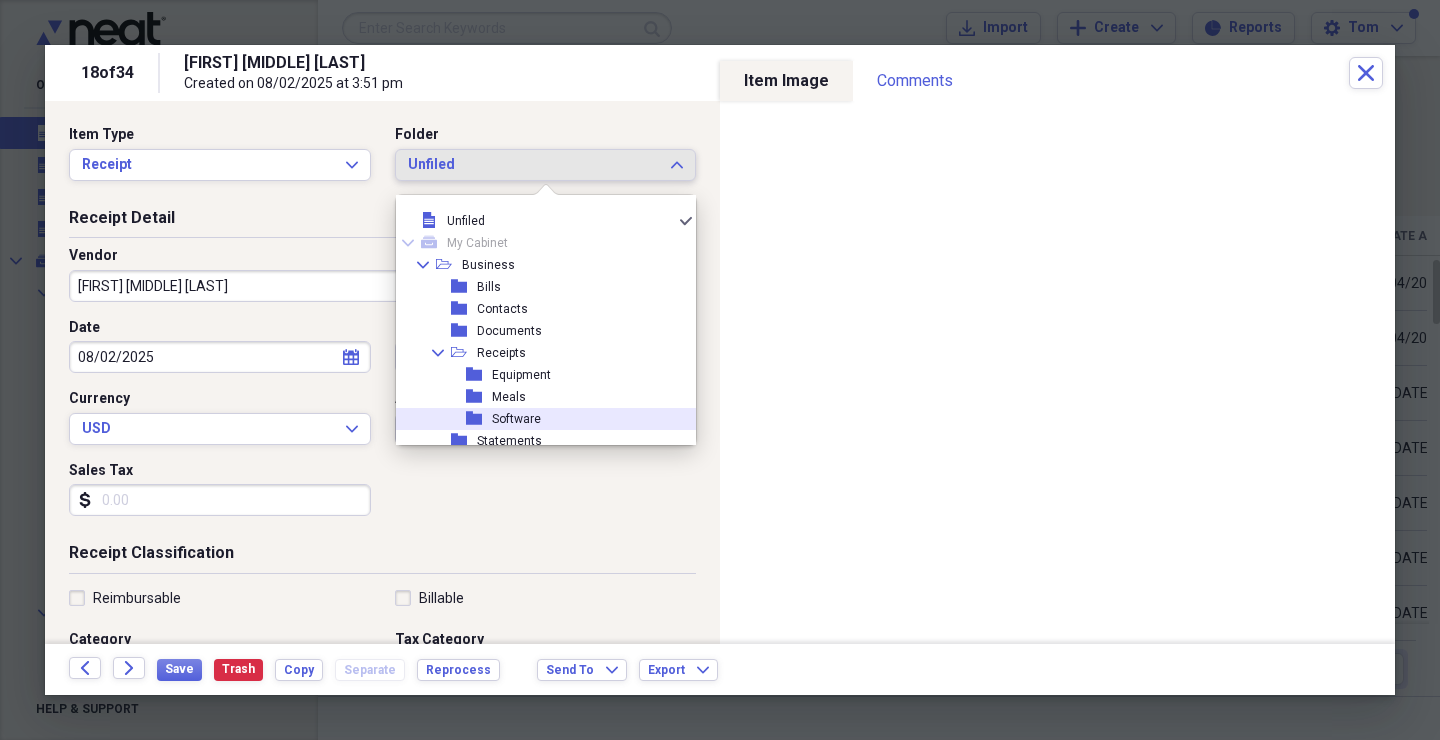 drag, startPoint x: 521, startPoint y: 418, endPoint x: 414, endPoint y: 474, distance: 120.76837 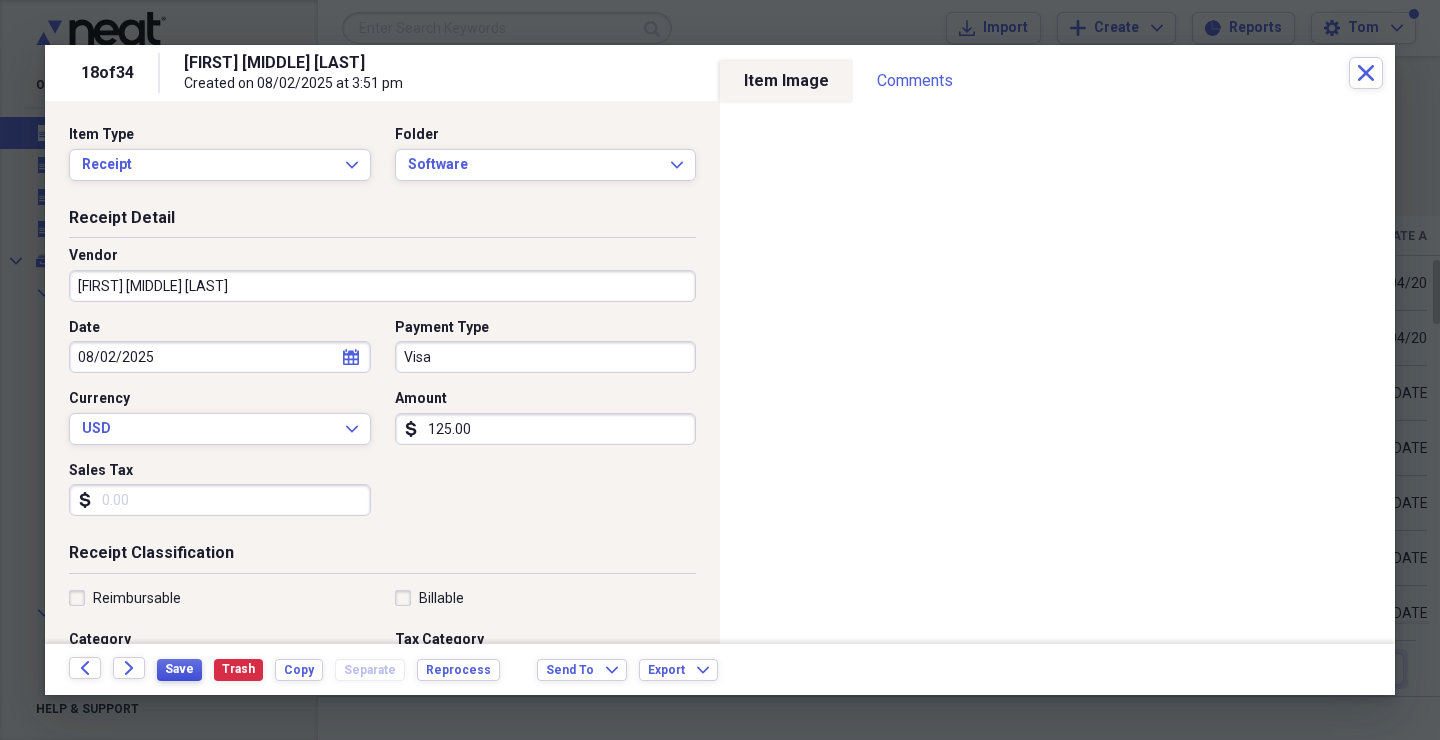 click on "Save" at bounding box center [179, 669] 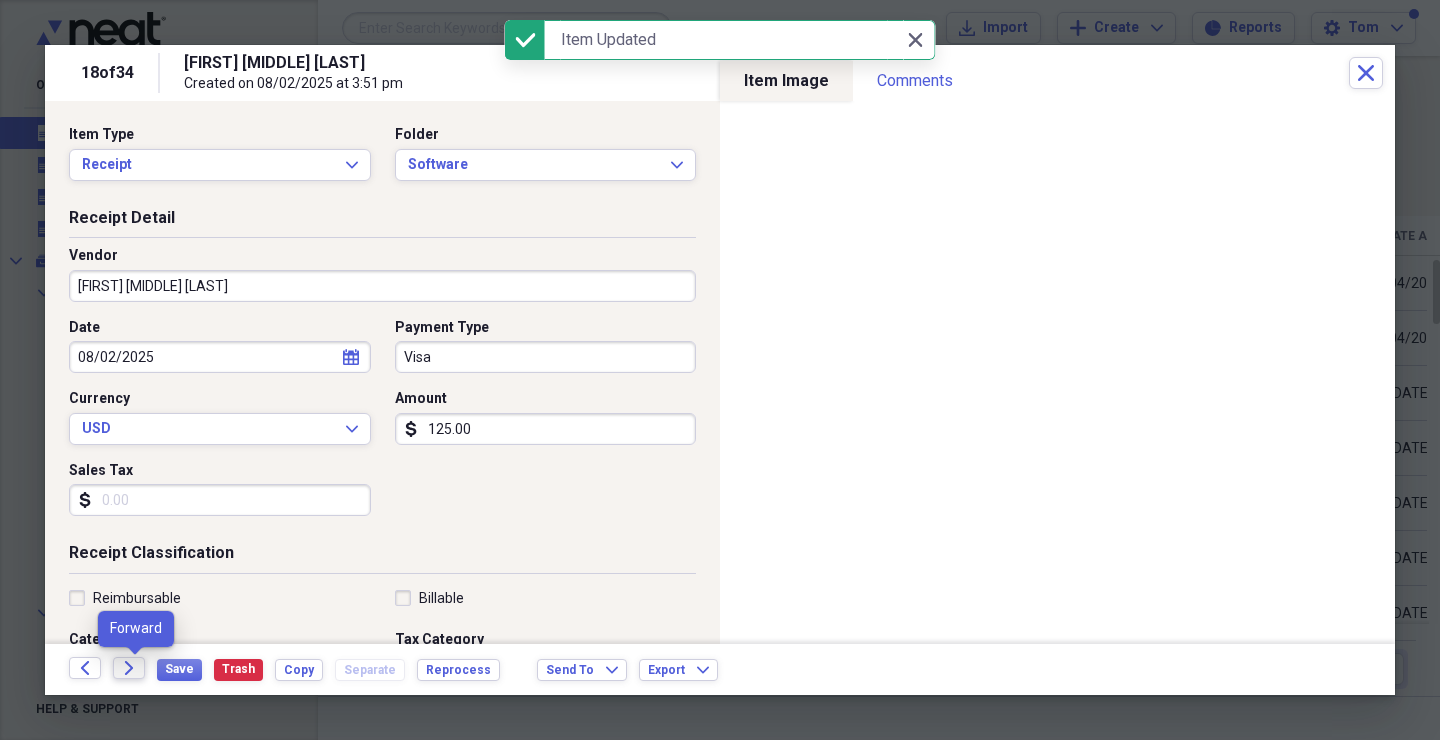 click on "Forward" 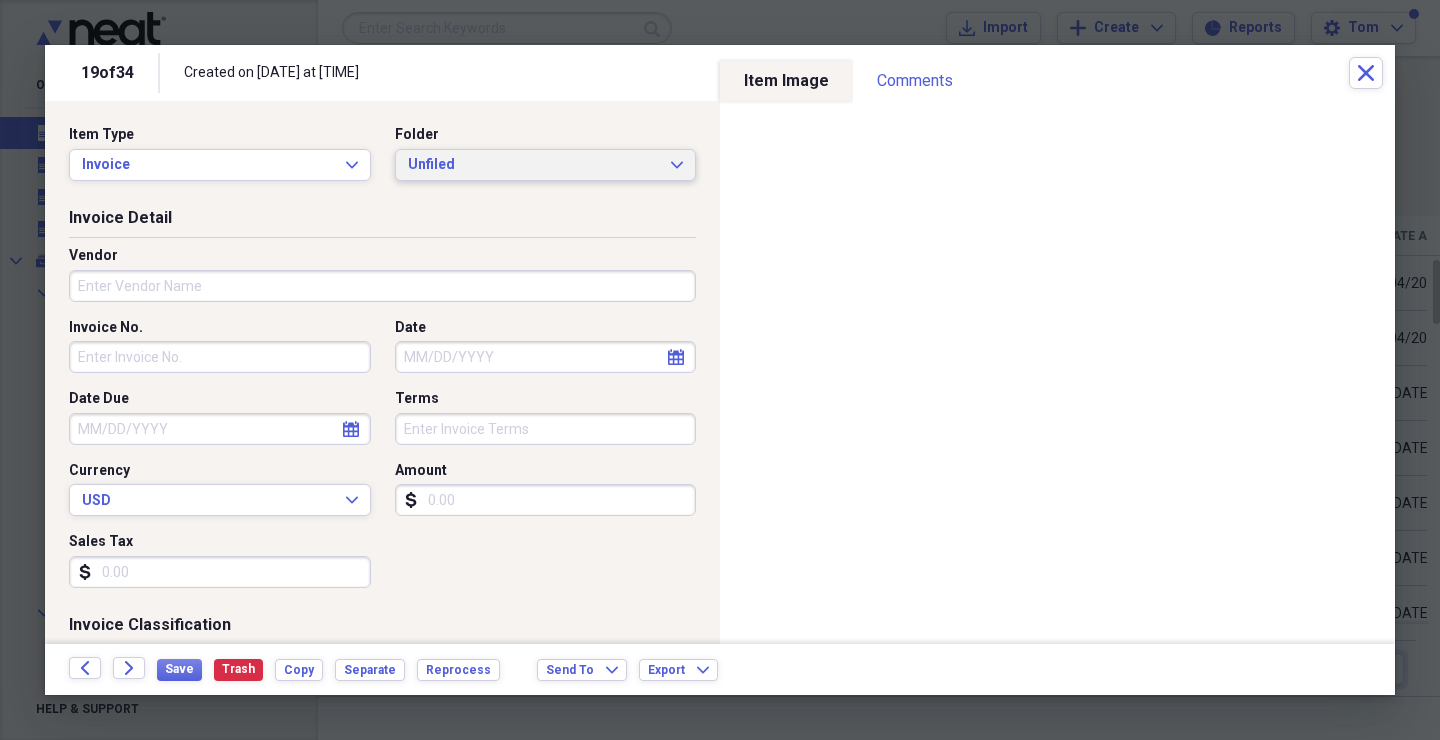 click on "Unfiled" at bounding box center [534, 165] 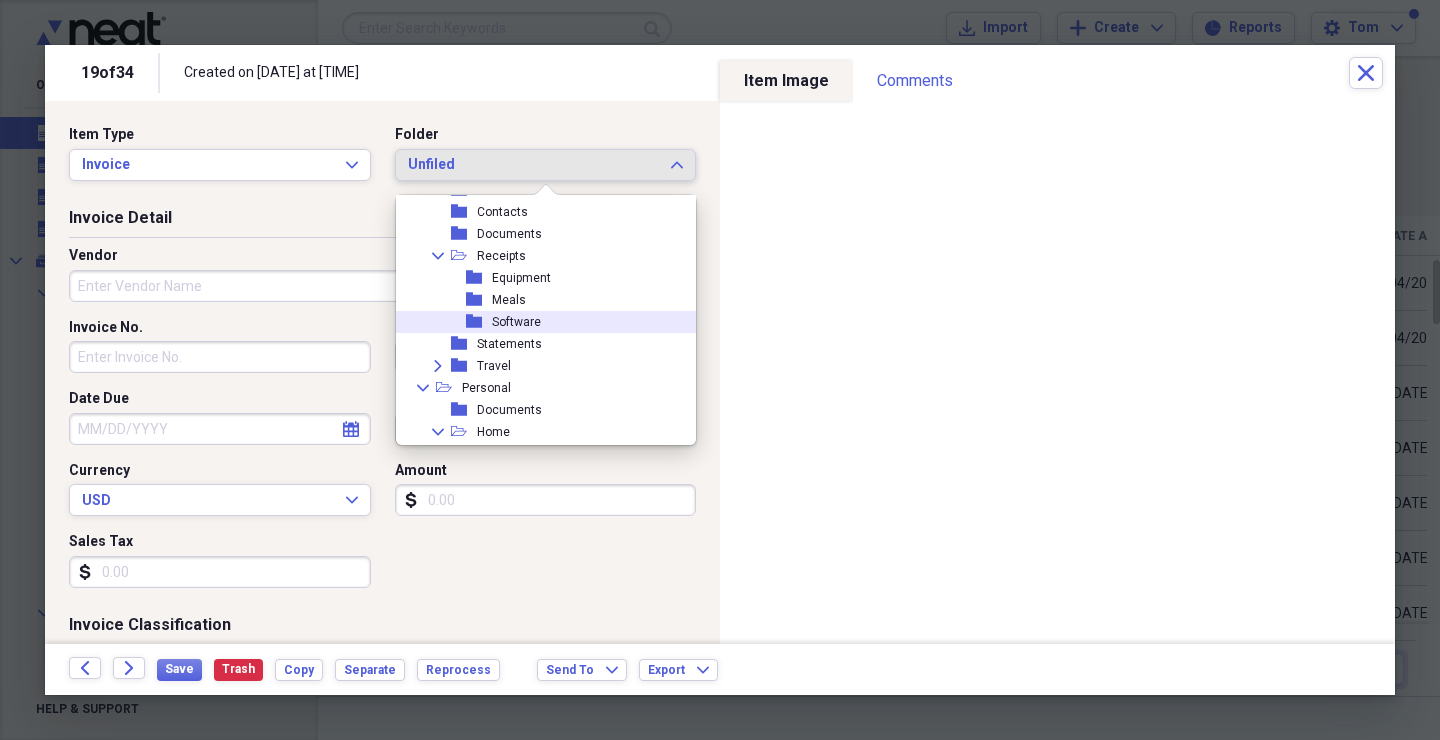 scroll, scrollTop: 99, scrollLeft: 0, axis: vertical 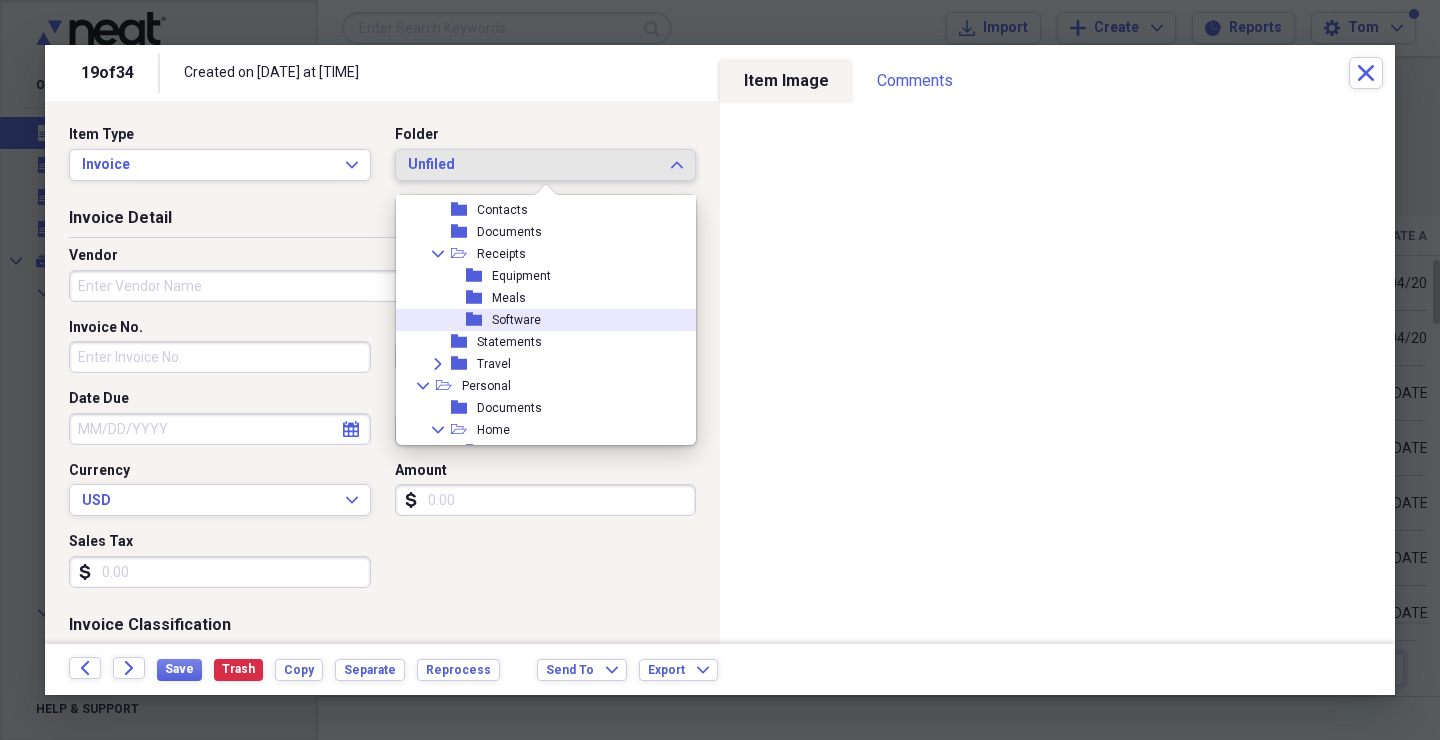 click on "folder Software" at bounding box center (538, 320) 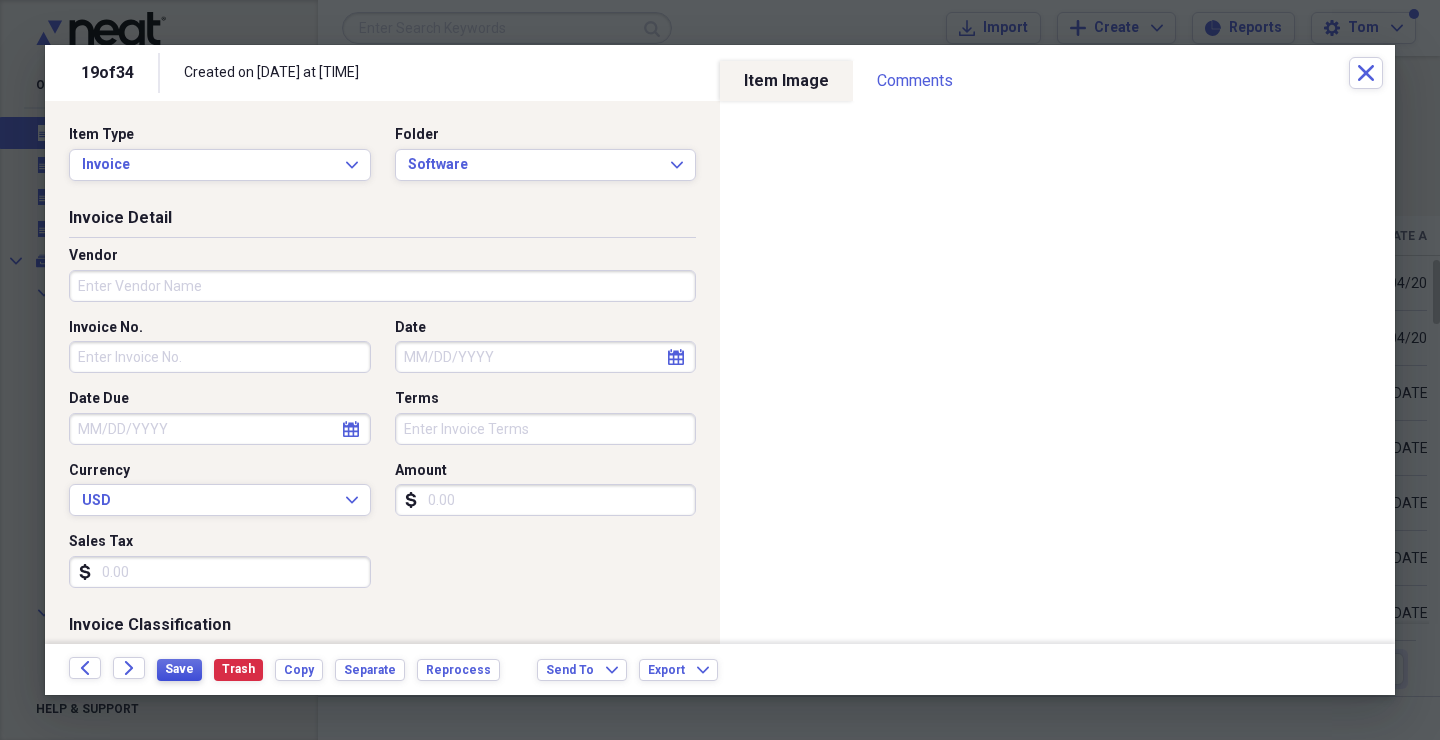 click on "Save" at bounding box center [179, 670] 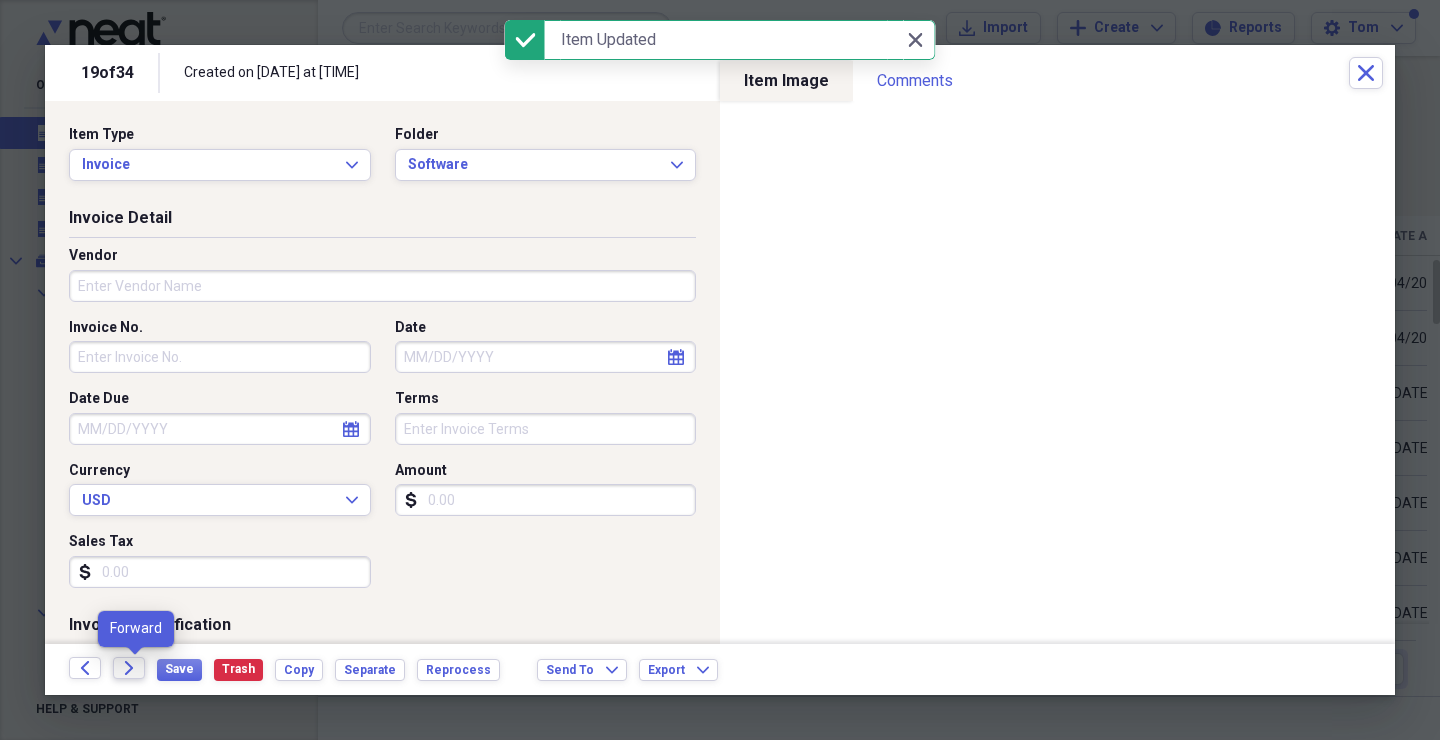 click 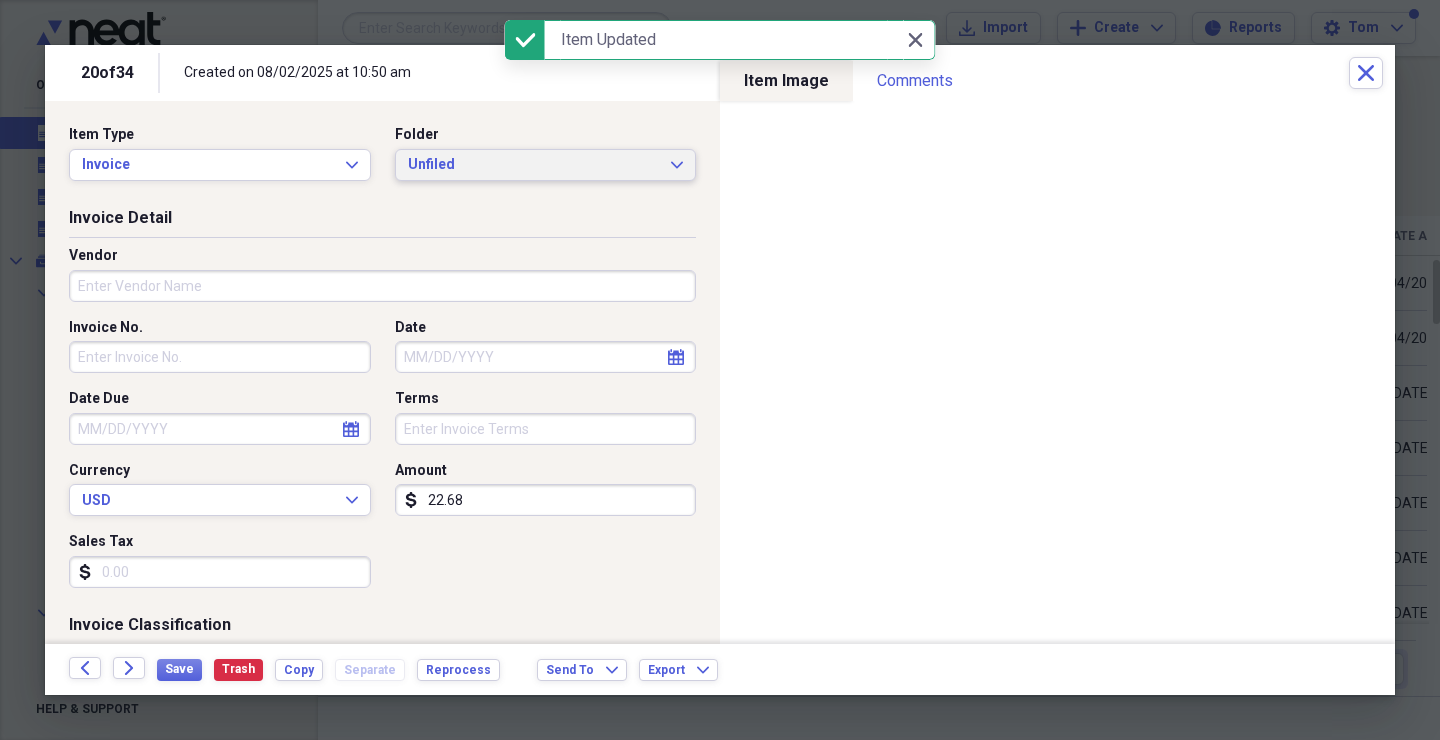 click on "Unfiled Expand" at bounding box center (546, 165) 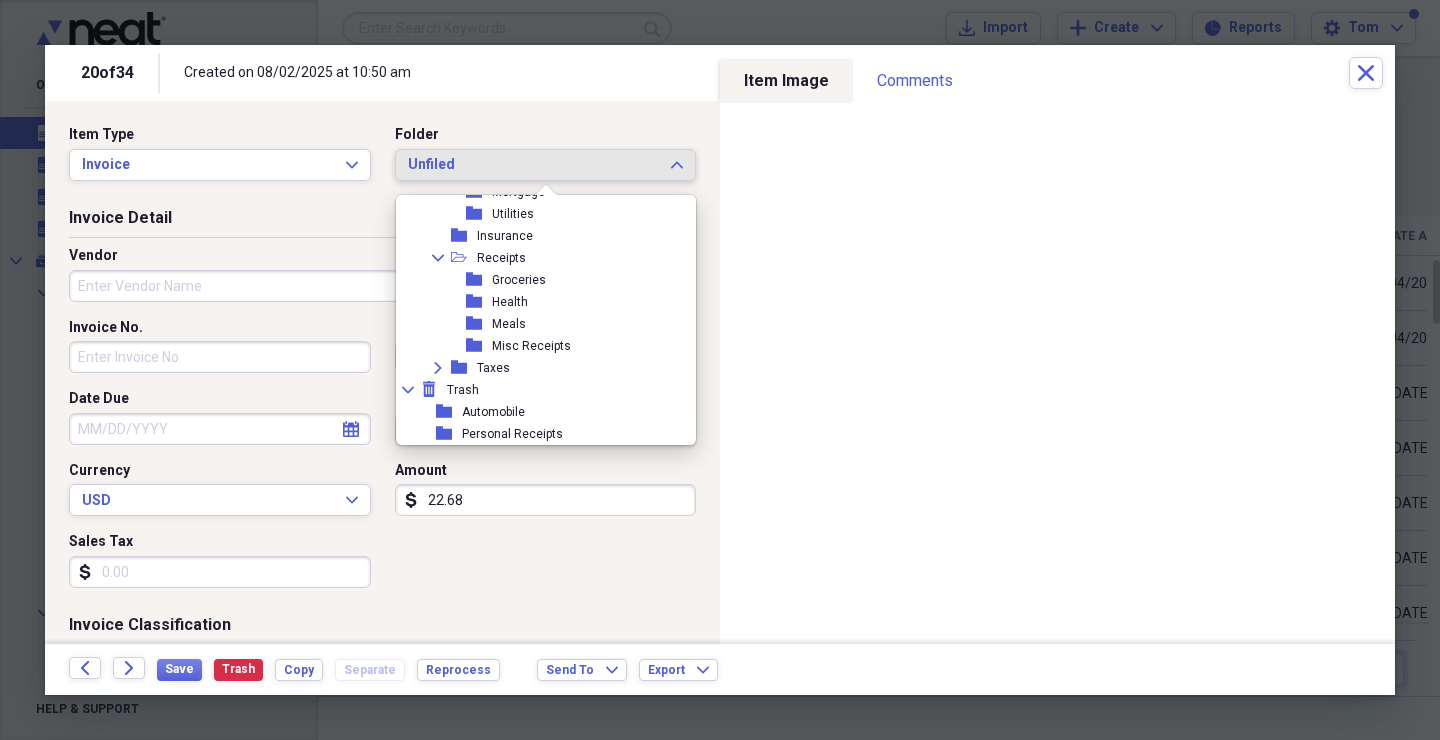 scroll, scrollTop: 381, scrollLeft: 0, axis: vertical 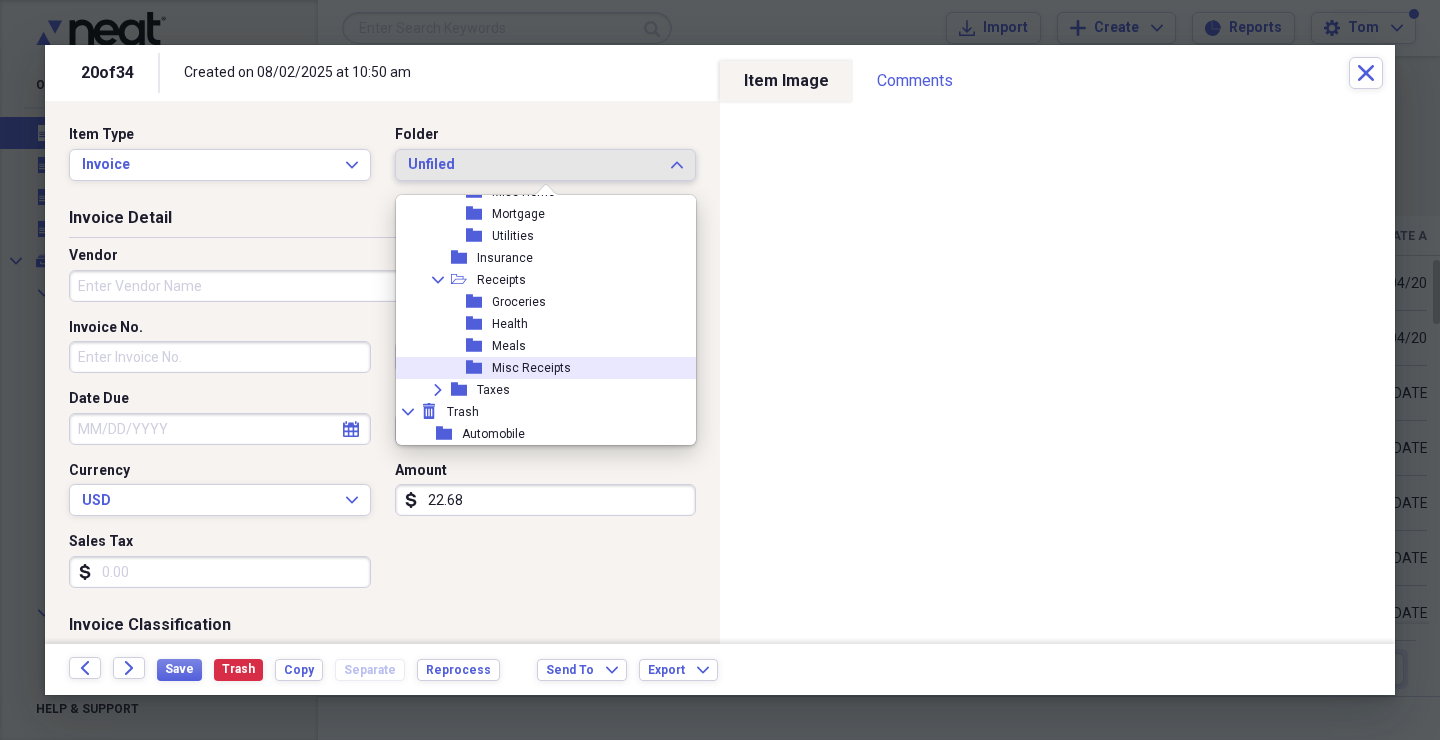 click on "Misc Receipts" at bounding box center [531, 368] 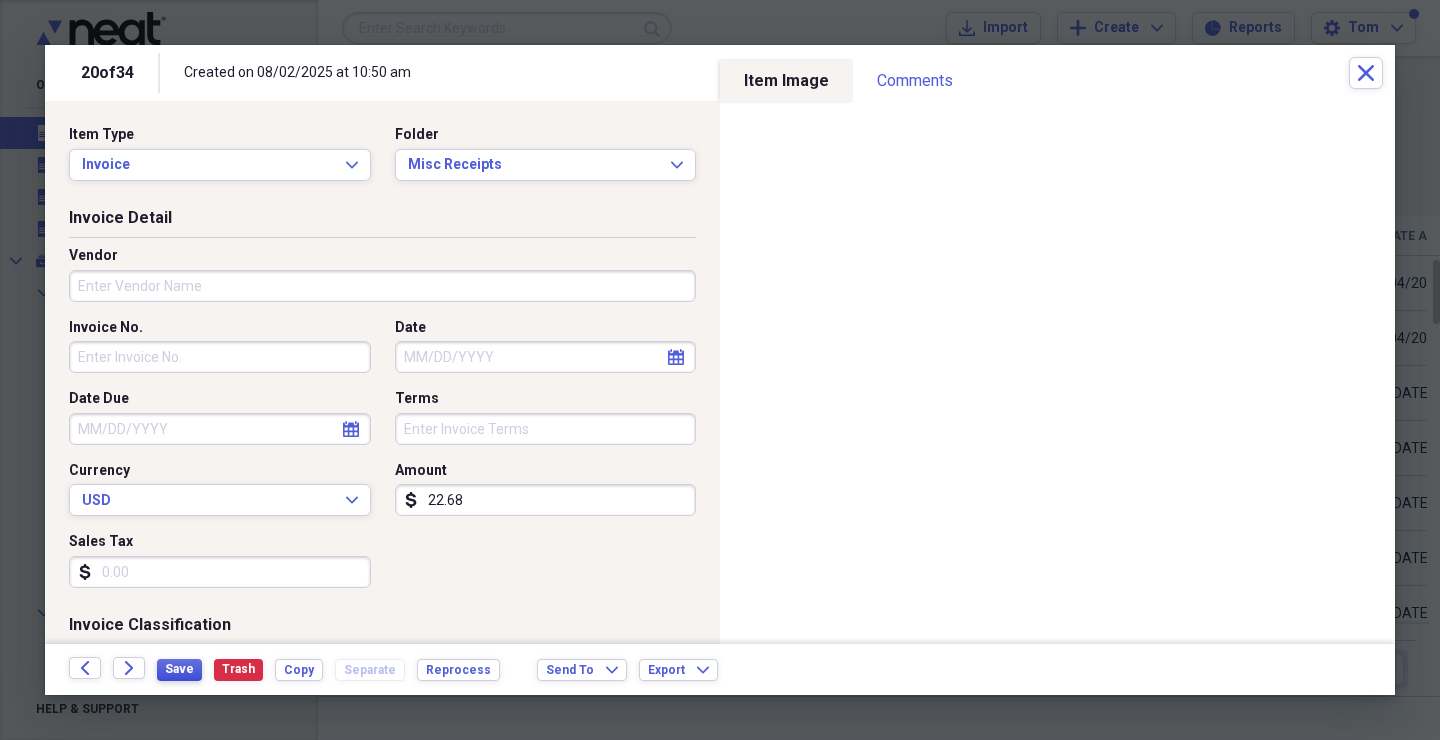 click on "Save" at bounding box center [179, 670] 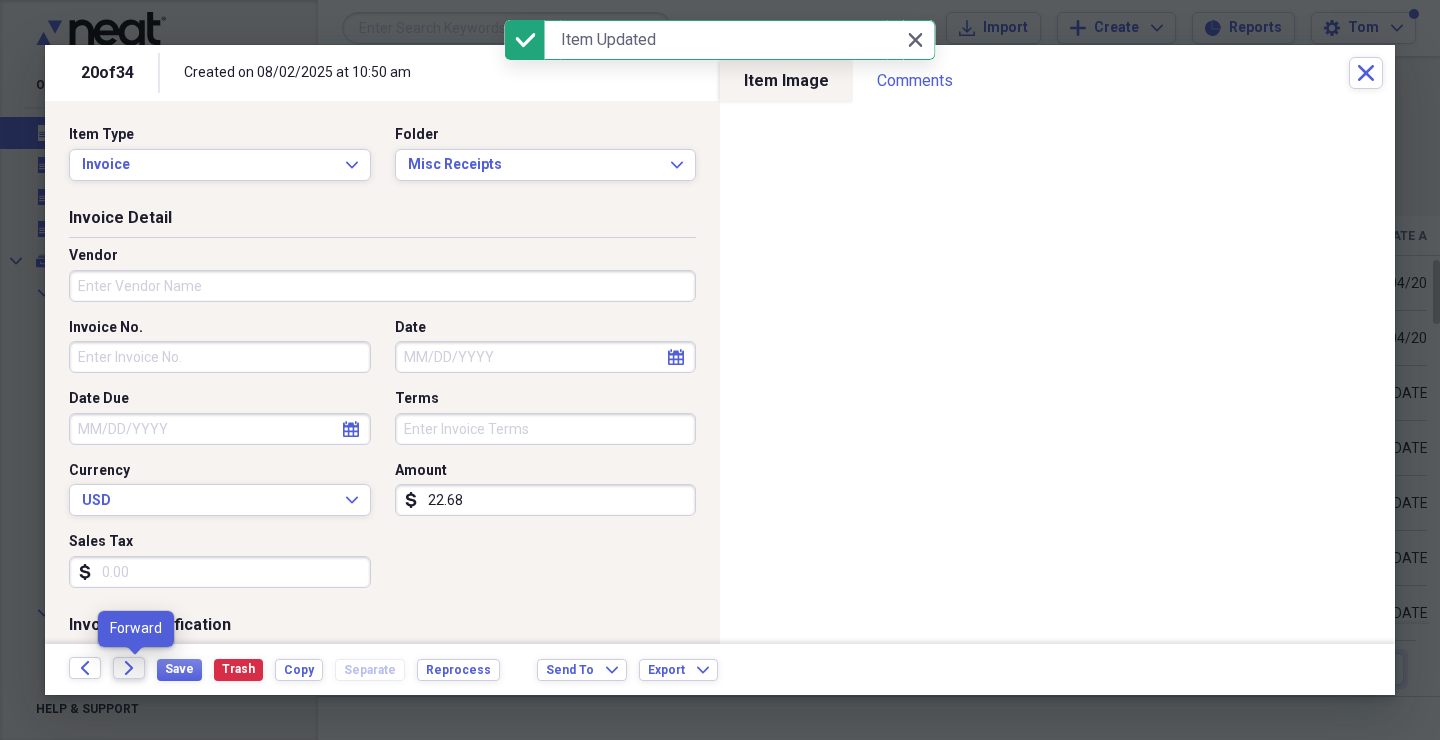 click on "Forward" 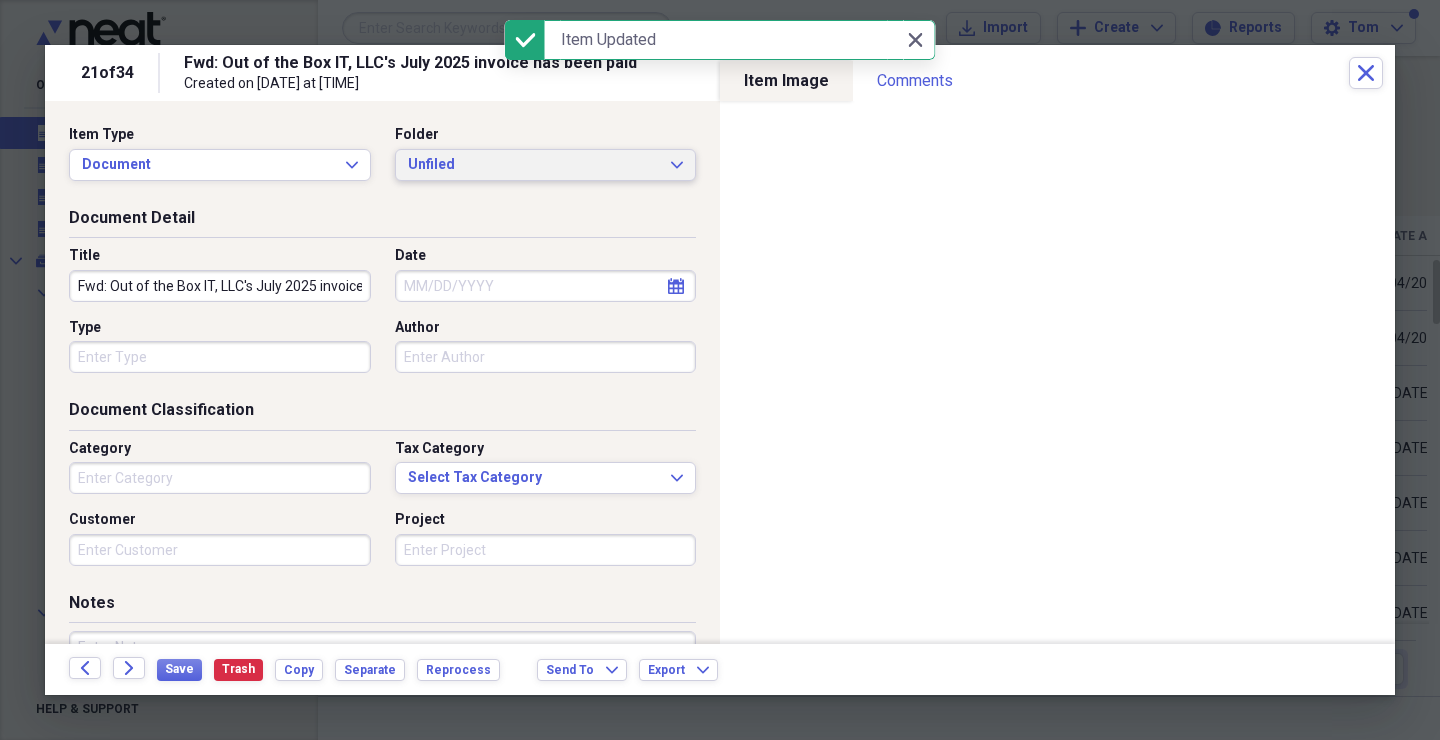 click on "Unfiled" at bounding box center [534, 165] 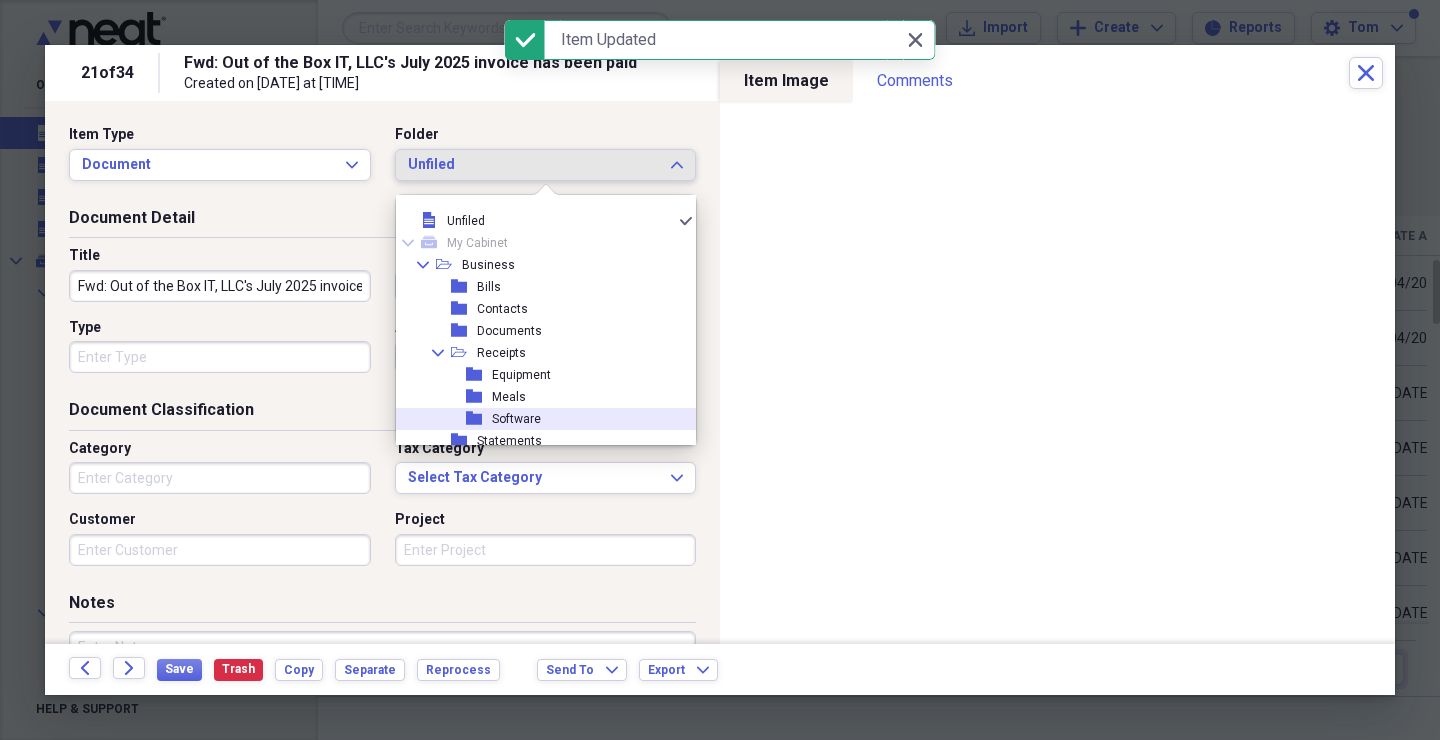click on "Software" at bounding box center [516, 419] 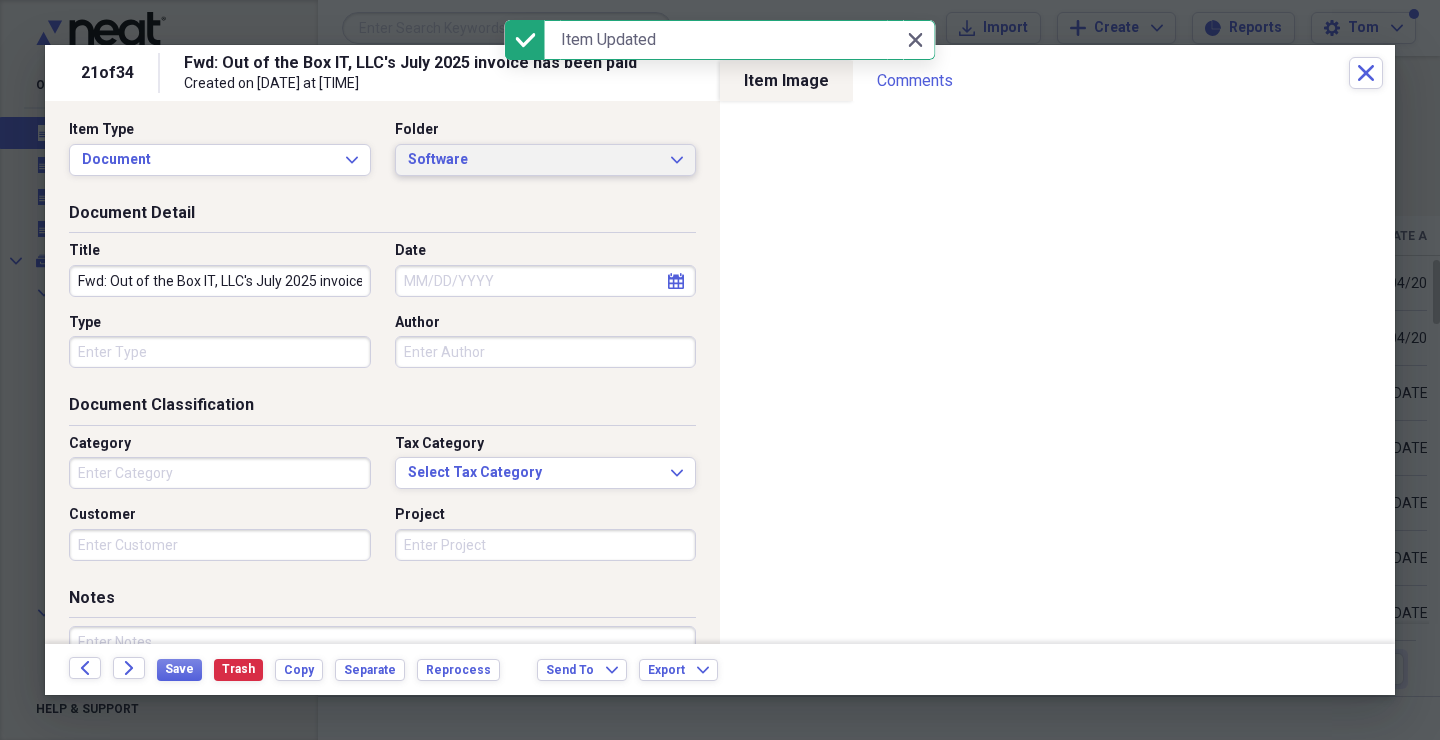 click on "Software" at bounding box center (534, 160) 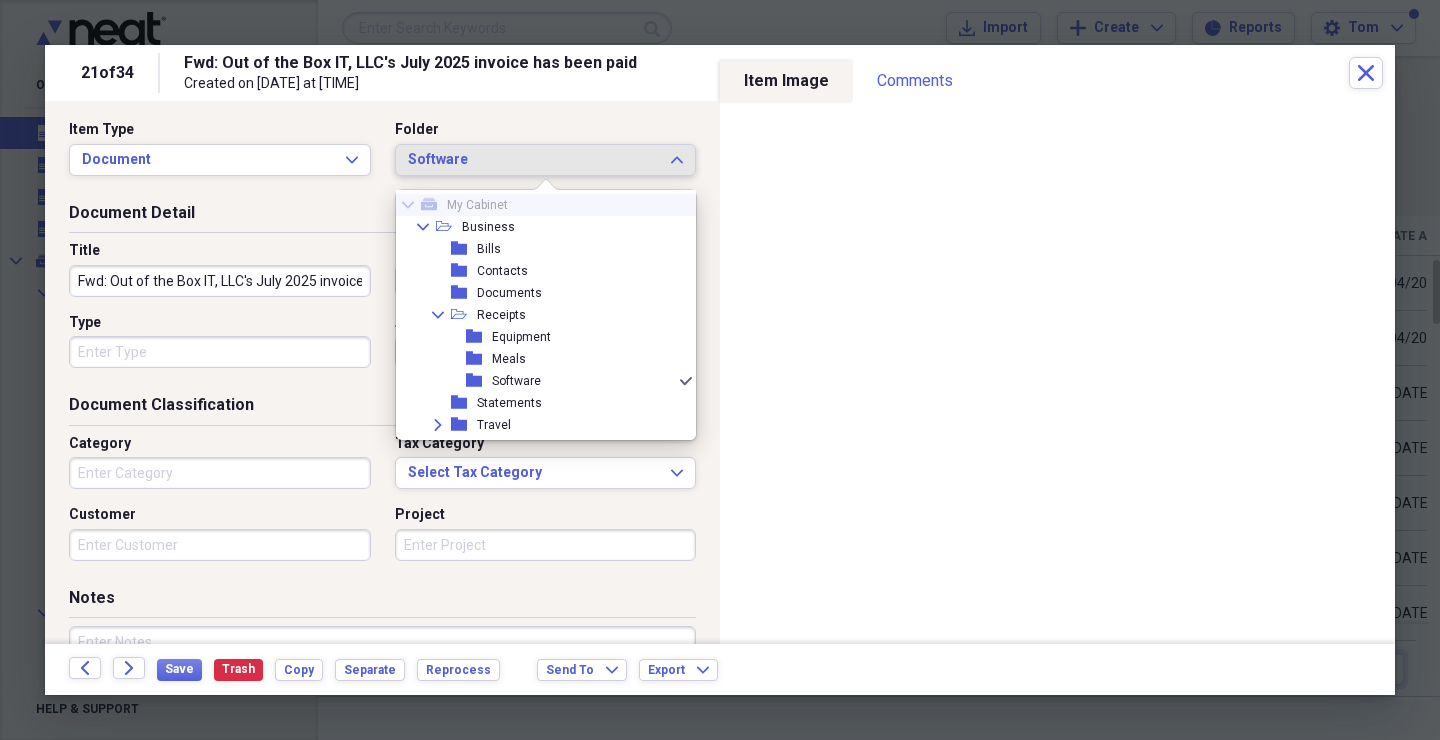 scroll, scrollTop: 0, scrollLeft: 0, axis: both 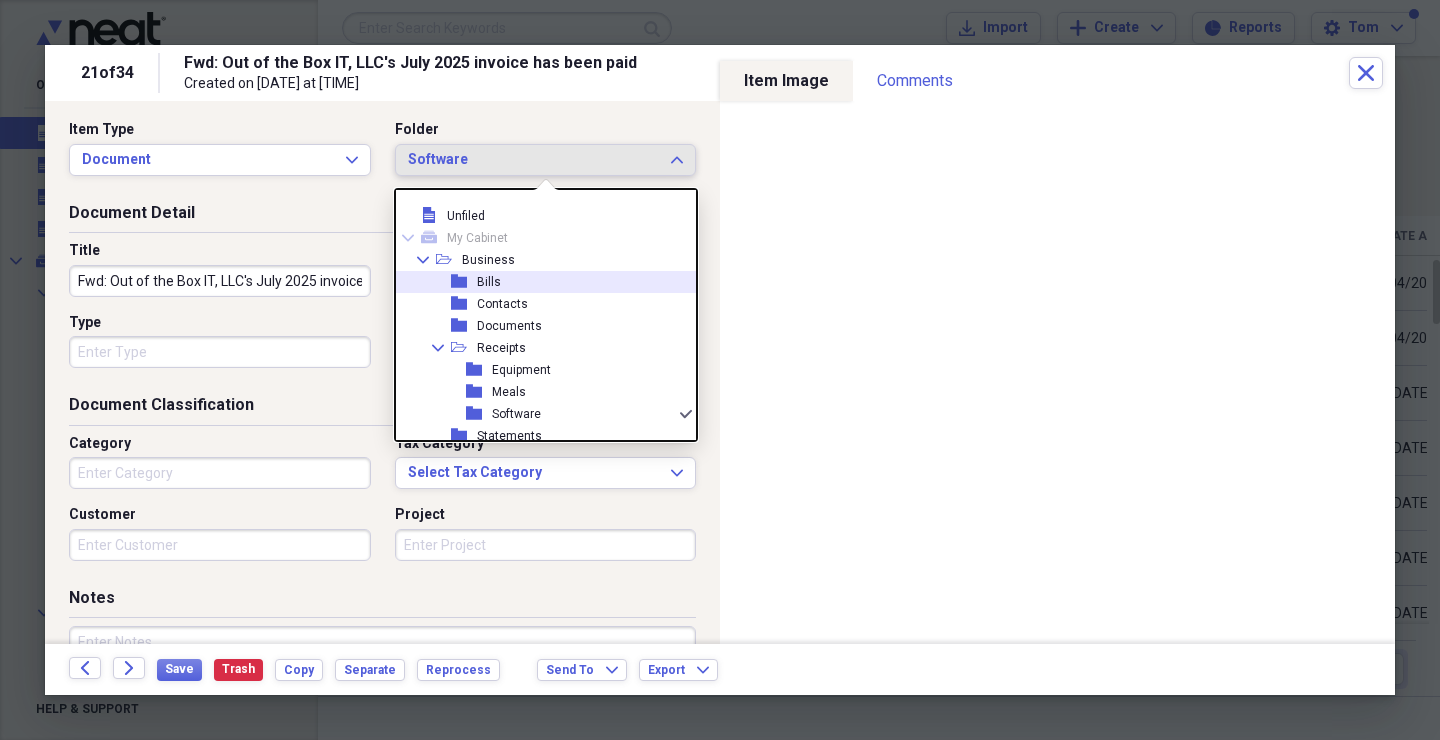 click on "folder Bills" at bounding box center [538, 282] 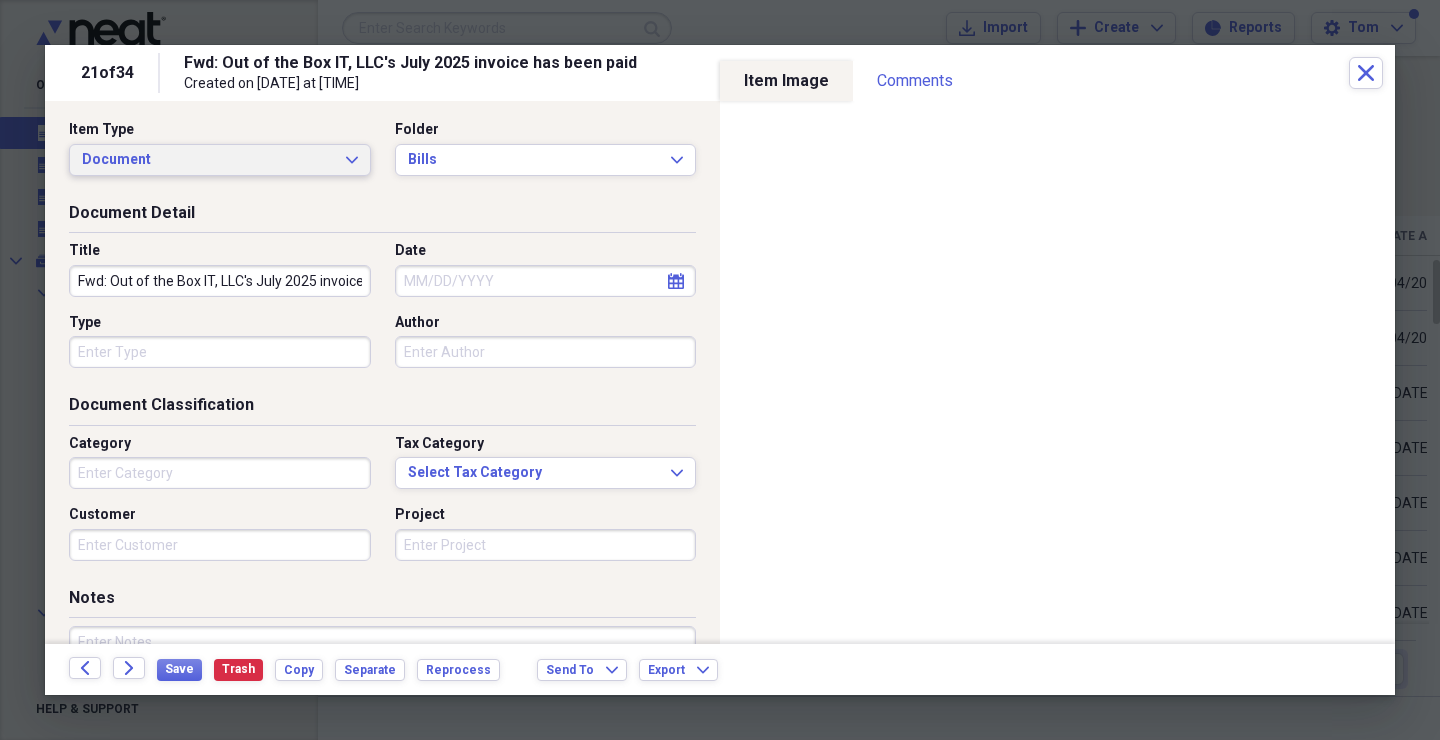 click on "Document Expand" at bounding box center [220, 160] 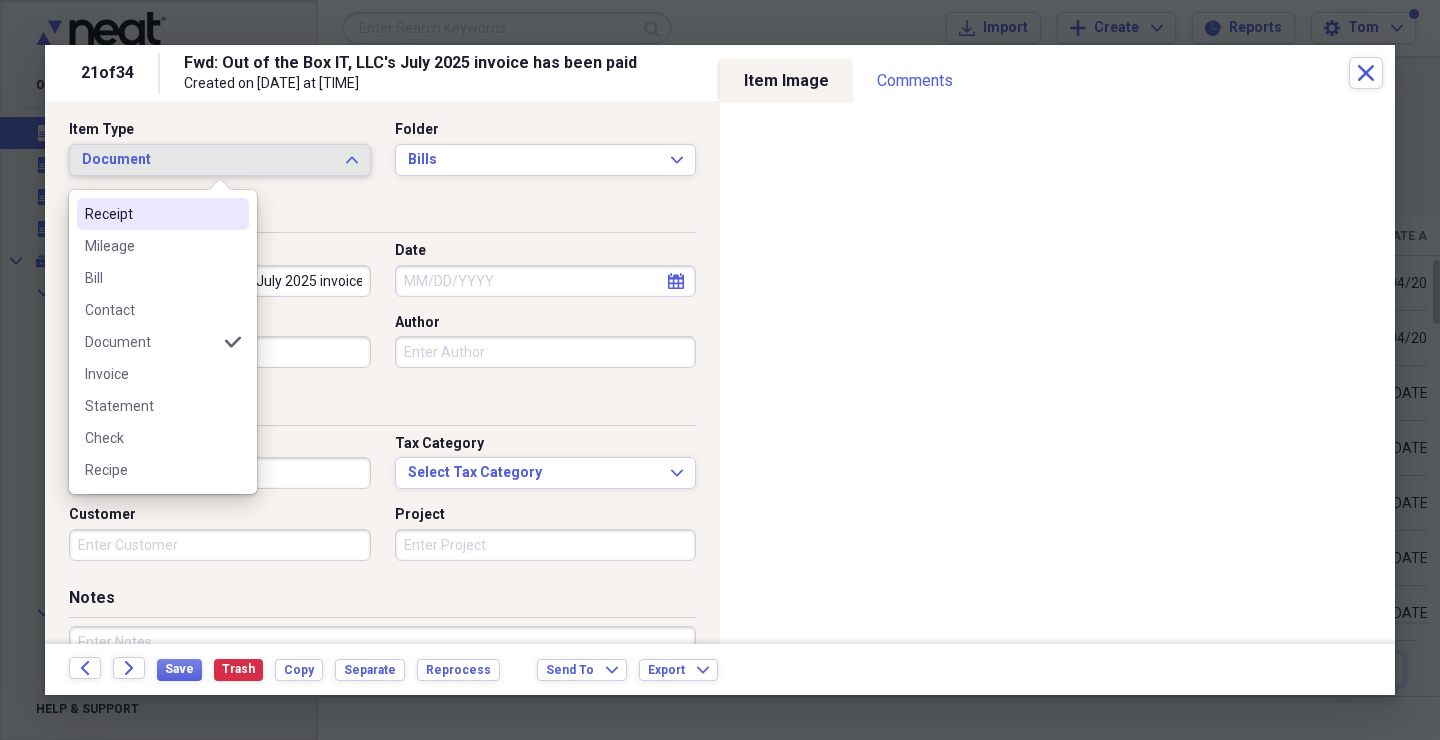click on "Receipt" at bounding box center (151, 214) 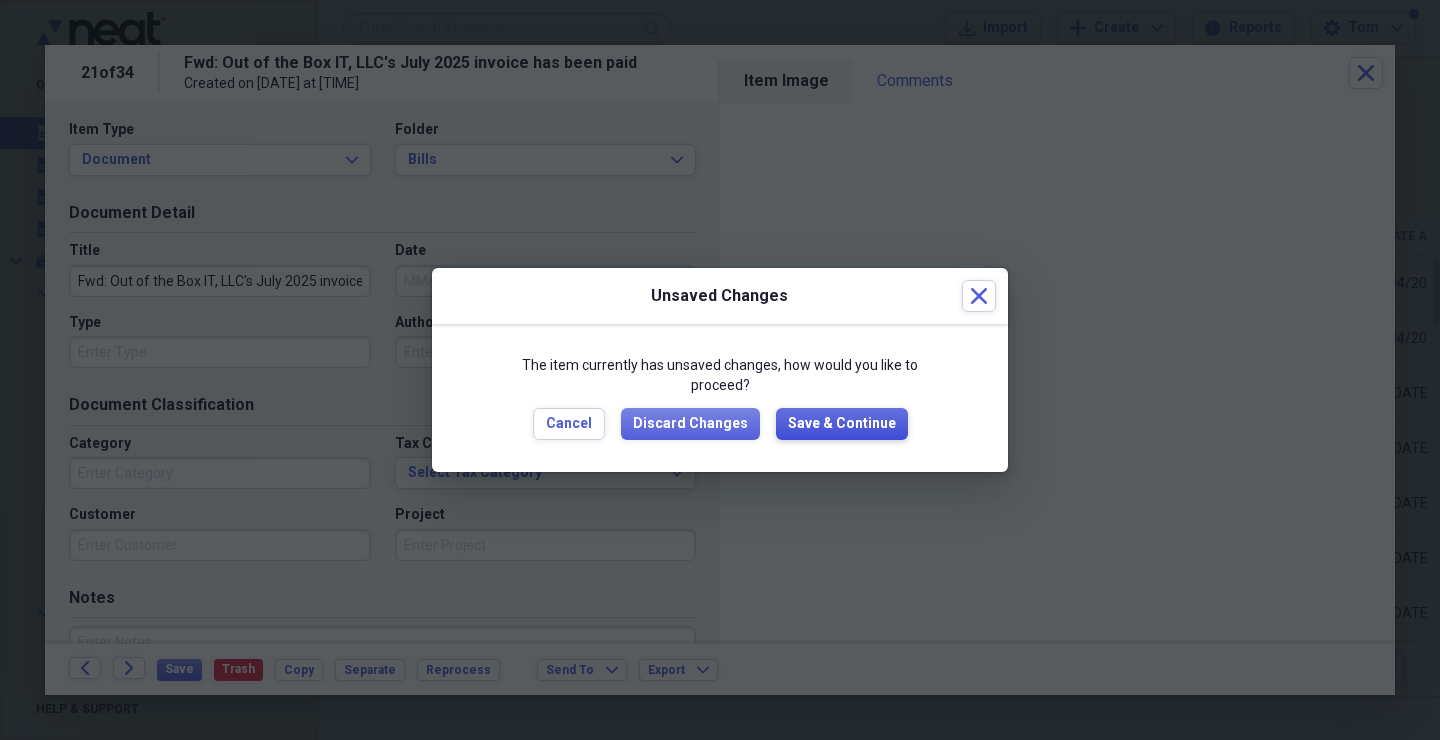 click on "Save & Continue" at bounding box center (842, 424) 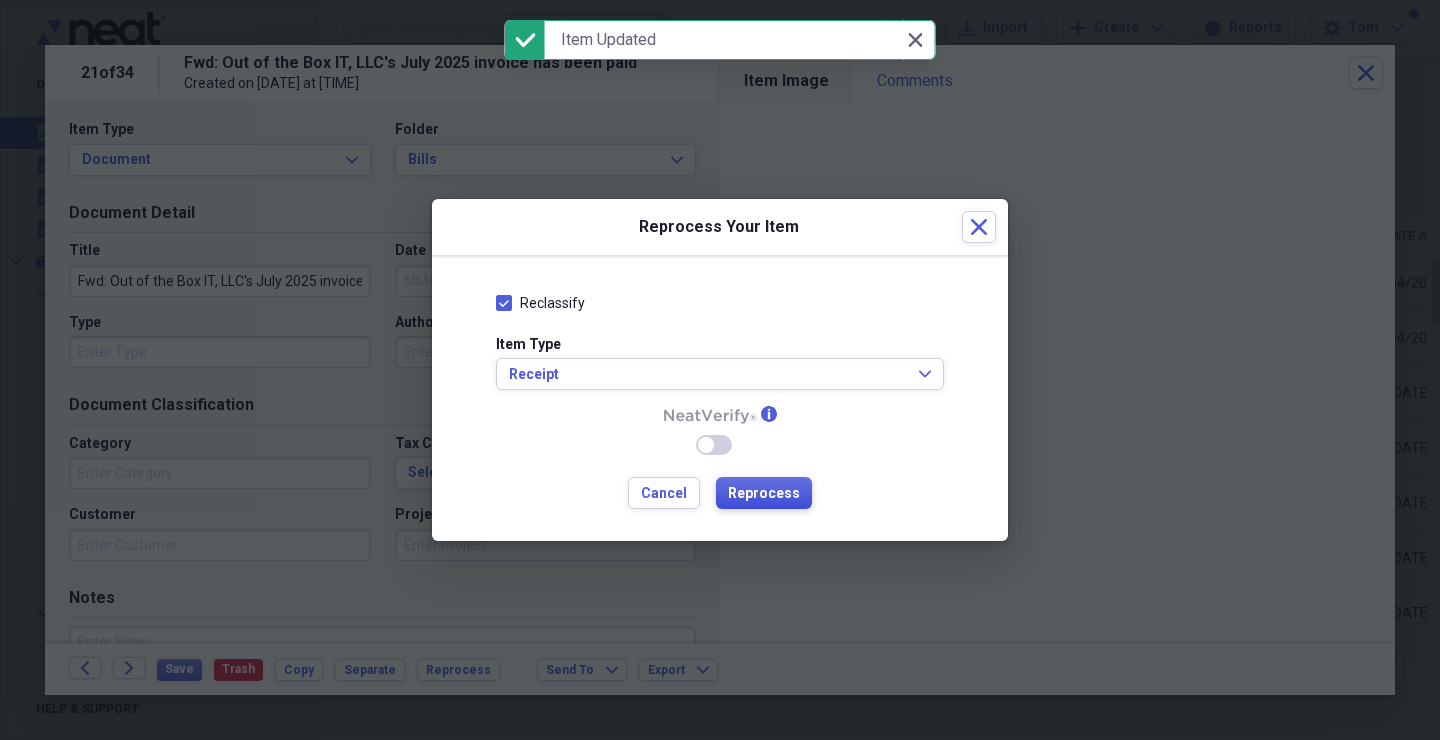 click on "Reprocess" at bounding box center (764, 494) 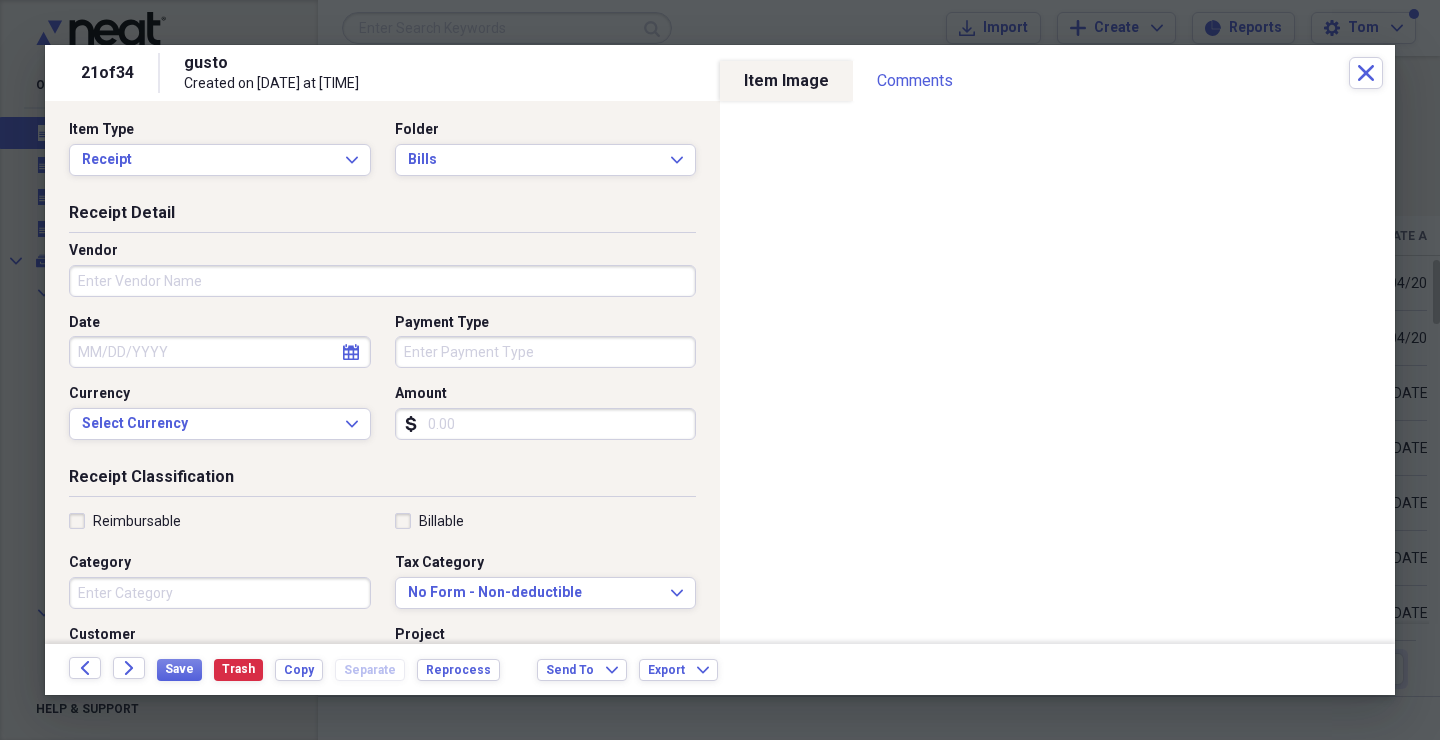 type on "gusto" 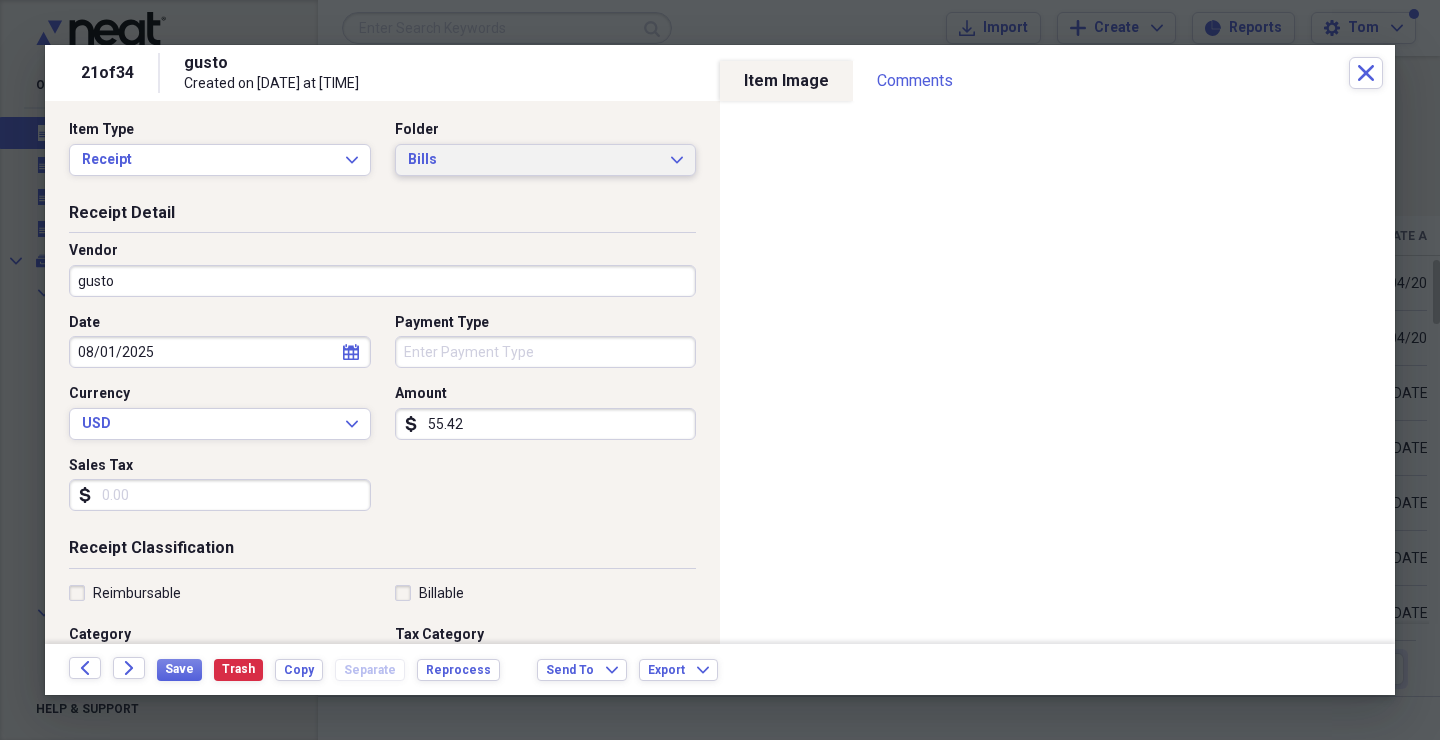 click on "Bills" at bounding box center (534, 160) 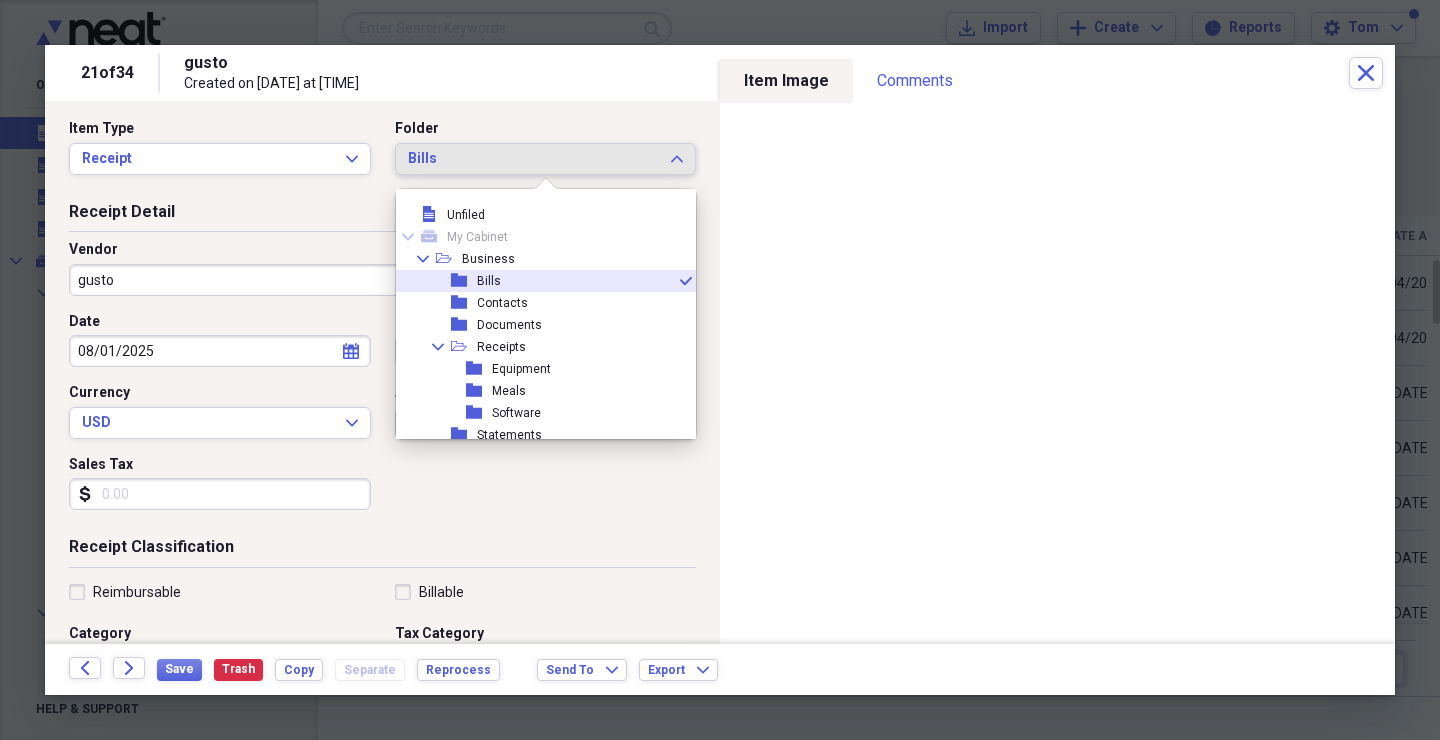 scroll, scrollTop: 8, scrollLeft: 0, axis: vertical 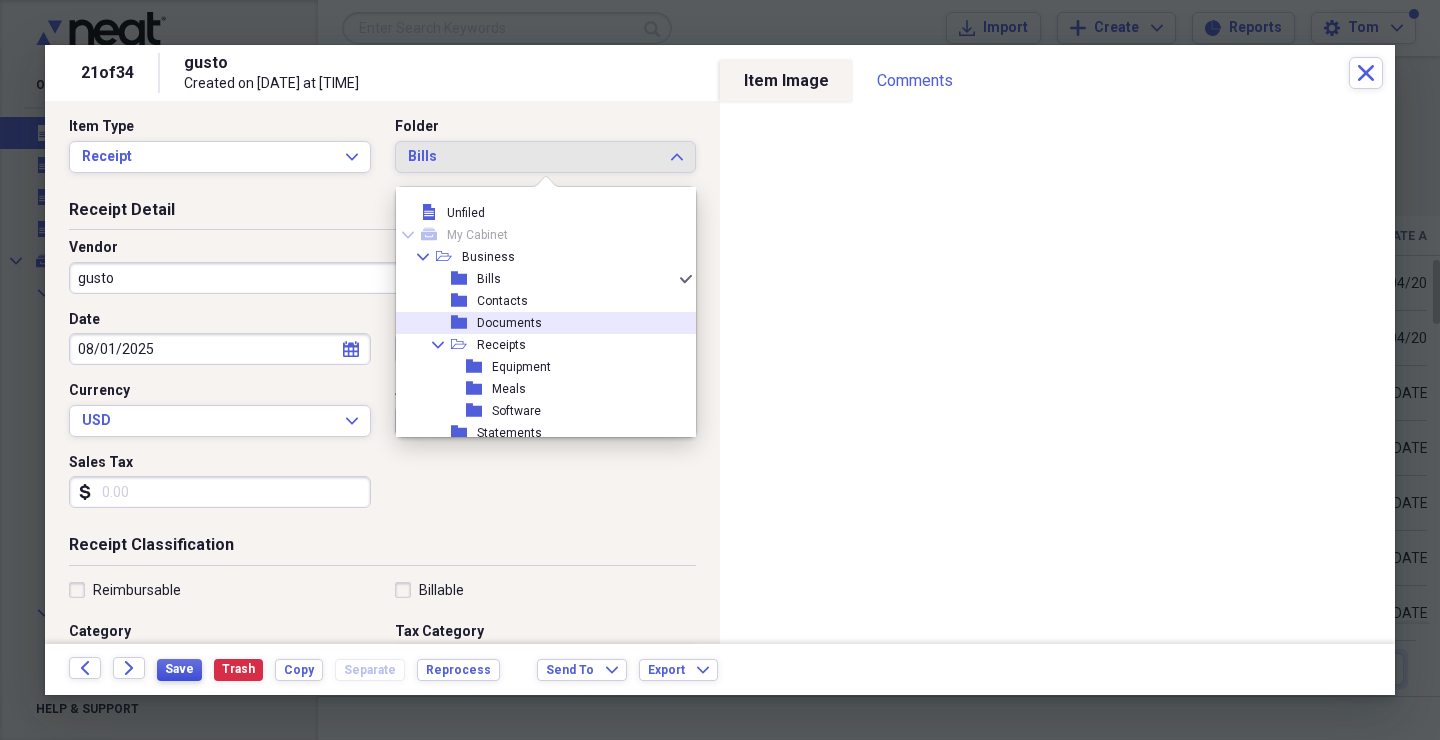 click on "Save" at bounding box center (179, 669) 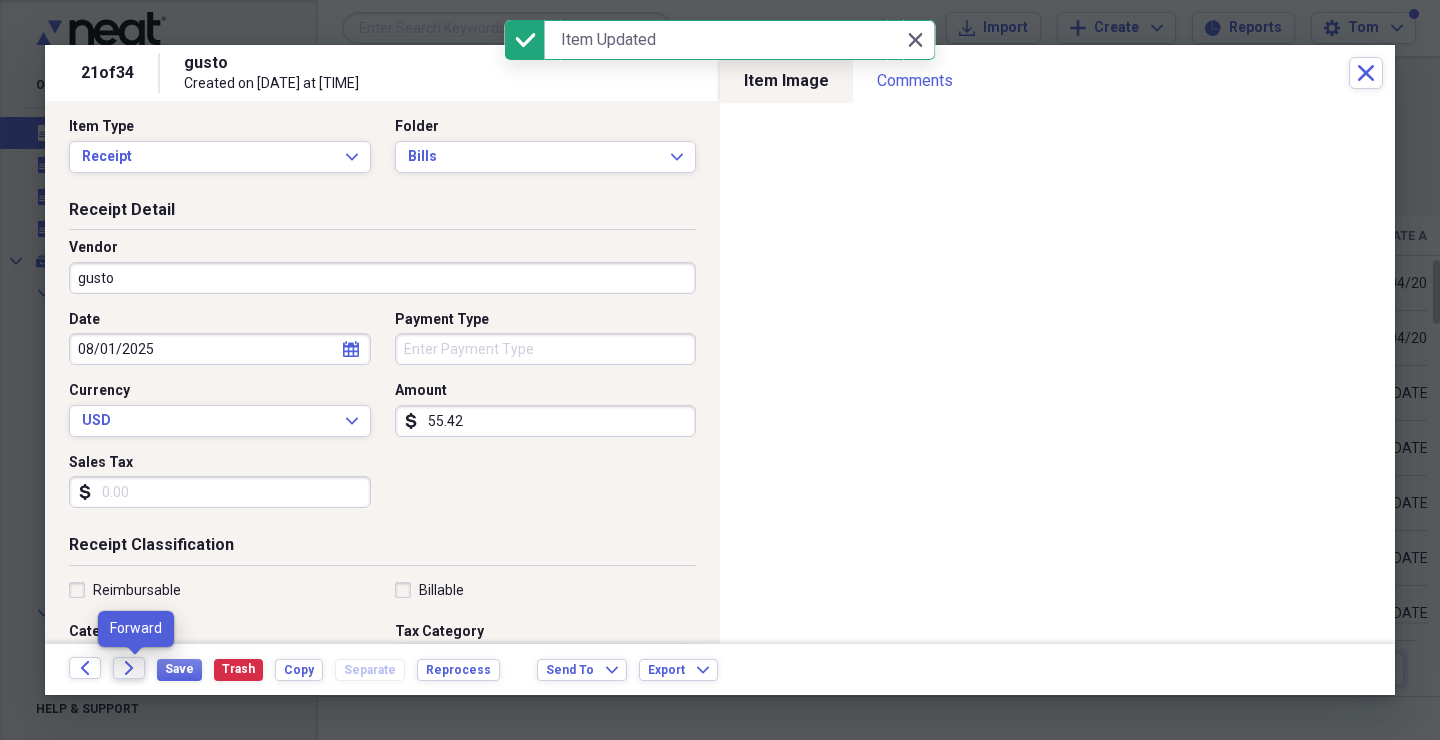 click 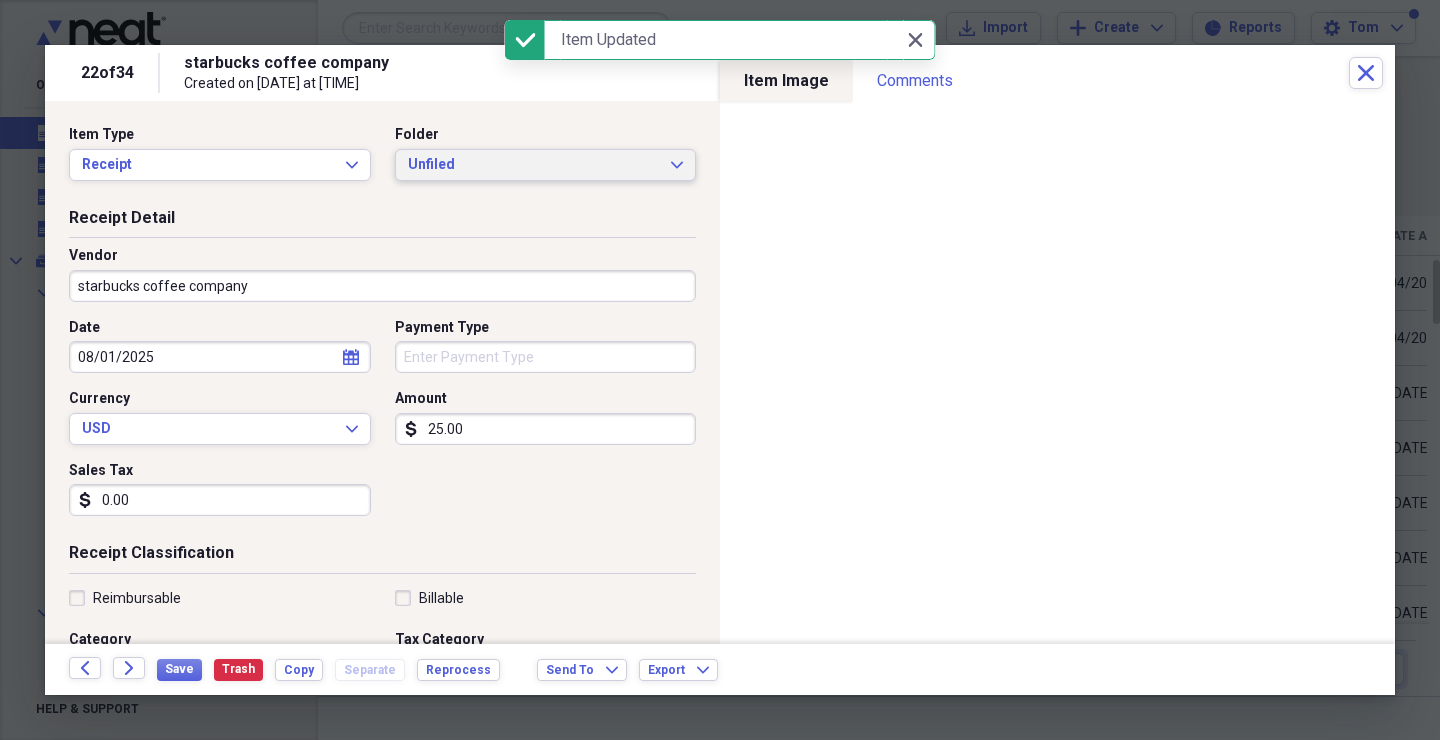 scroll, scrollTop: 4, scrollLeft: 0, axis: vertical 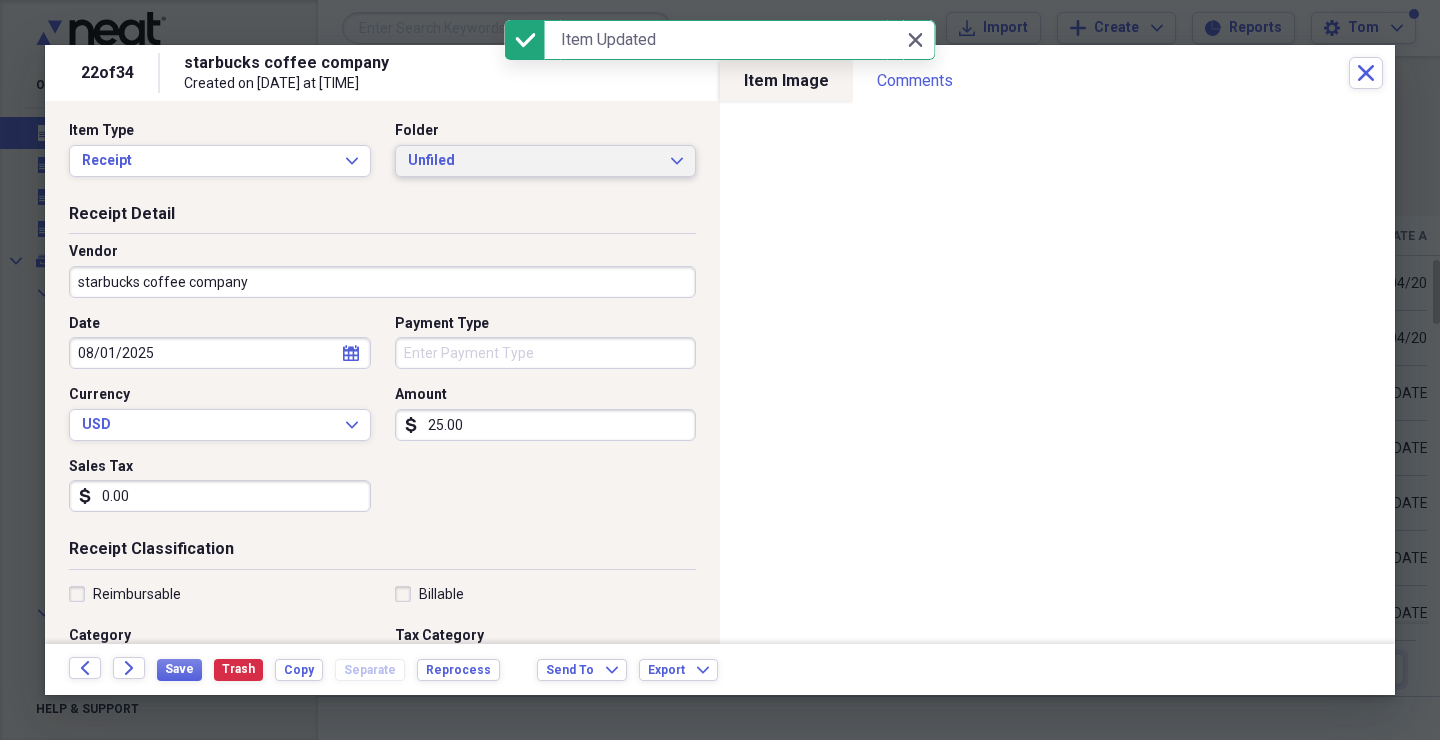 click on "Unfiled" at bounding box center (534, 161) 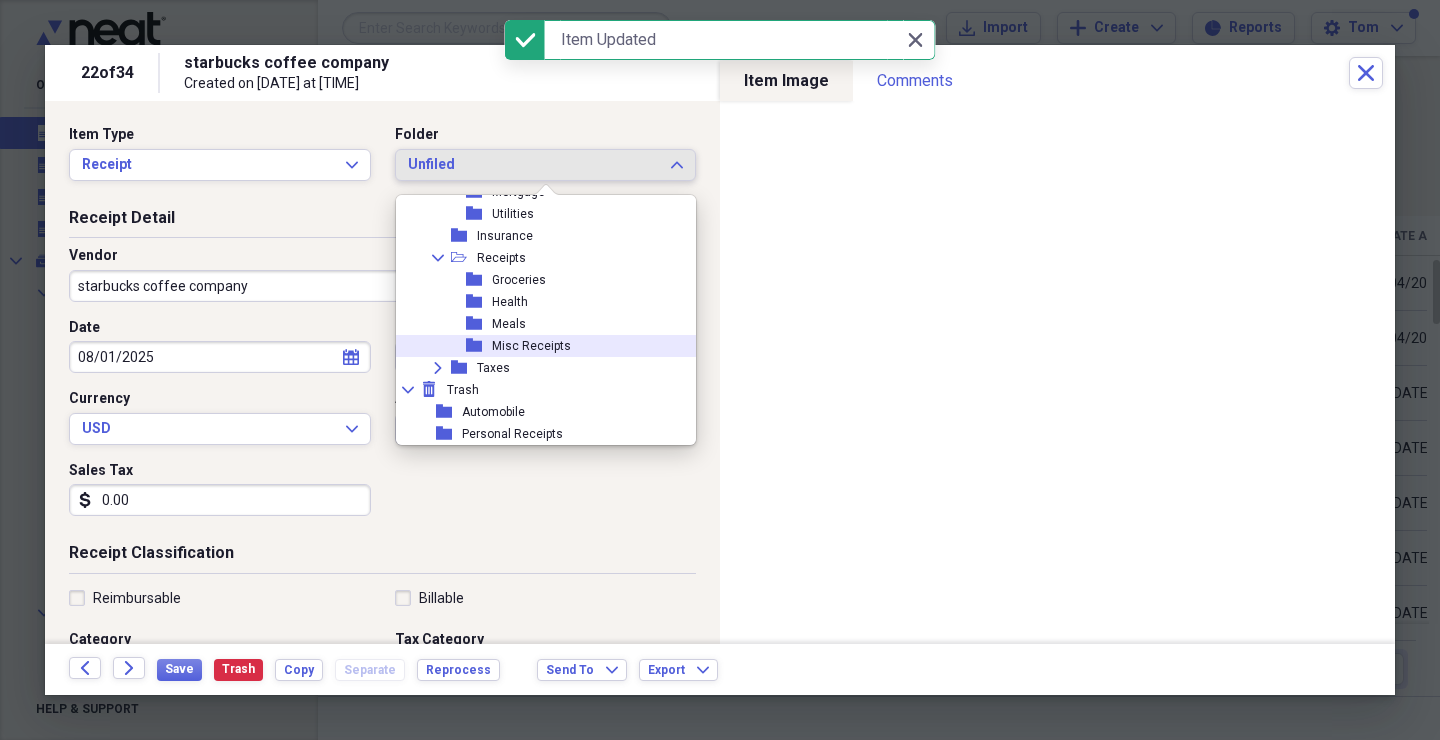 scroll, scrollTop: 403, scrollLeft: 0, axis: vertical 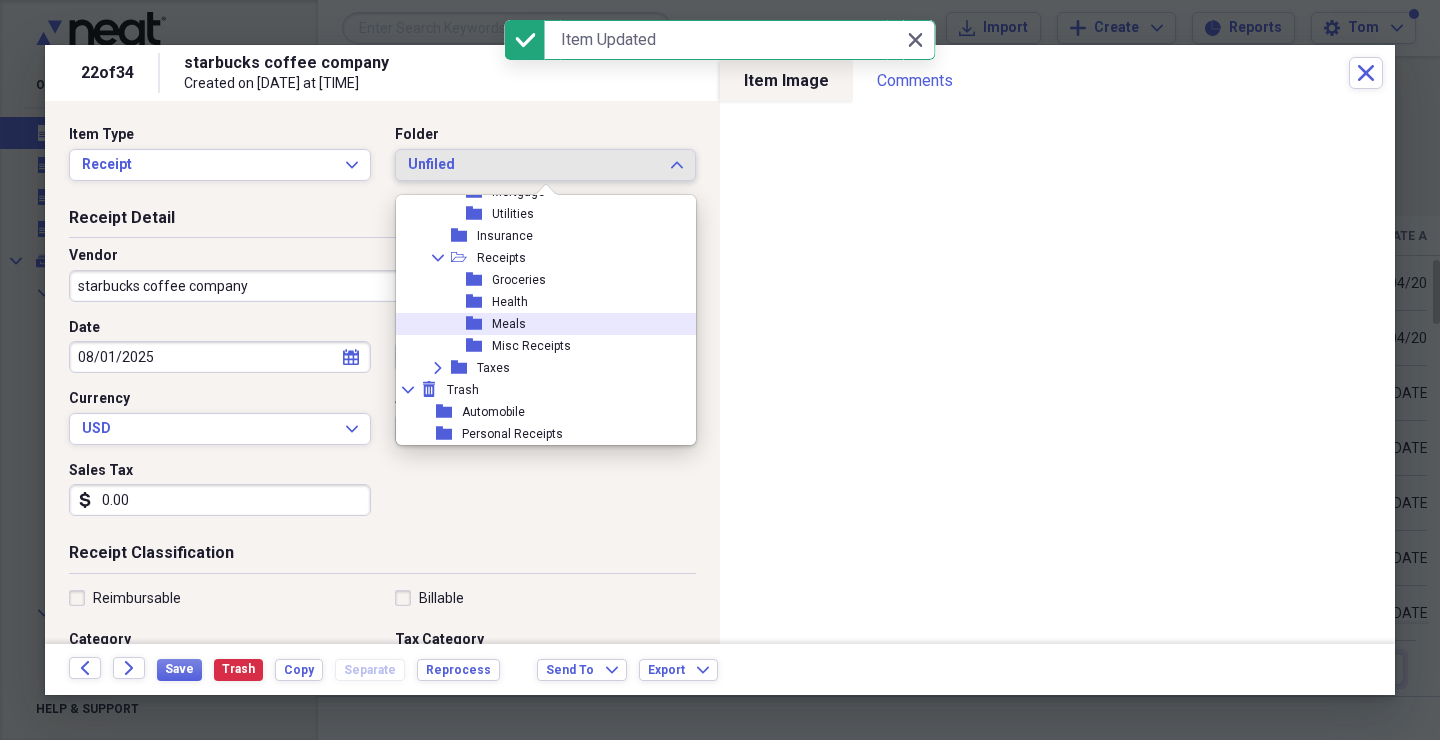 click on "Meals" at bounding box center (509, 324) 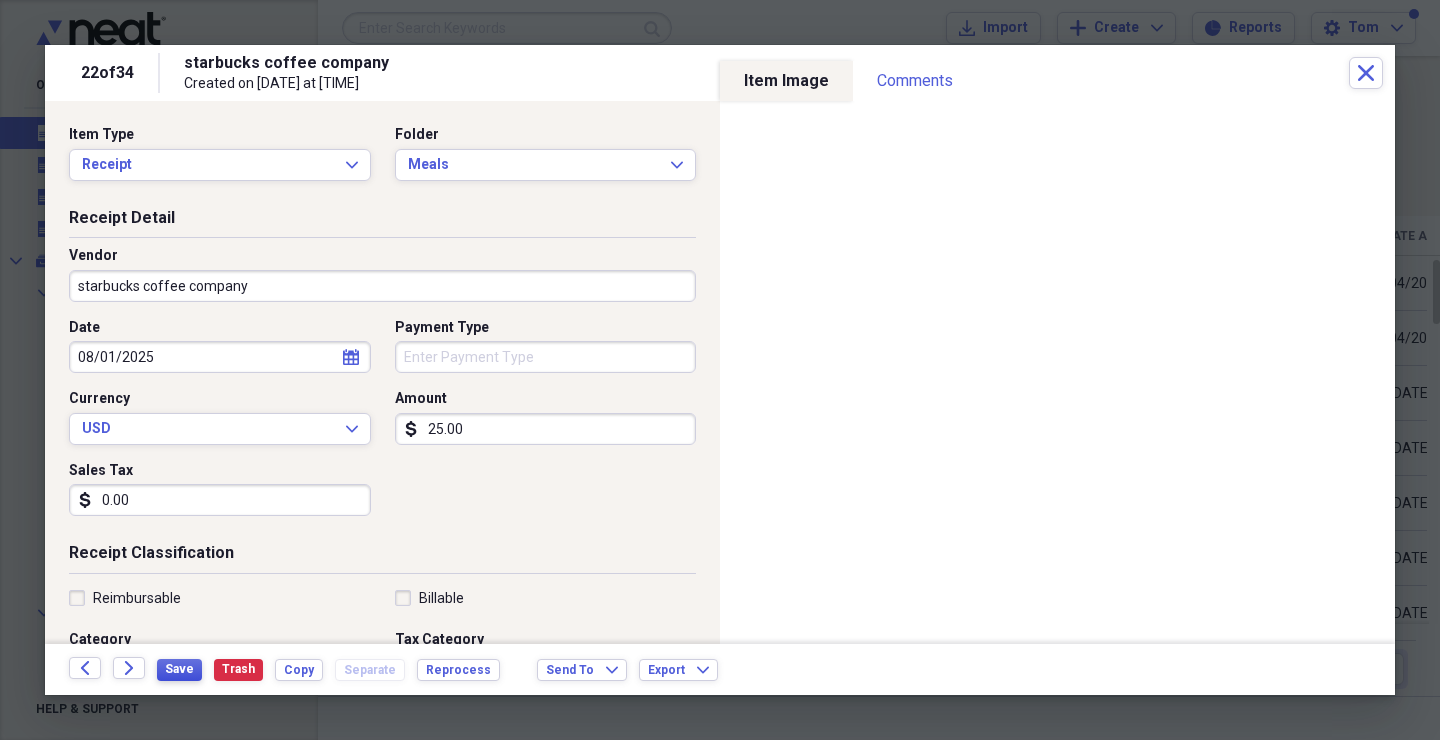 click on "Save" at bounding box center (179, 669) 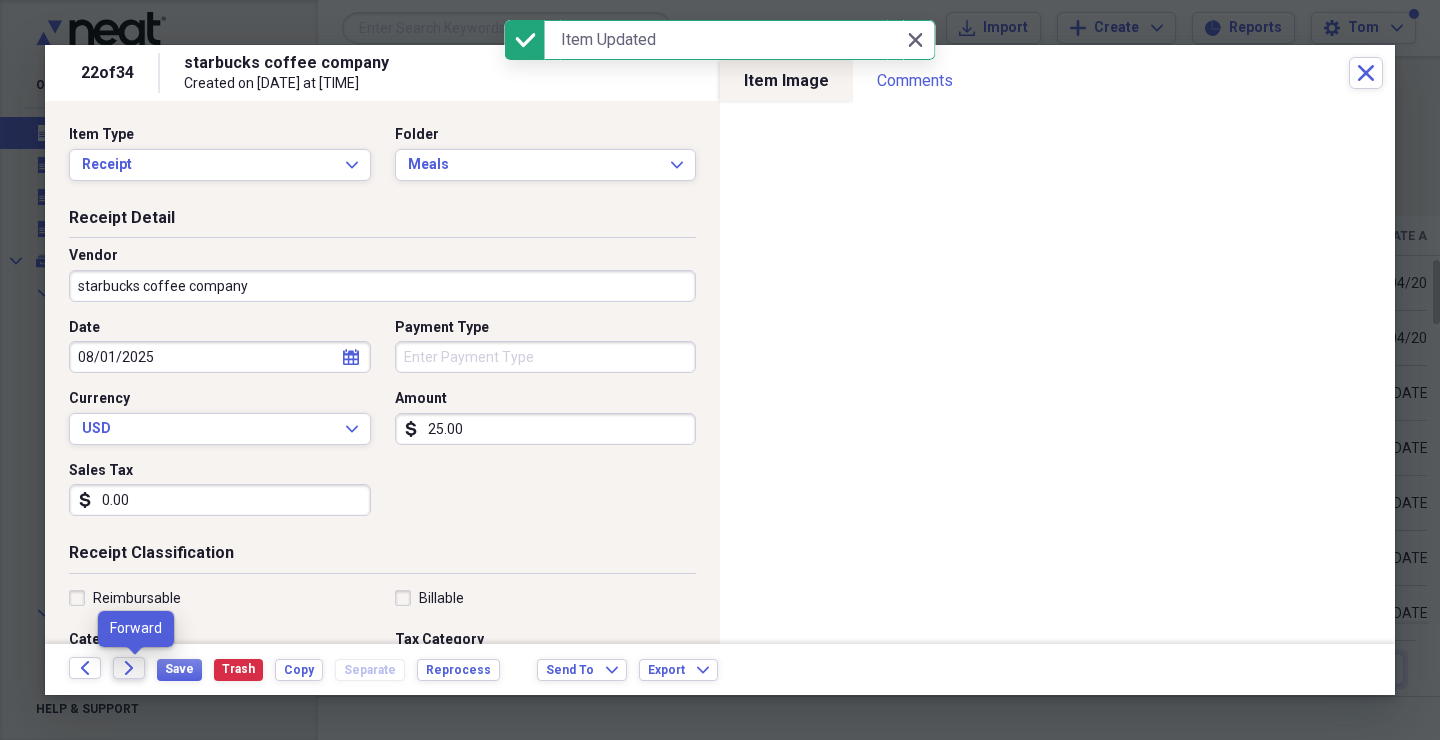 click on "Forward" at bounding box center [129, 668] 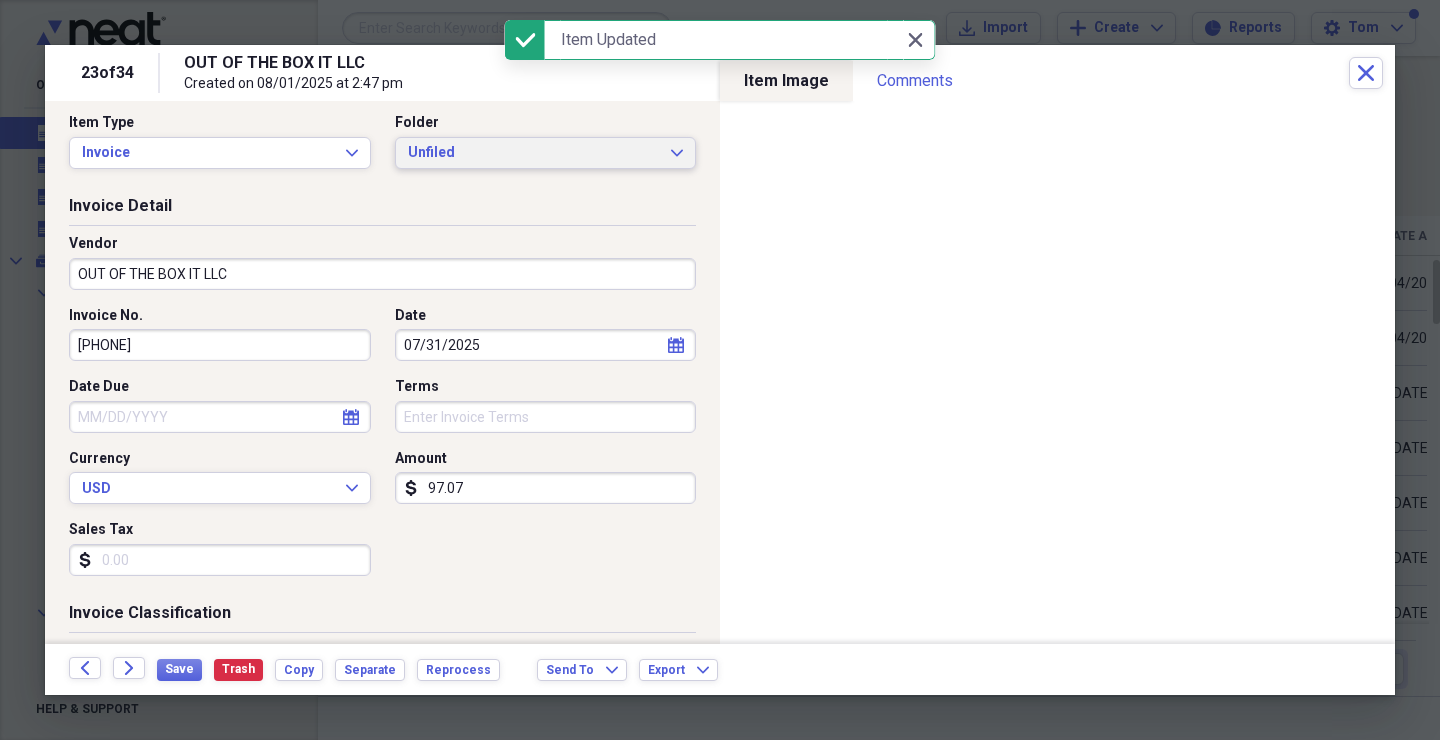 click on "Unfiled Expand" at bounding box center (546, 153) 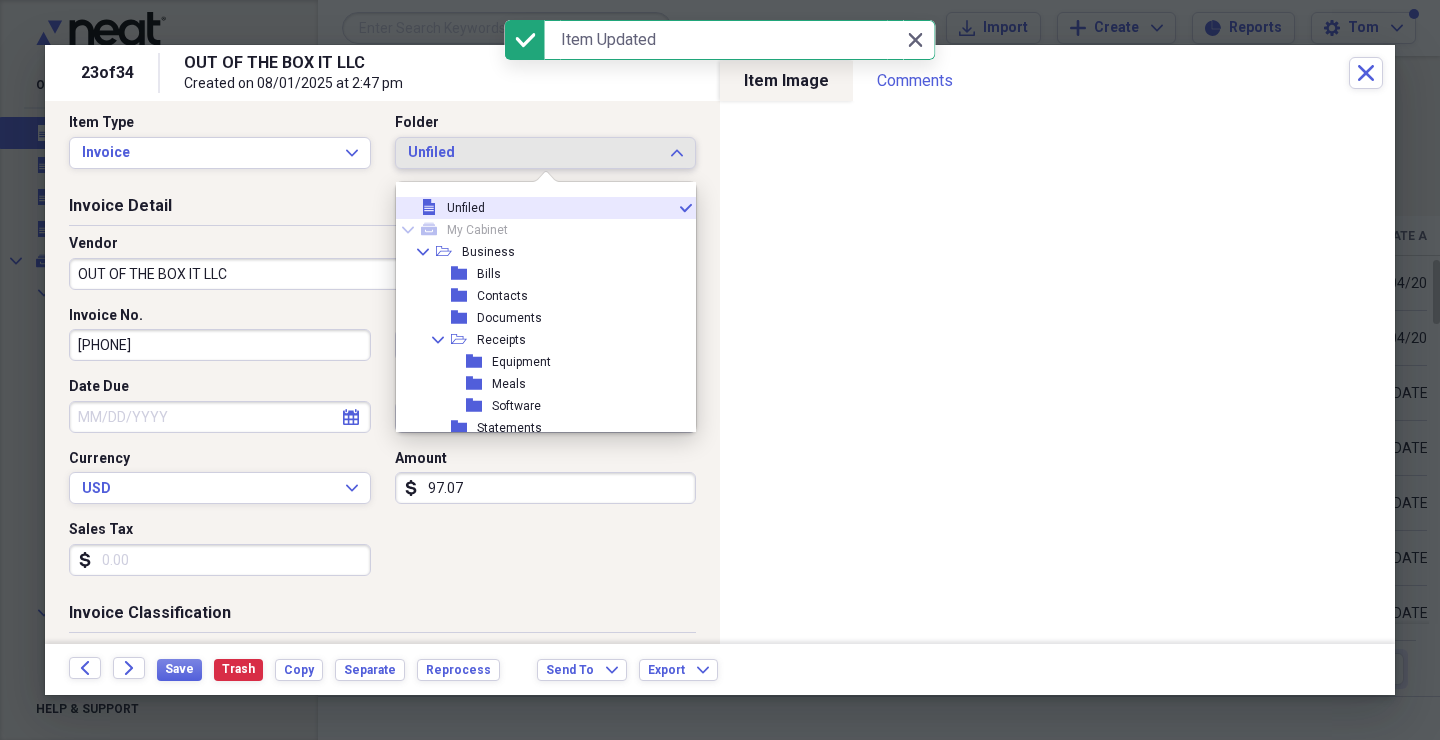 scroll, scrollTop: 13, scrollLeft: 0, axis: vertical 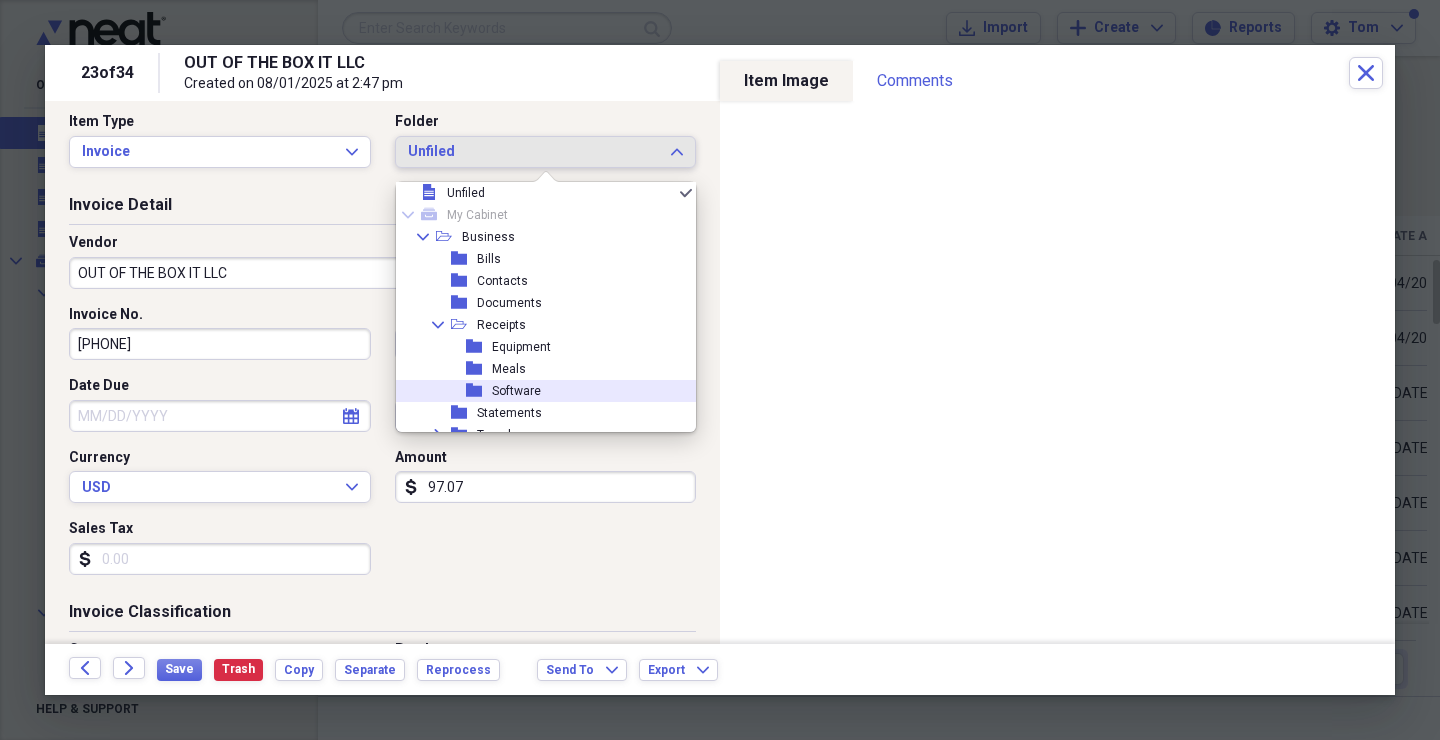 click on "folder Software" at bounding box center (538, 391) 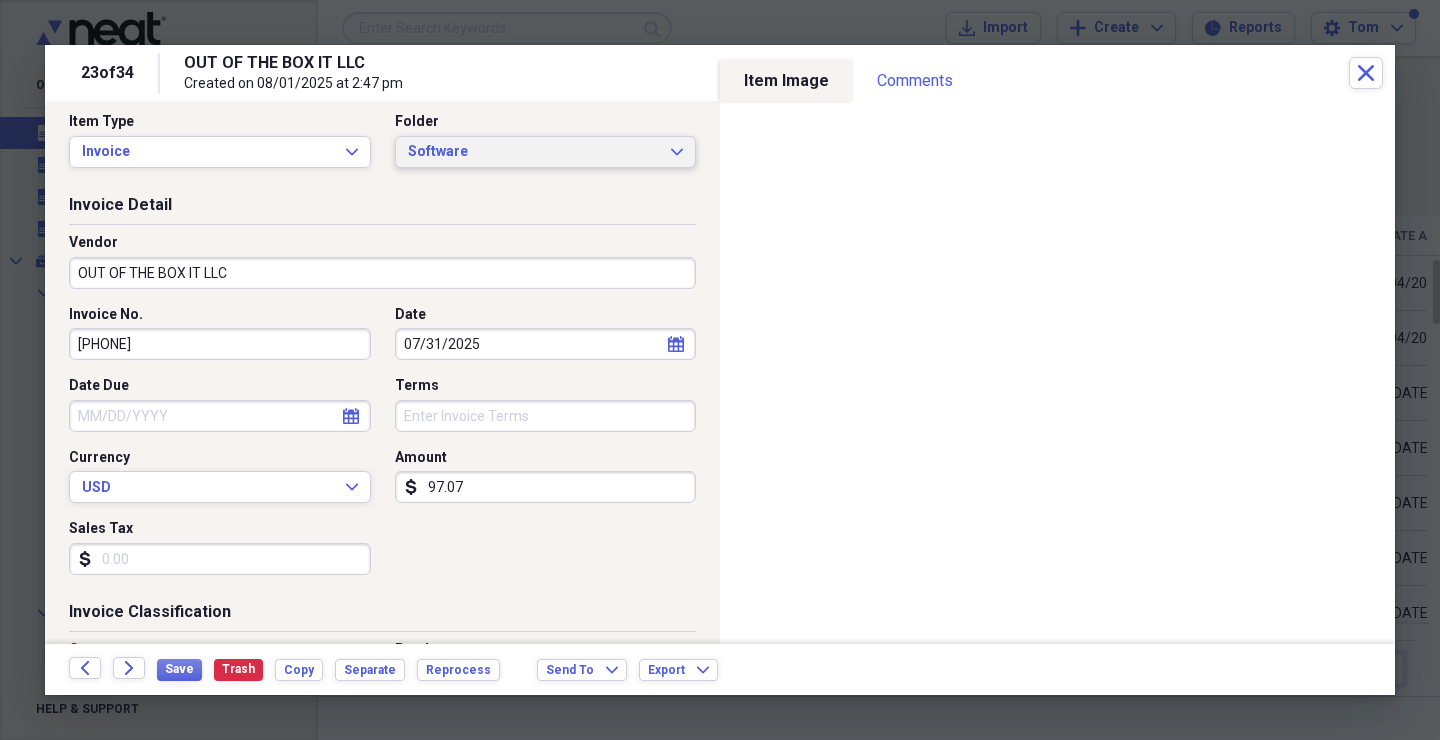 scroll, scrollTop: 0, scrollLeft: 0, axis: both 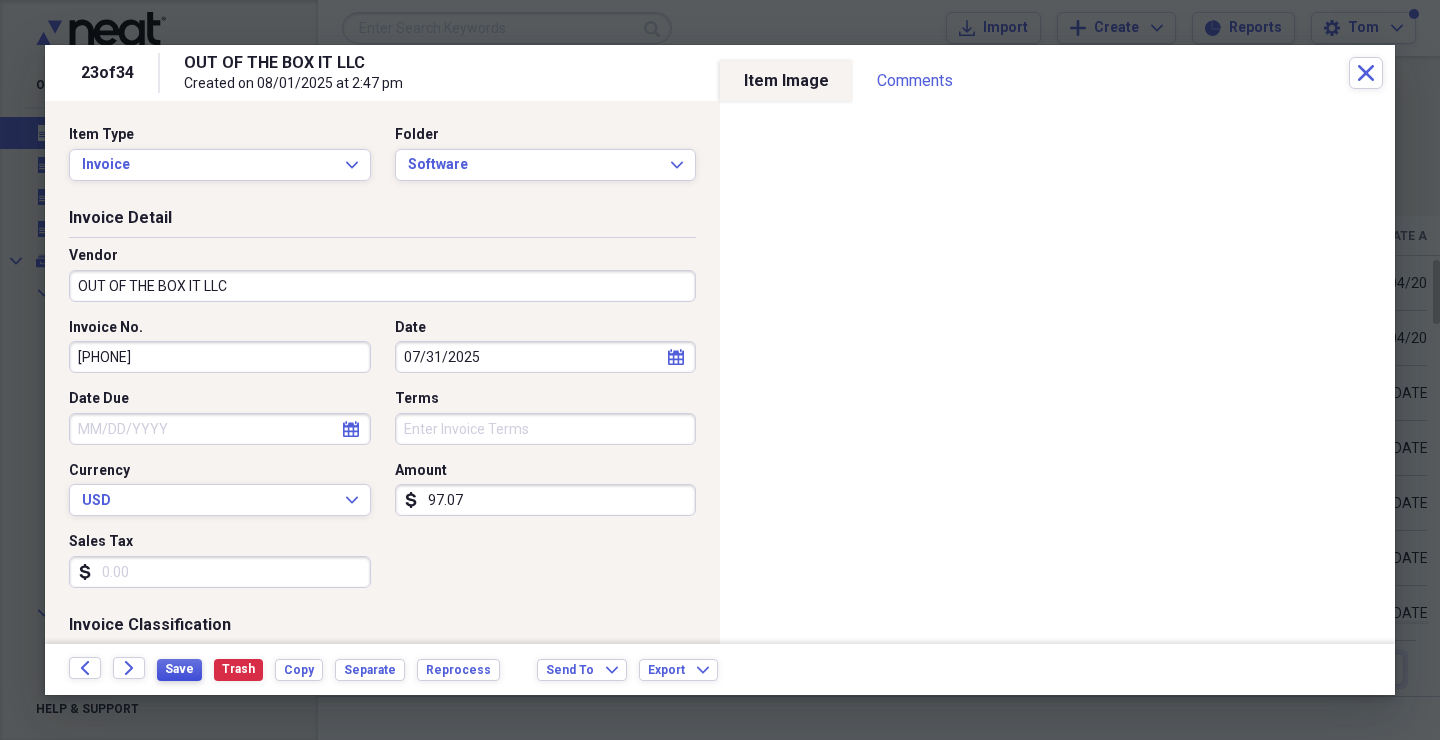 click on "Save" at bounding box center [179, 669] 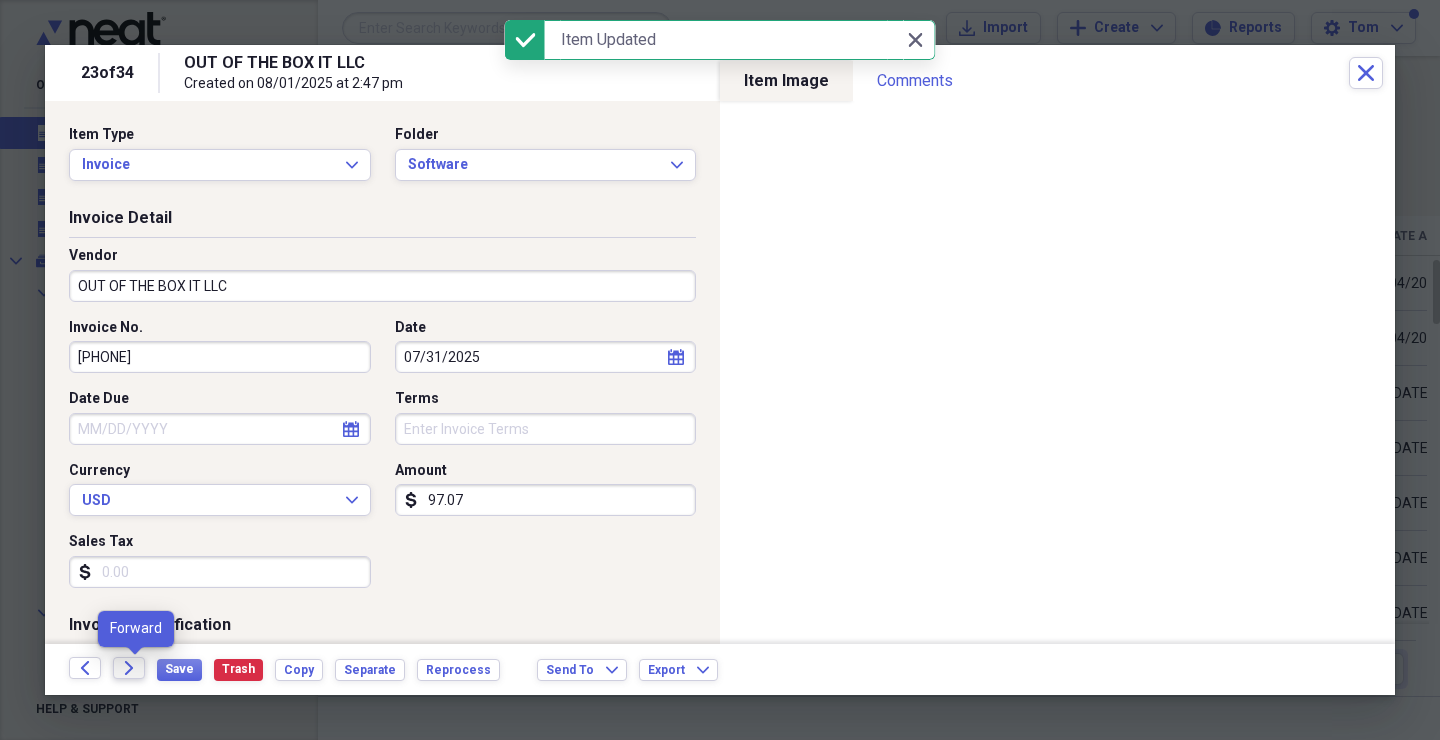 click on "Forward" at bounding box center [129, 668] 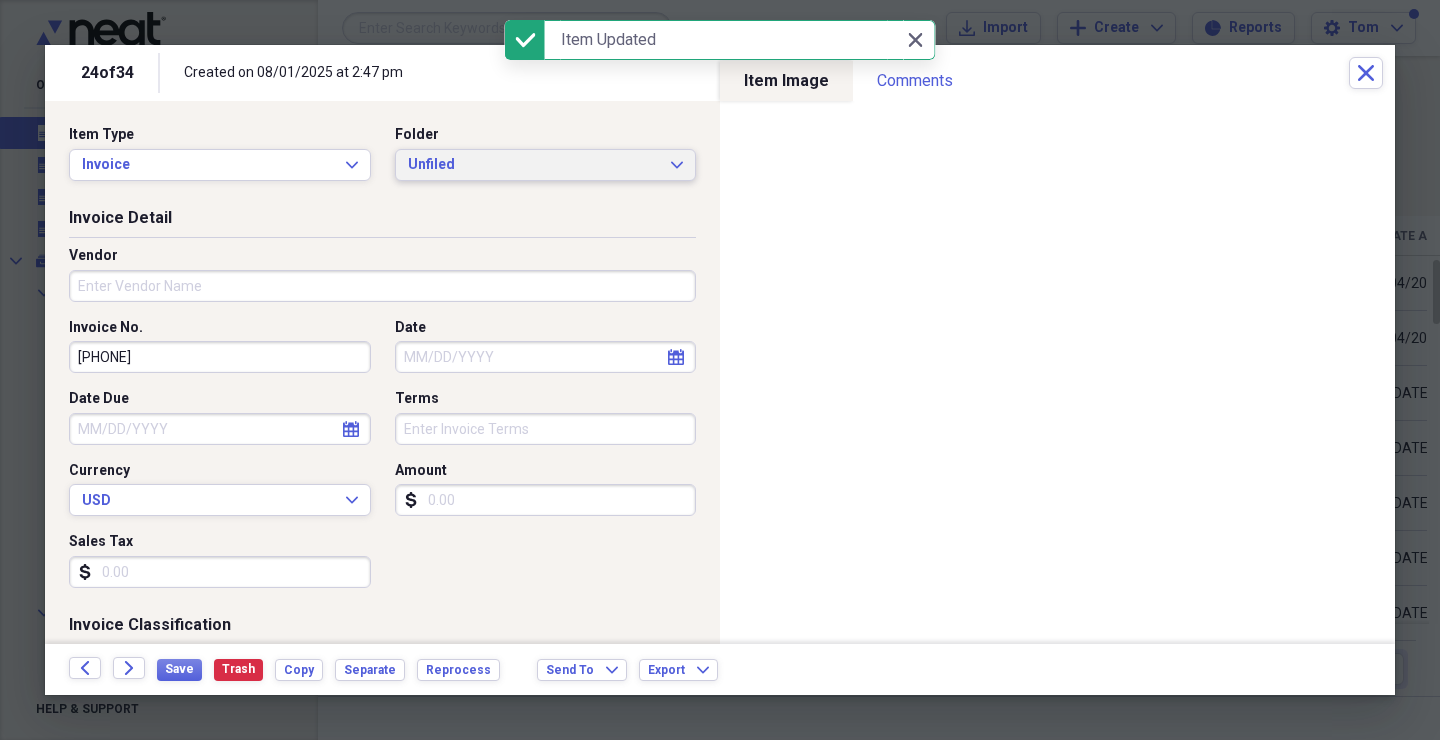 click on "Unfiled" at bounding box center (534, 165) 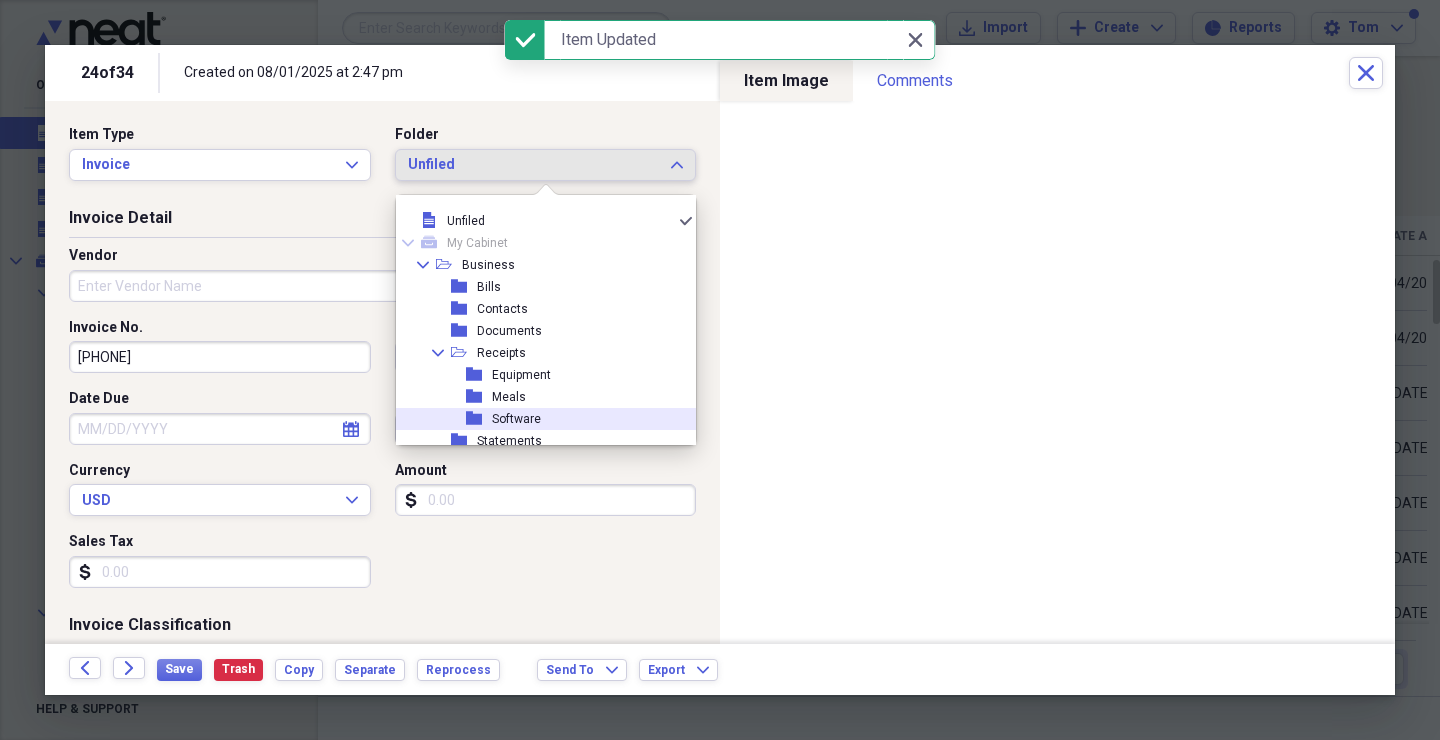 click on "Software" at bounding box center [516, 419] 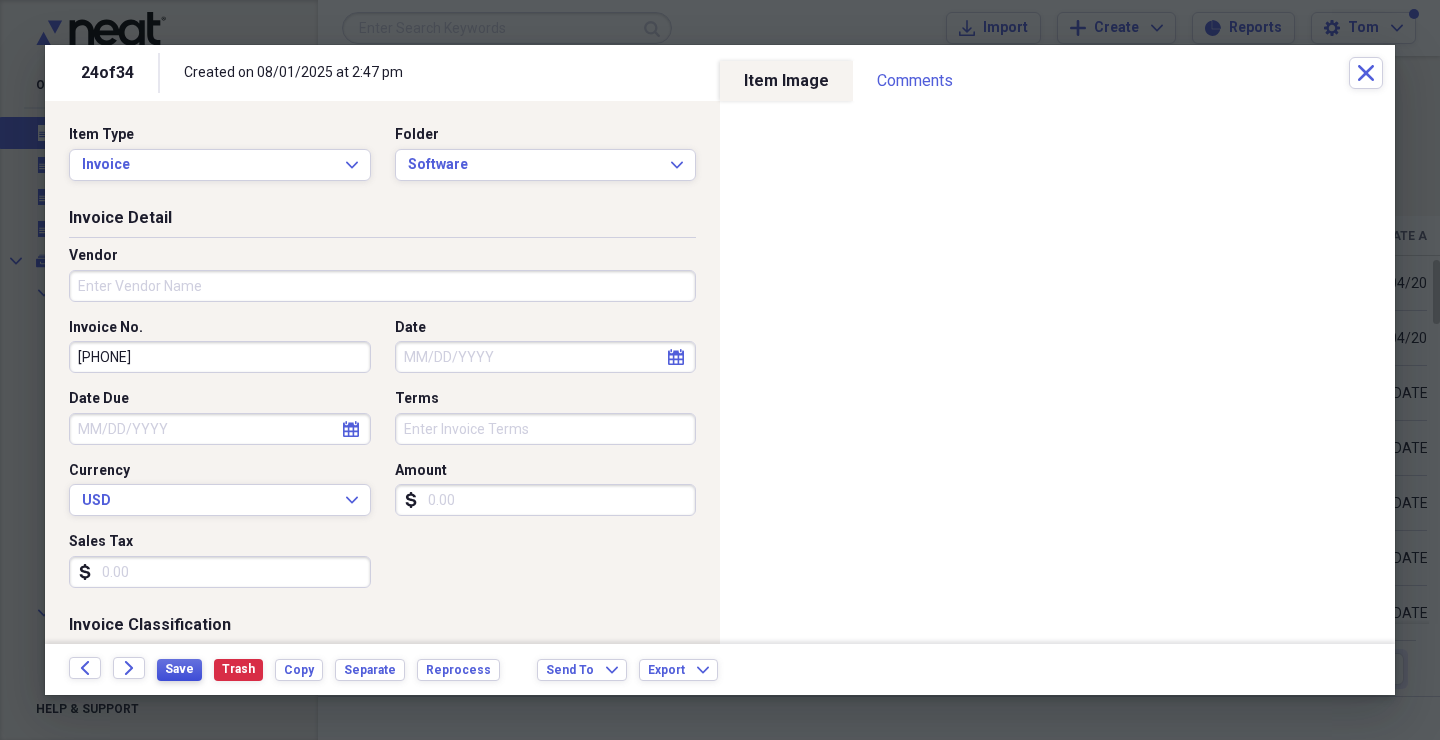 click on "Save" at bounding box center [179, 669] 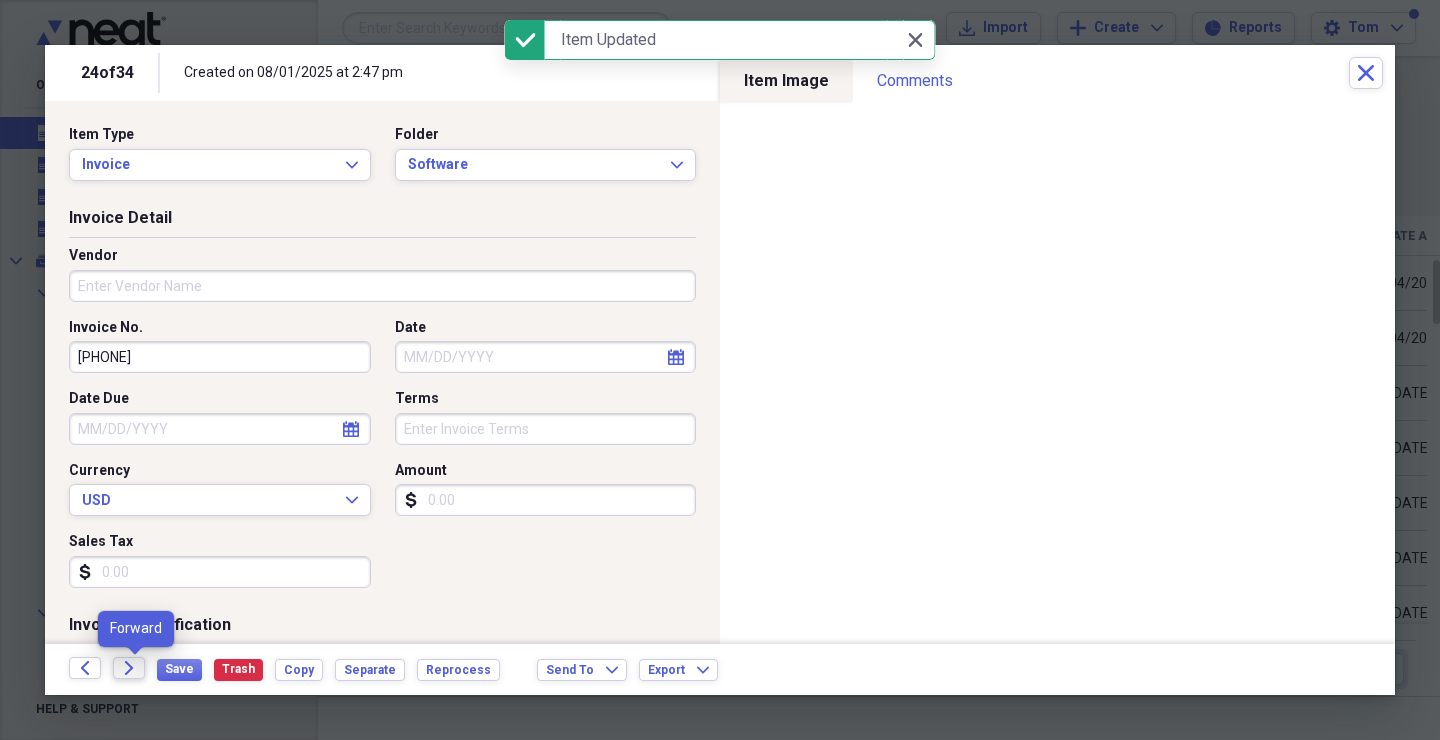 click on "Forward" 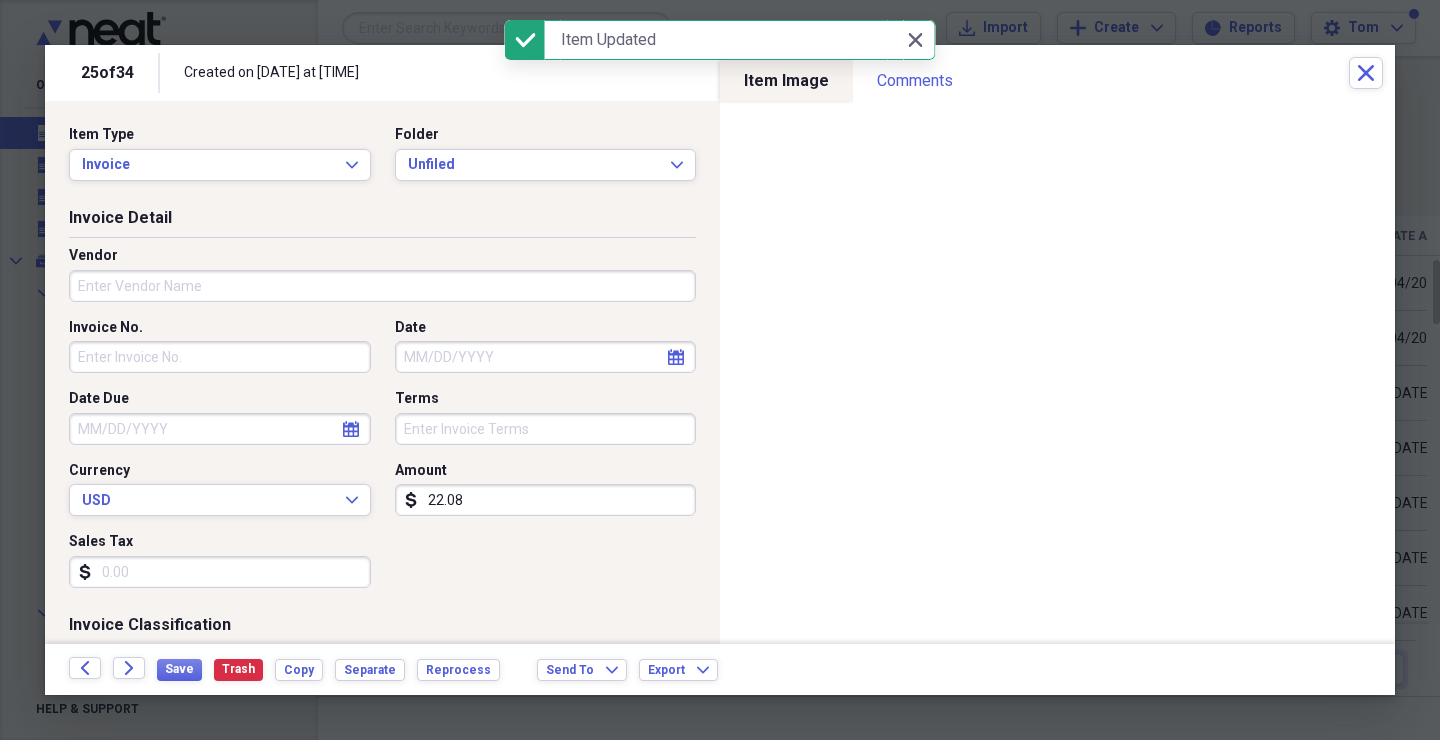 click on "Folder" at bounding box center [546, 135] 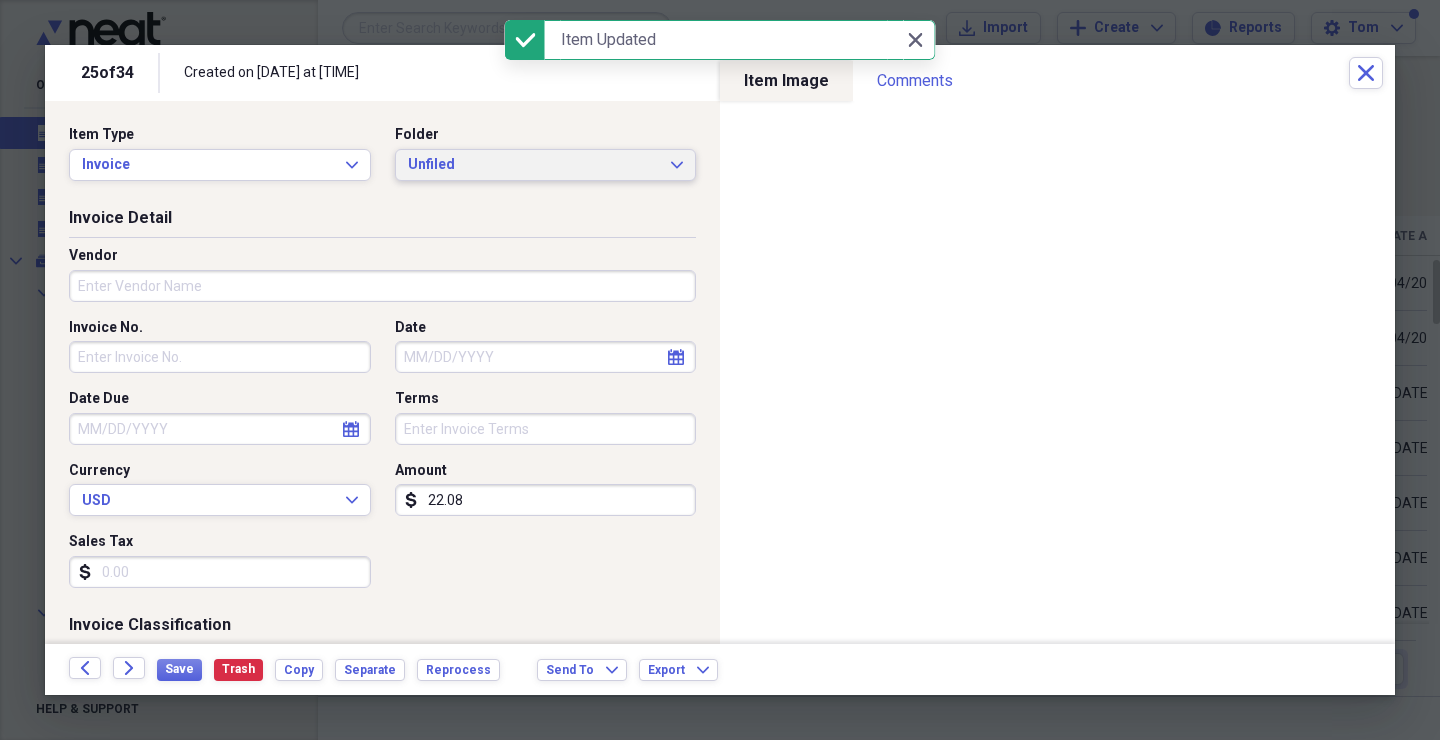 scroll, scrollTop: 2, scrollLeft: 0, axis: vertical 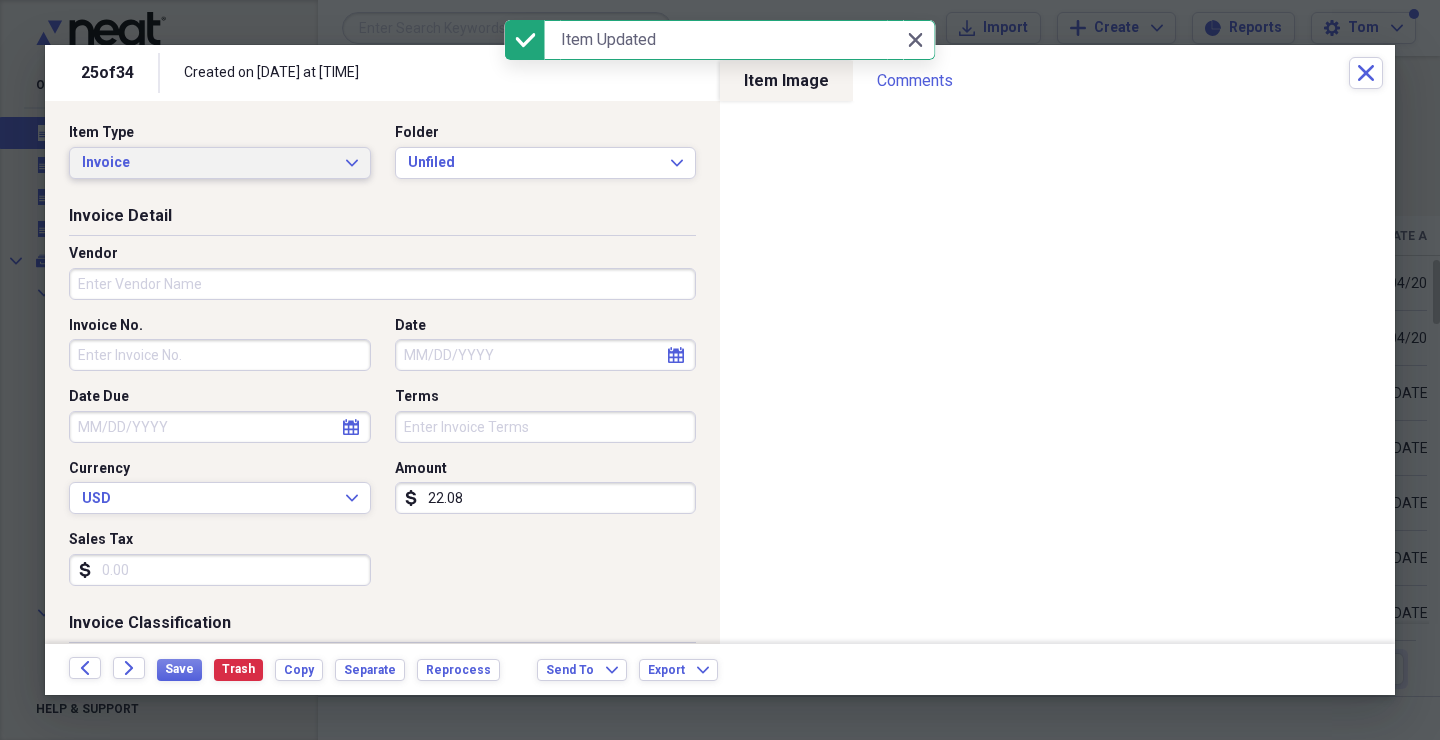 click on "Invoice" at bounding box center [208, 163] 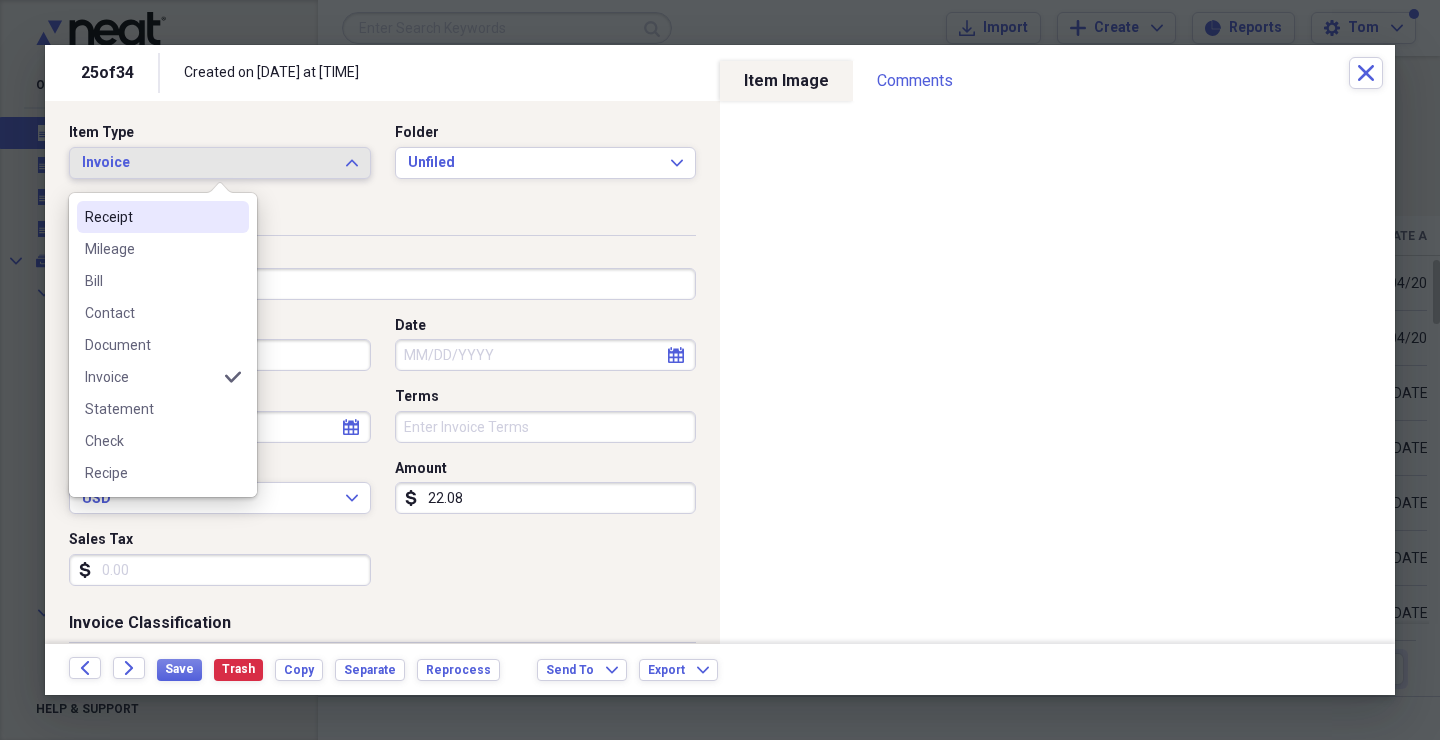 click on "Receipt" at bounding box center [151, 217] 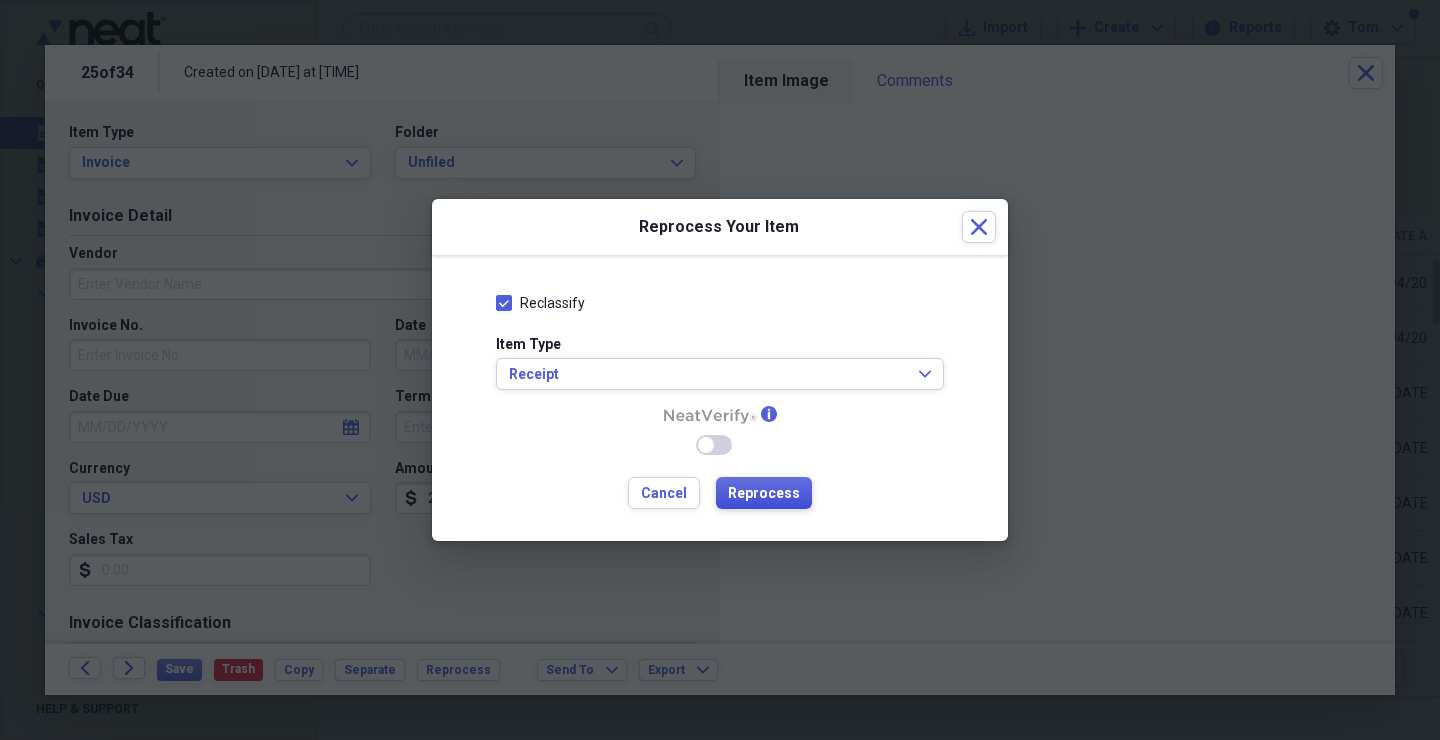click on "Reprocess" at bounding box center (764, 494) 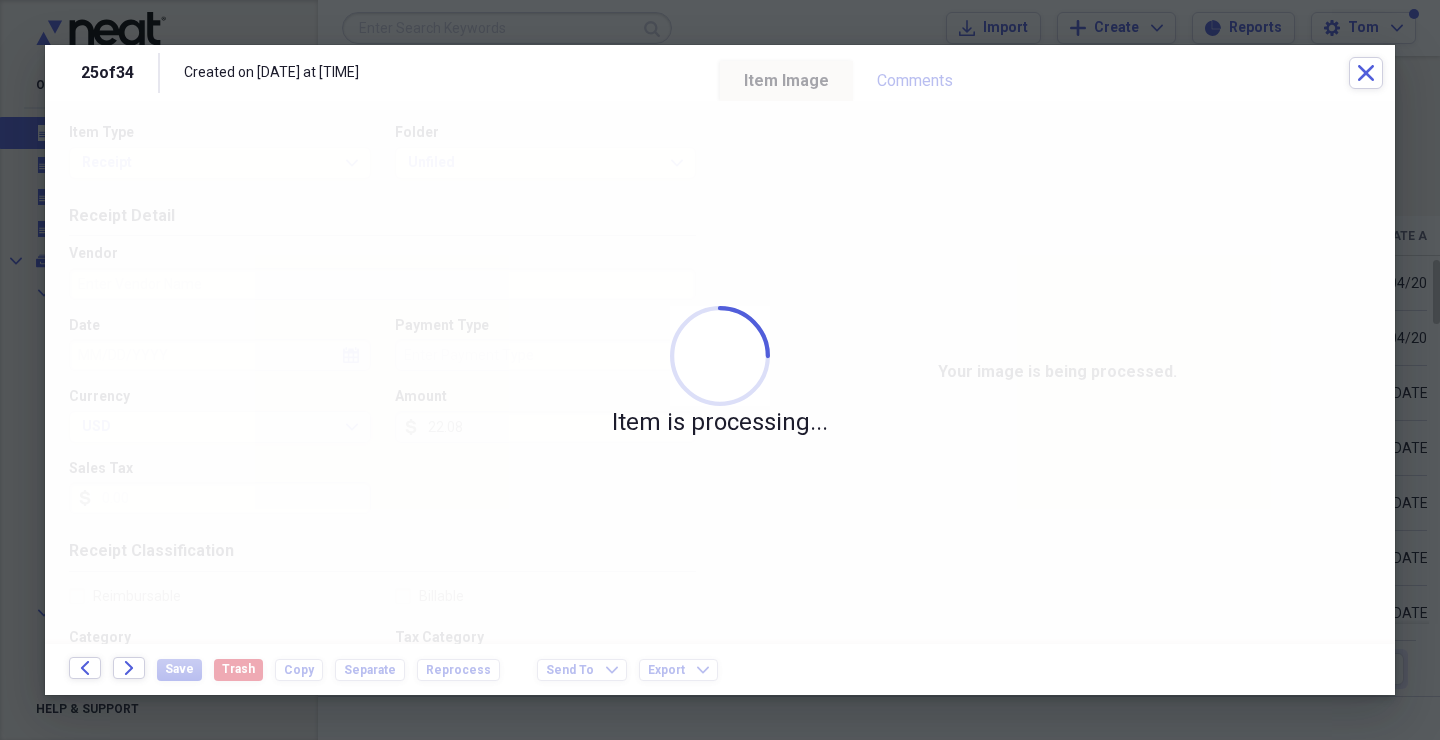 type on "Amazon.com" 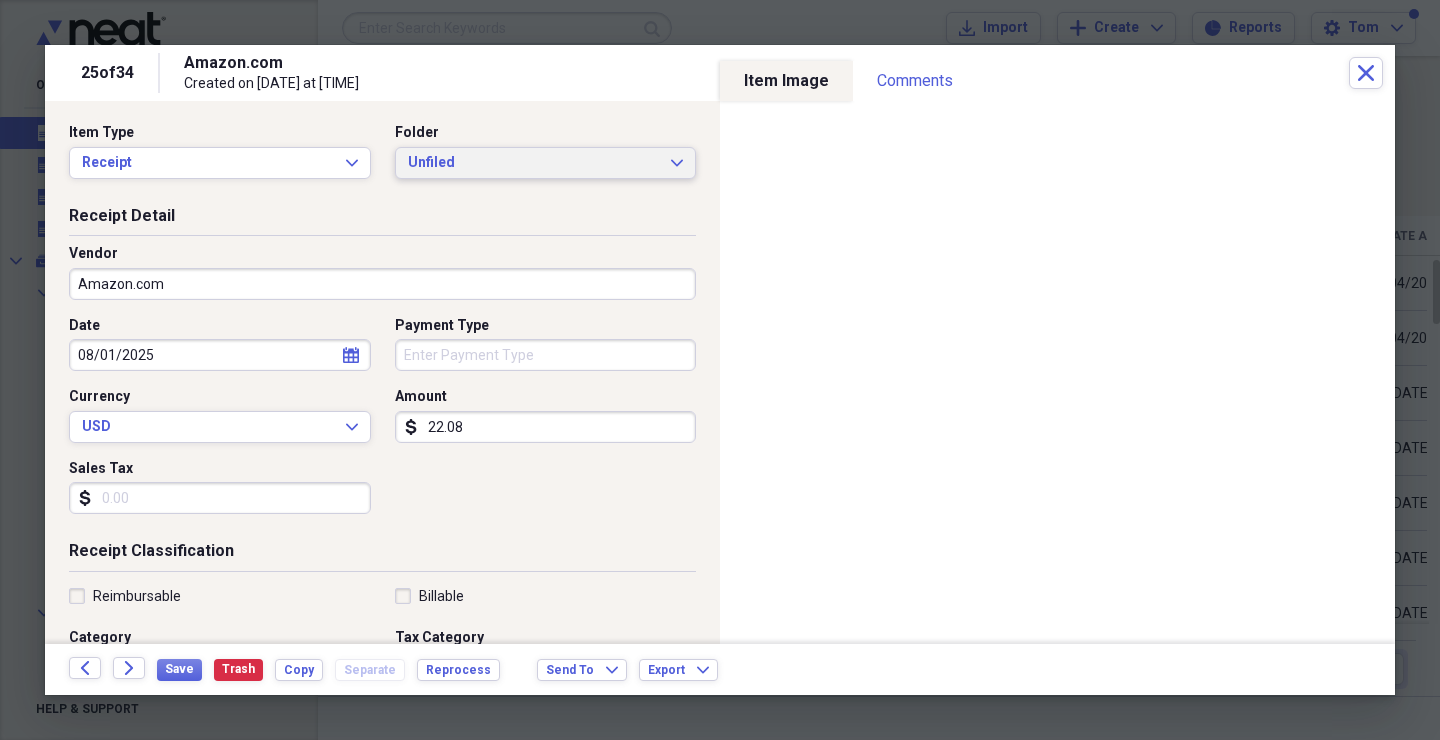 click on "Unfiled" at bounding box center [534, 163] 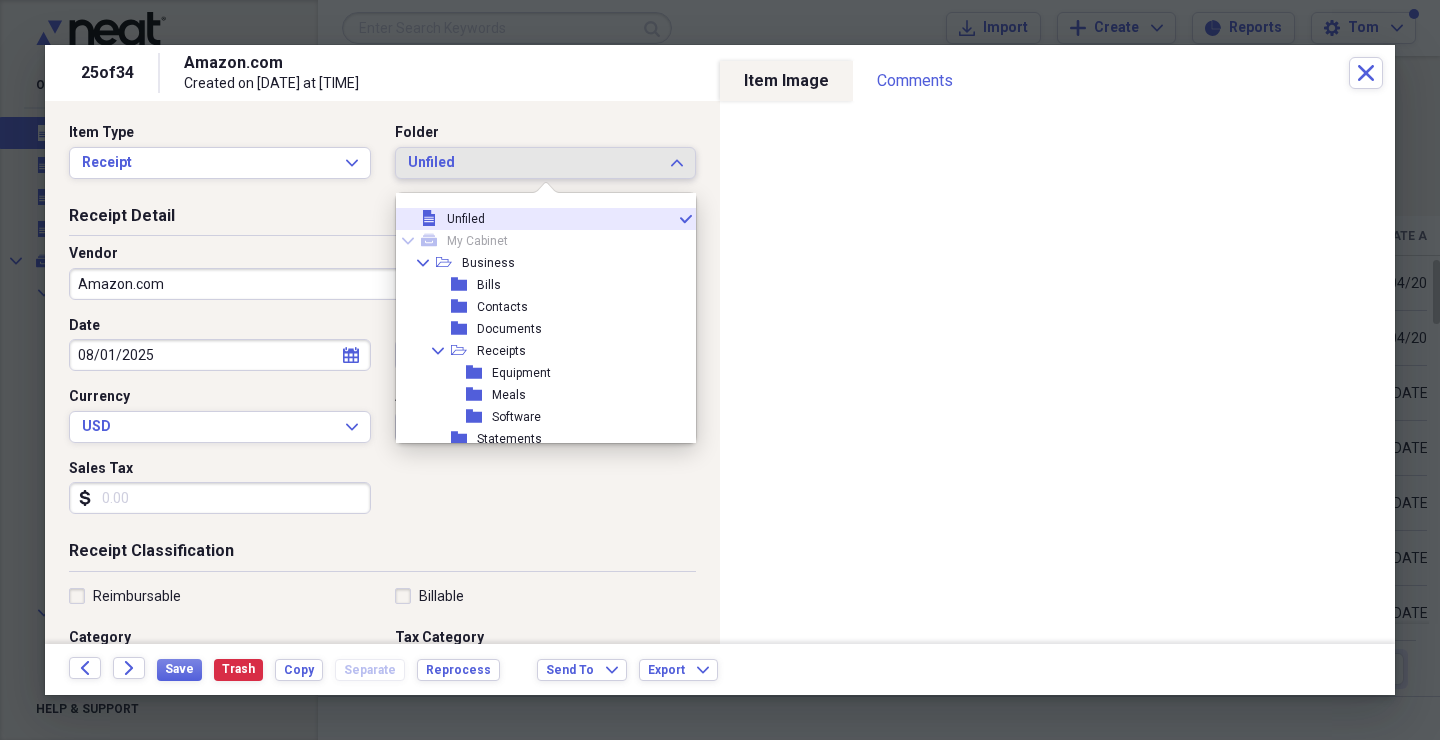 scroll, scrollTop: 0, scrollLeft: 0, axis: both 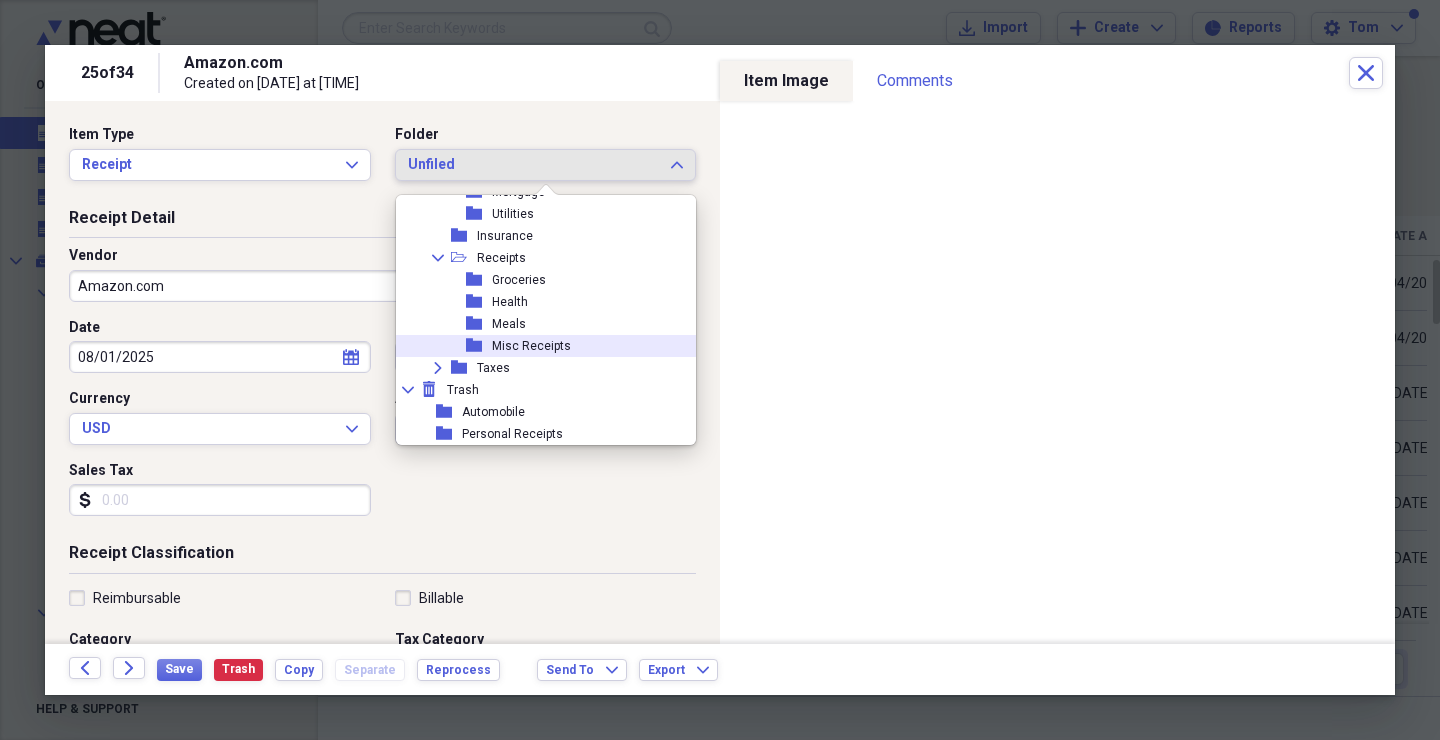 click on "Misc Receipts" at bounding box center (531, 346) 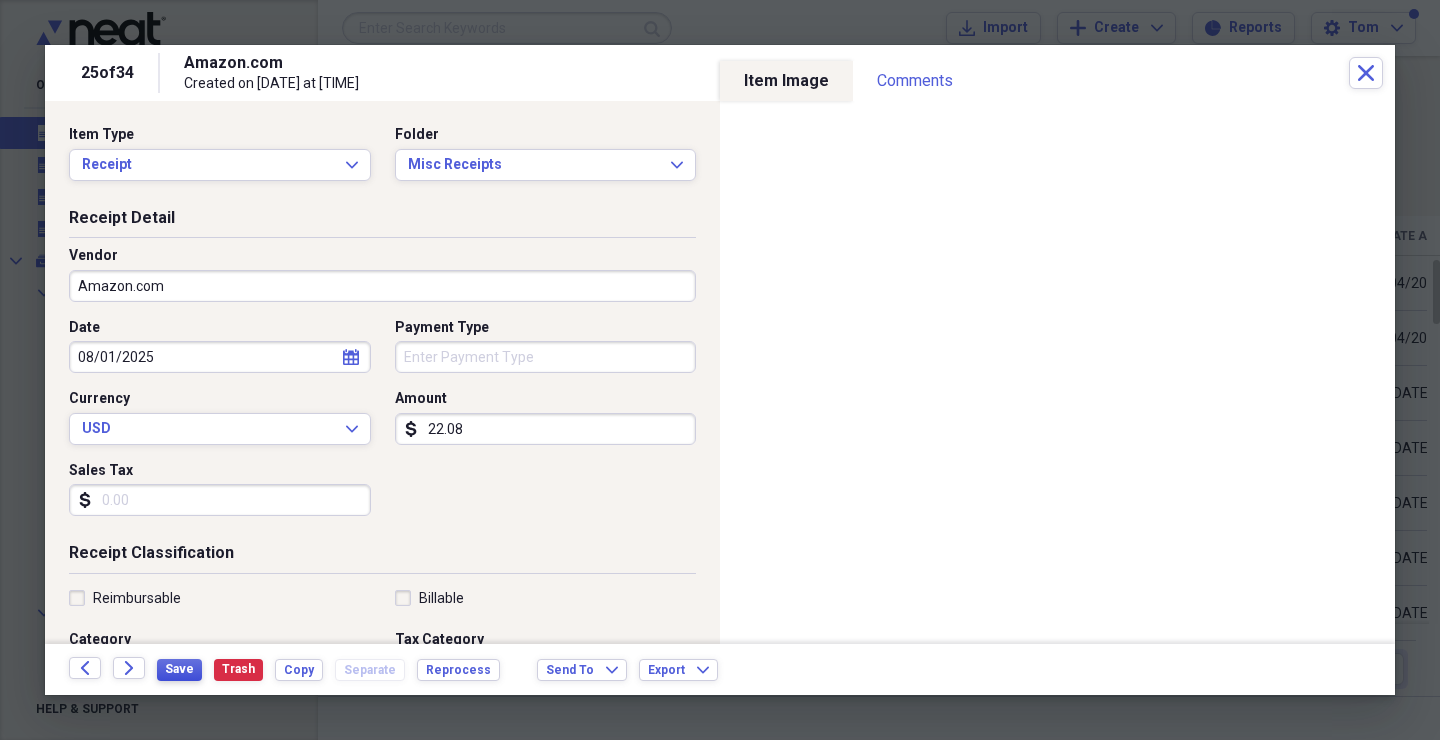 click on "Save" at bounding box center [179, 669] 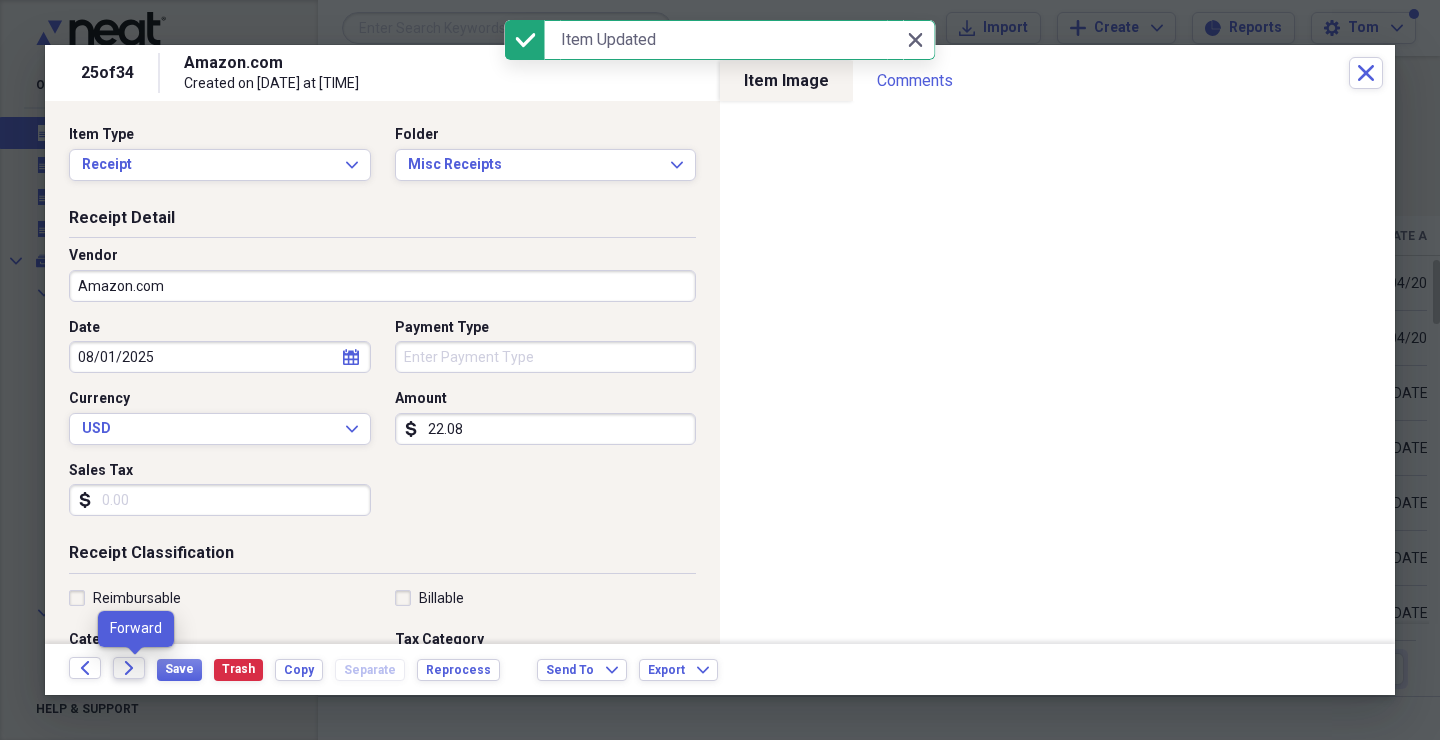 click on "Forward" 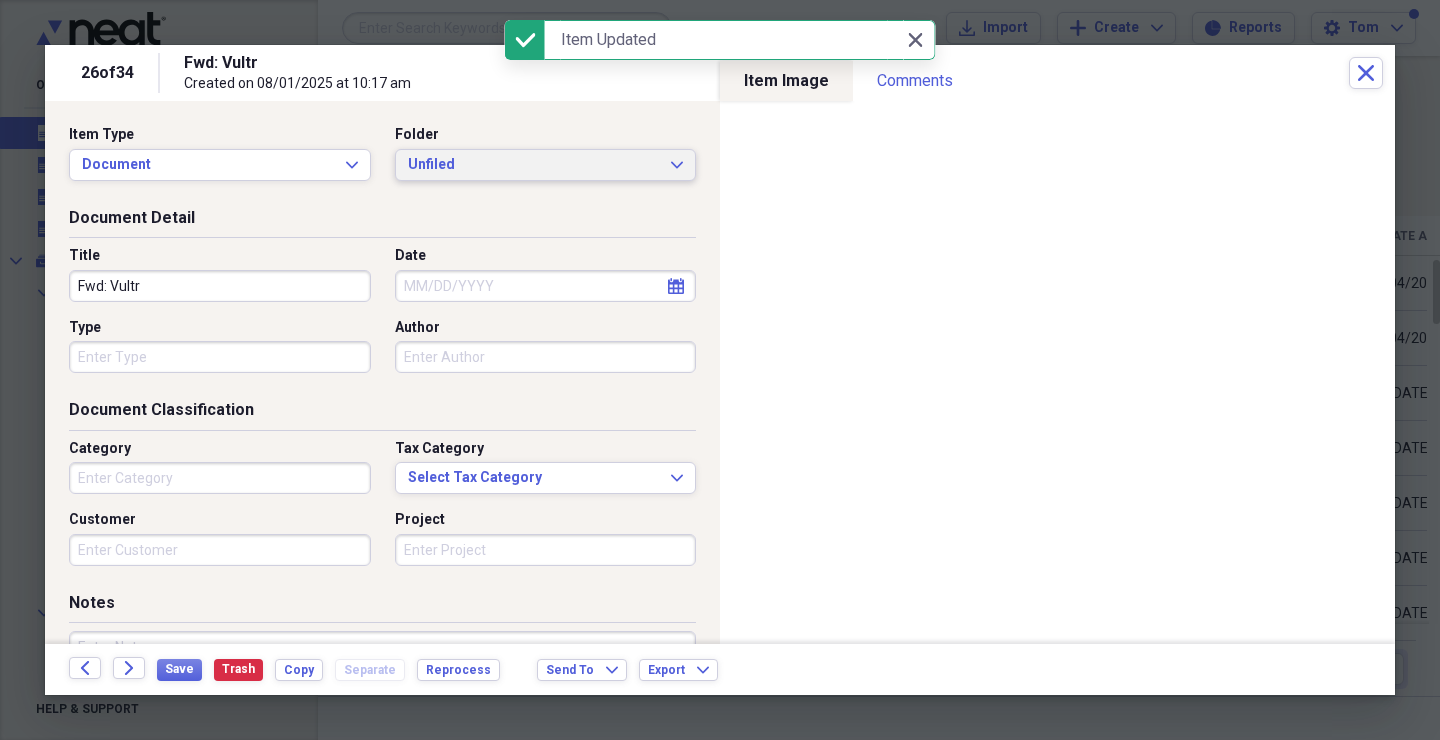 drag, startPoint x: 512, startPoint y: 156, endPoint x: 509, endPoint y: 170, distance: 14.3178215 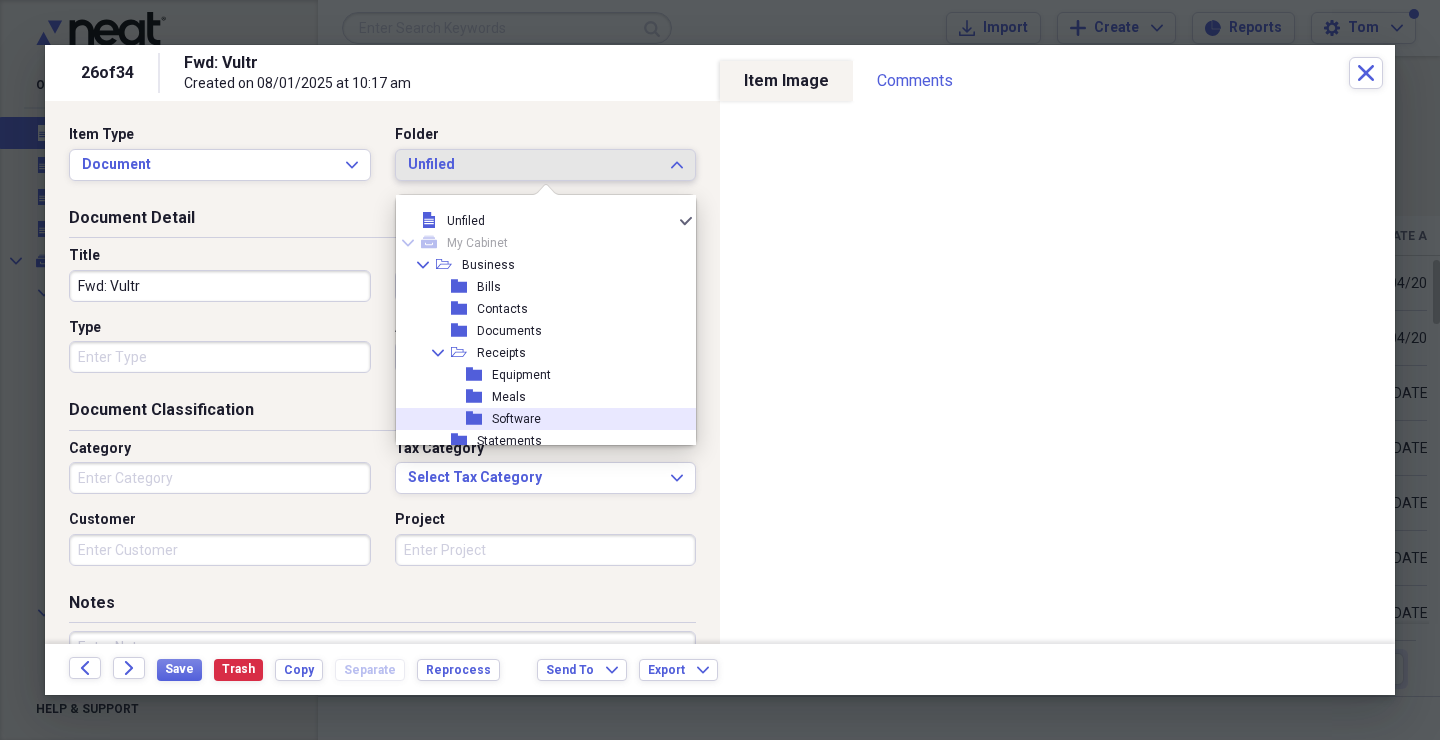 click on "Software" at bounding box center [516, 419] 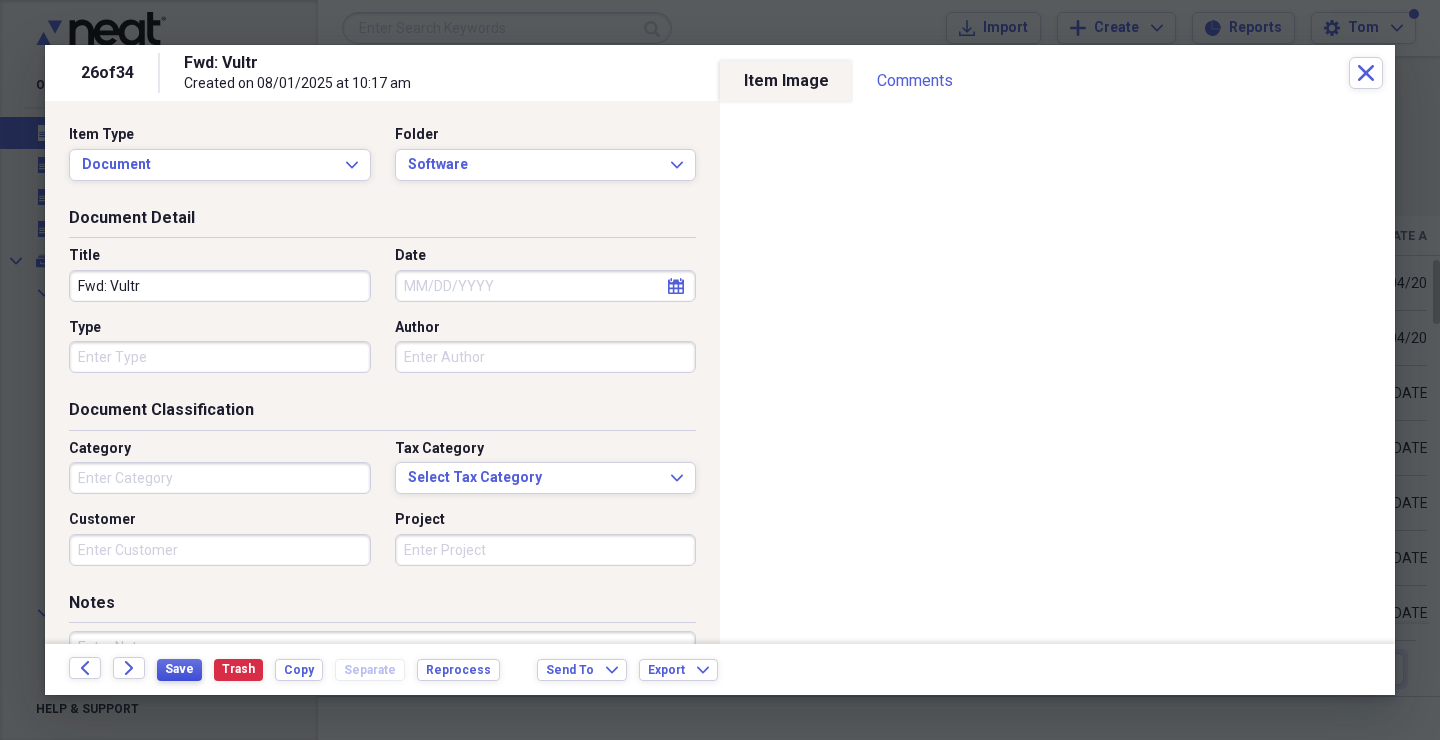 click on "Save" at bounding box center [179, 669] 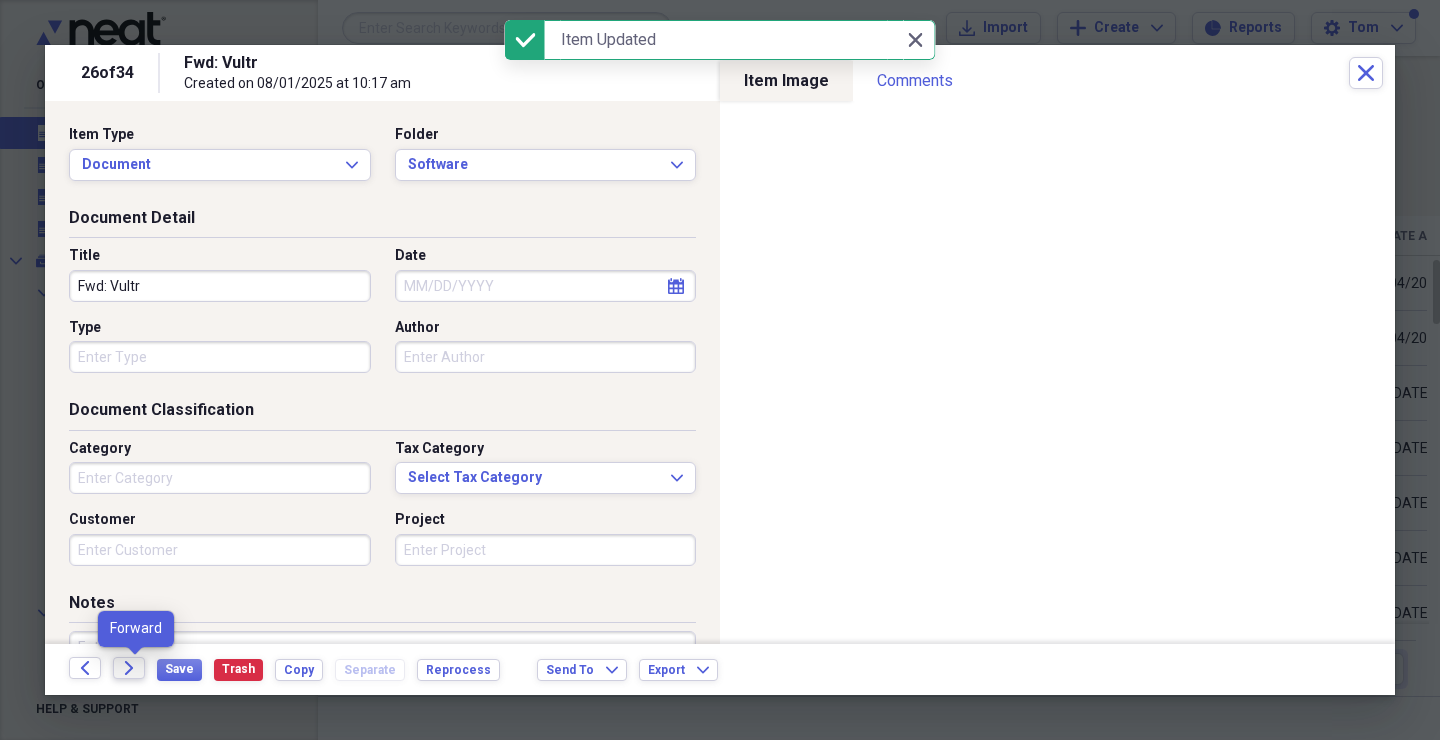 click 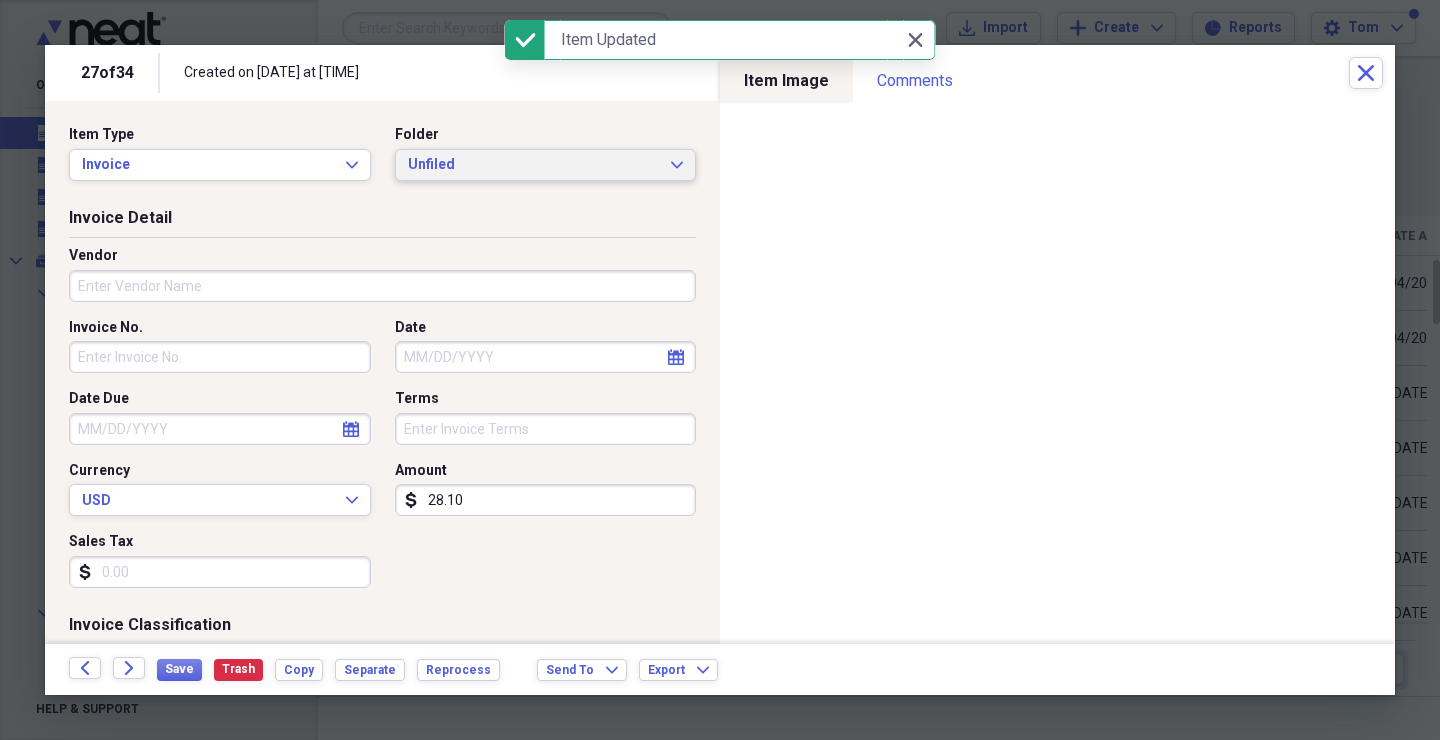 click on "Unfiled" at bounding box center [534, 165] 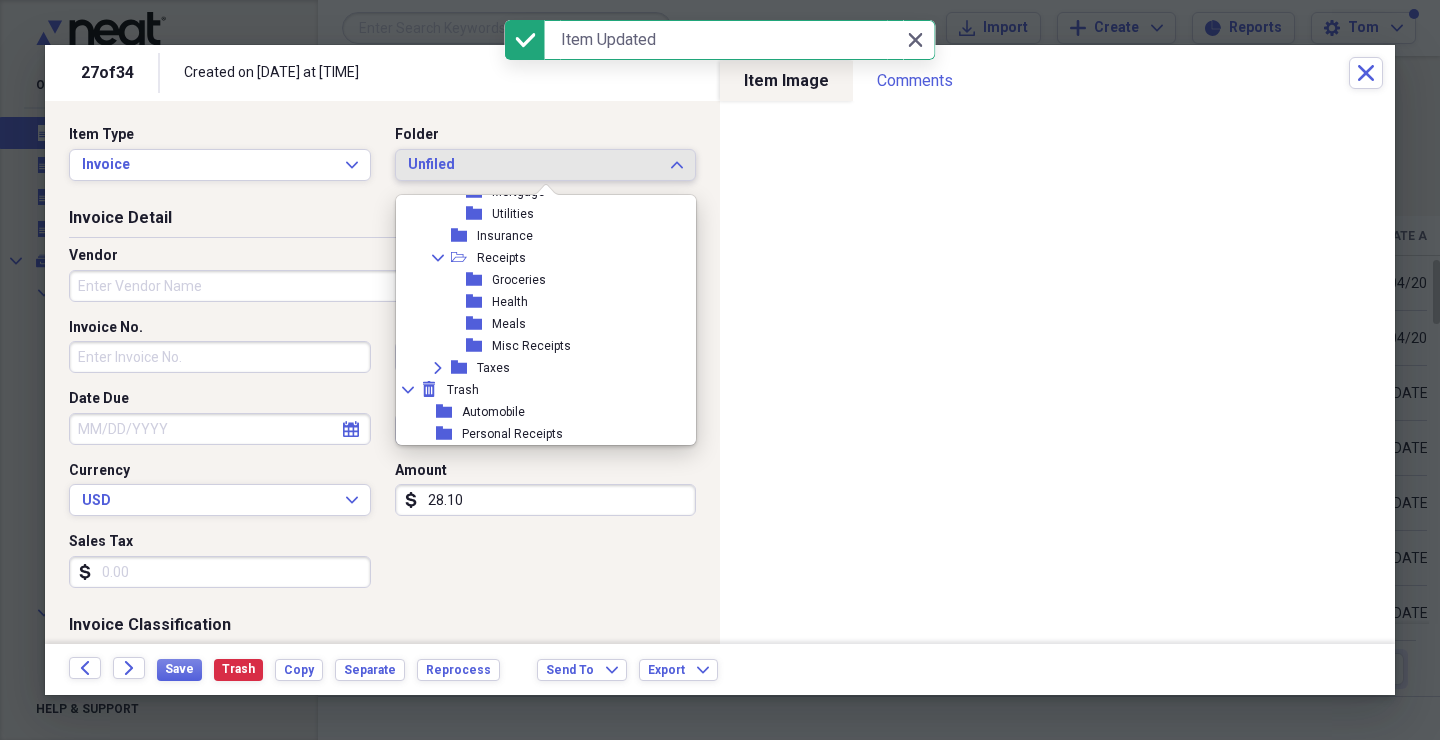 scroll, scrollTop: 403, scrollLeft: 0, axis: vertical 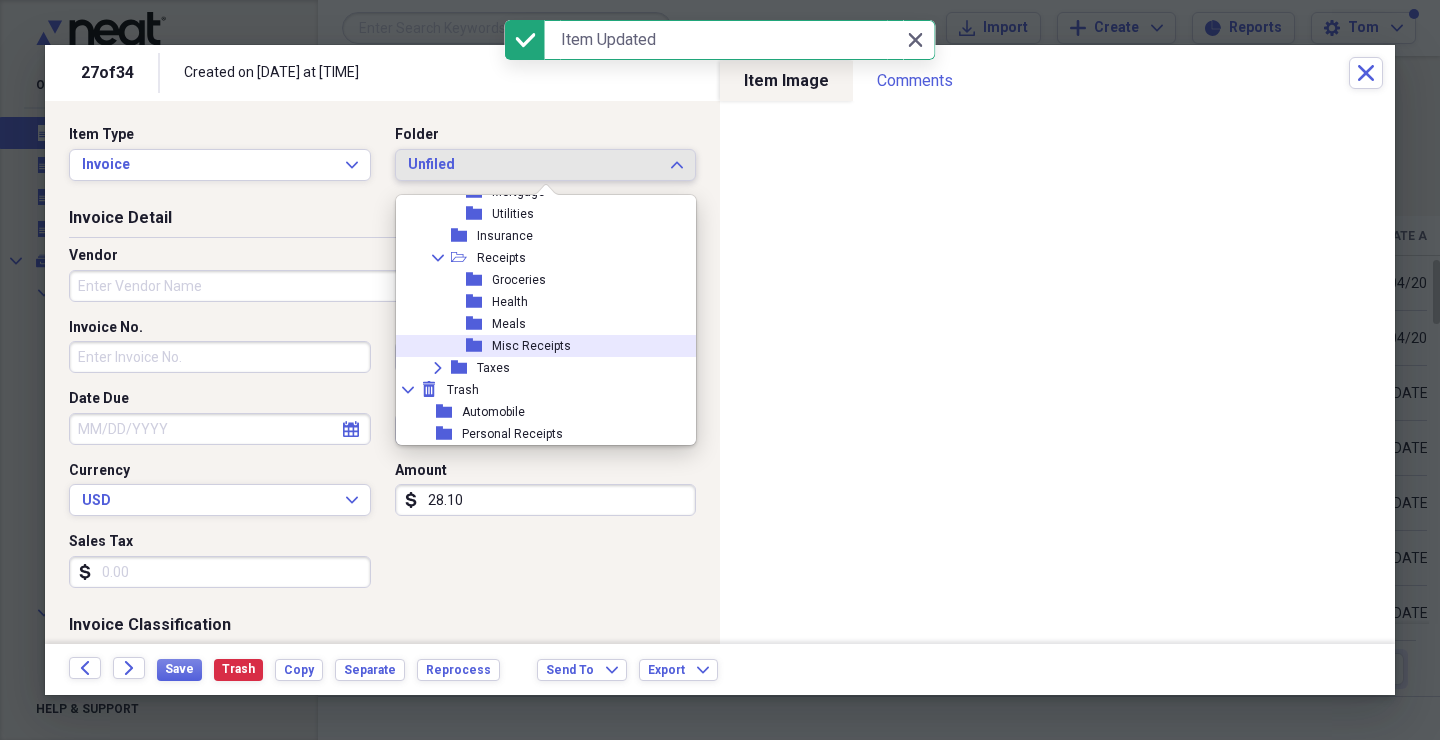 click on "Misc Receipts" at bounding box center (531, 346) 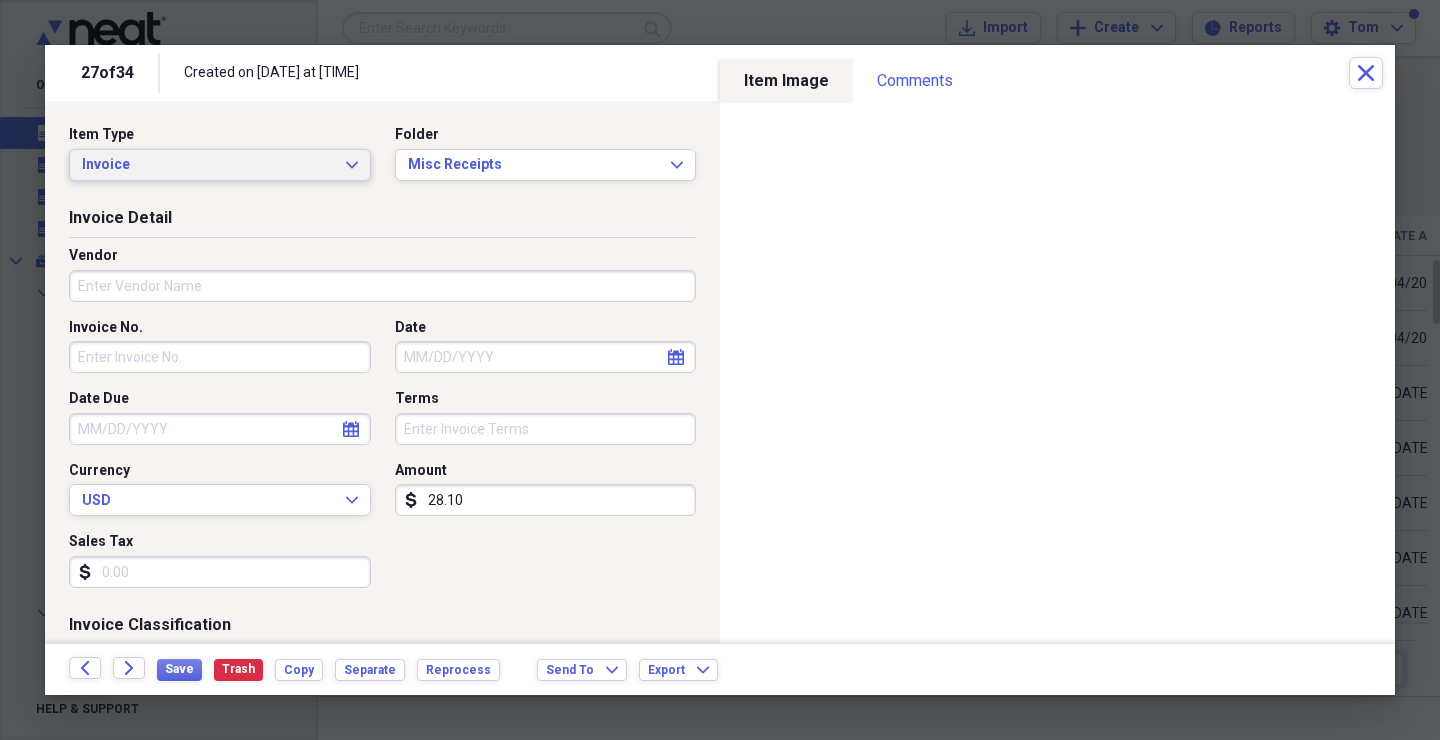 click on "Invoice Expand" at bounding box center [220, 165] 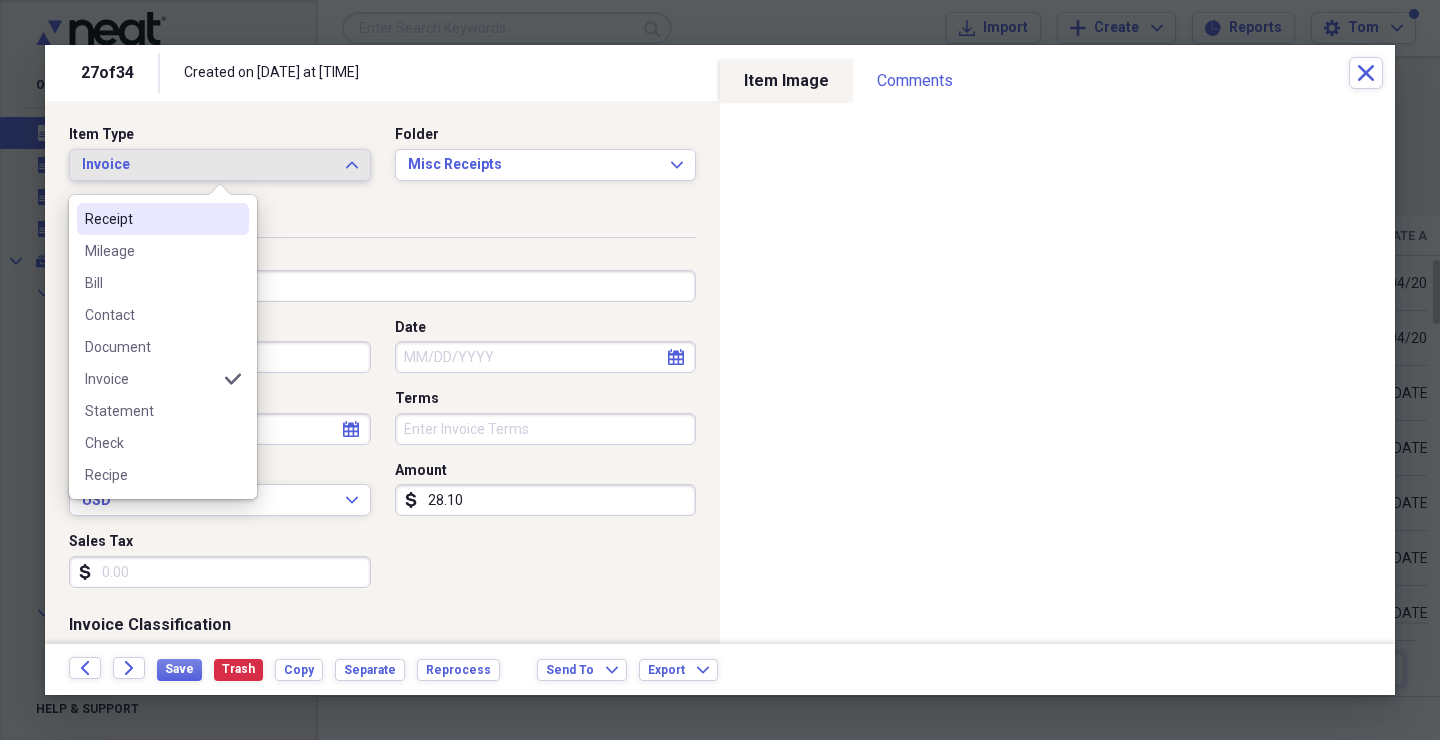 click on "Receipt" at bounding box center [151, 219] 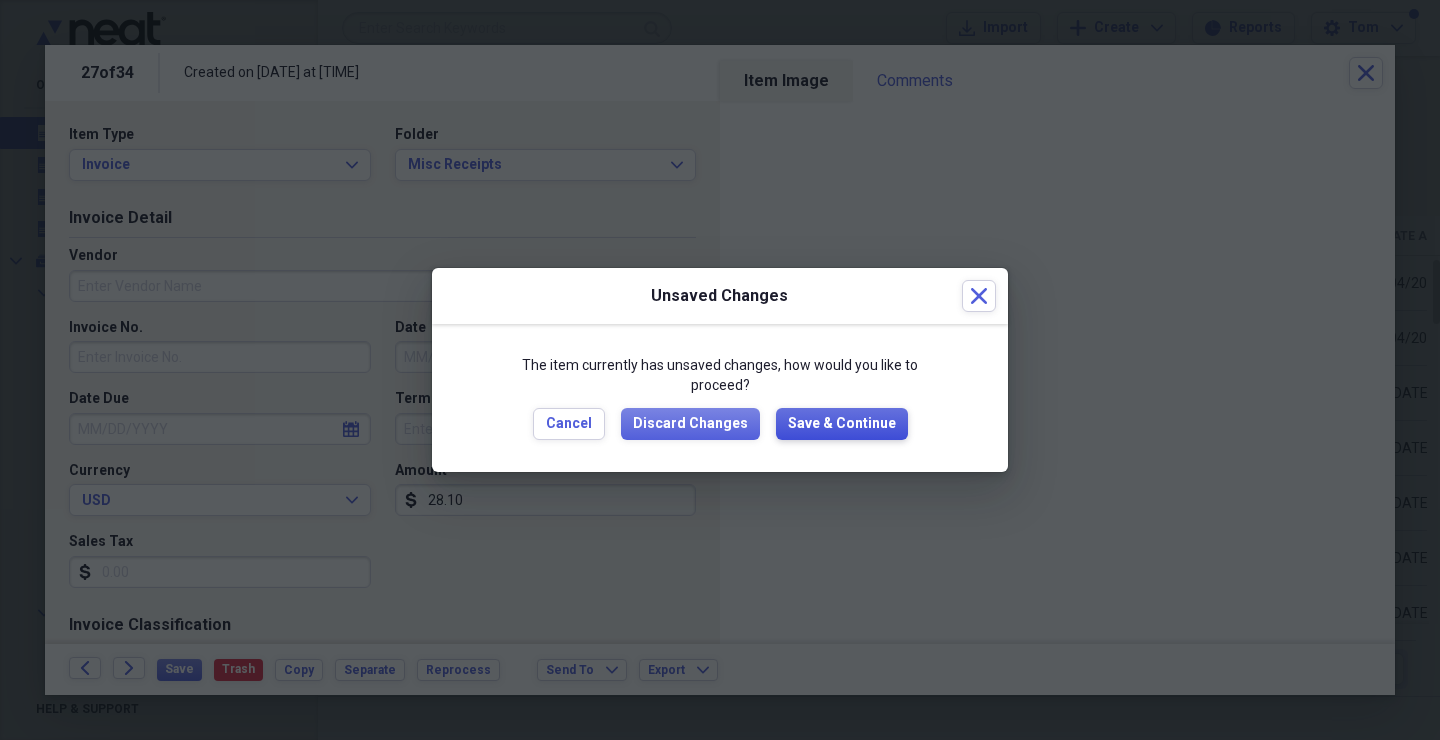 click on "Save & Continue" at bounding box center [842, 424] 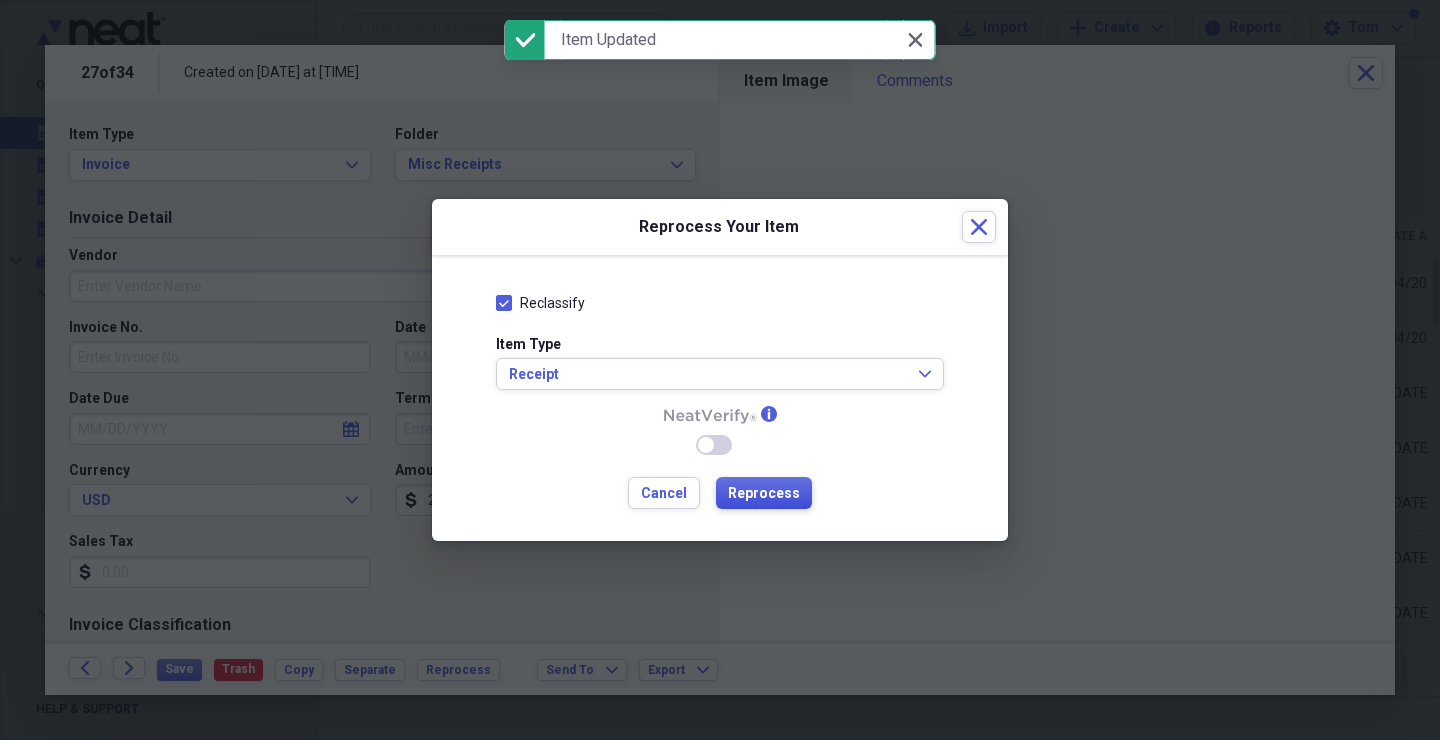 click on "Reprocess" at bounding box center (764, 493) 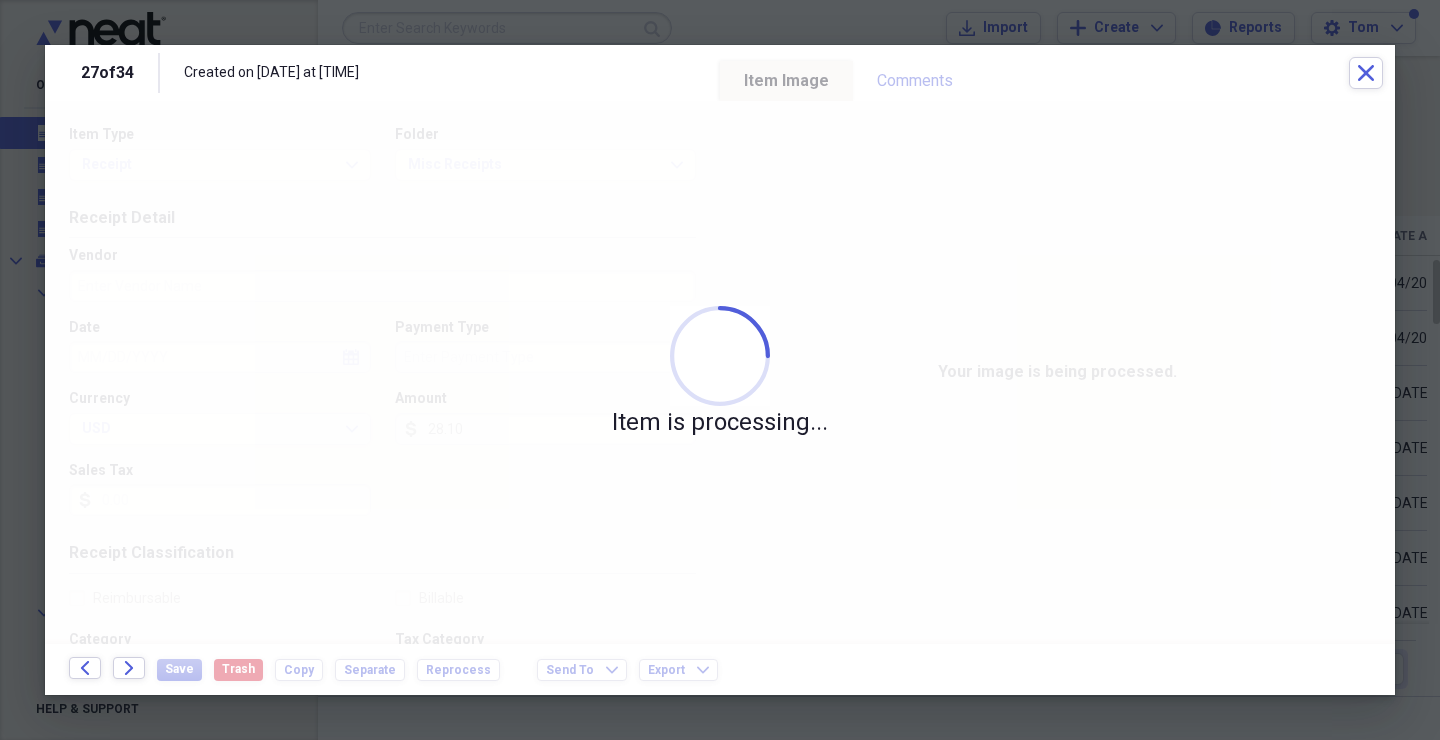 type on "Amazon.com" 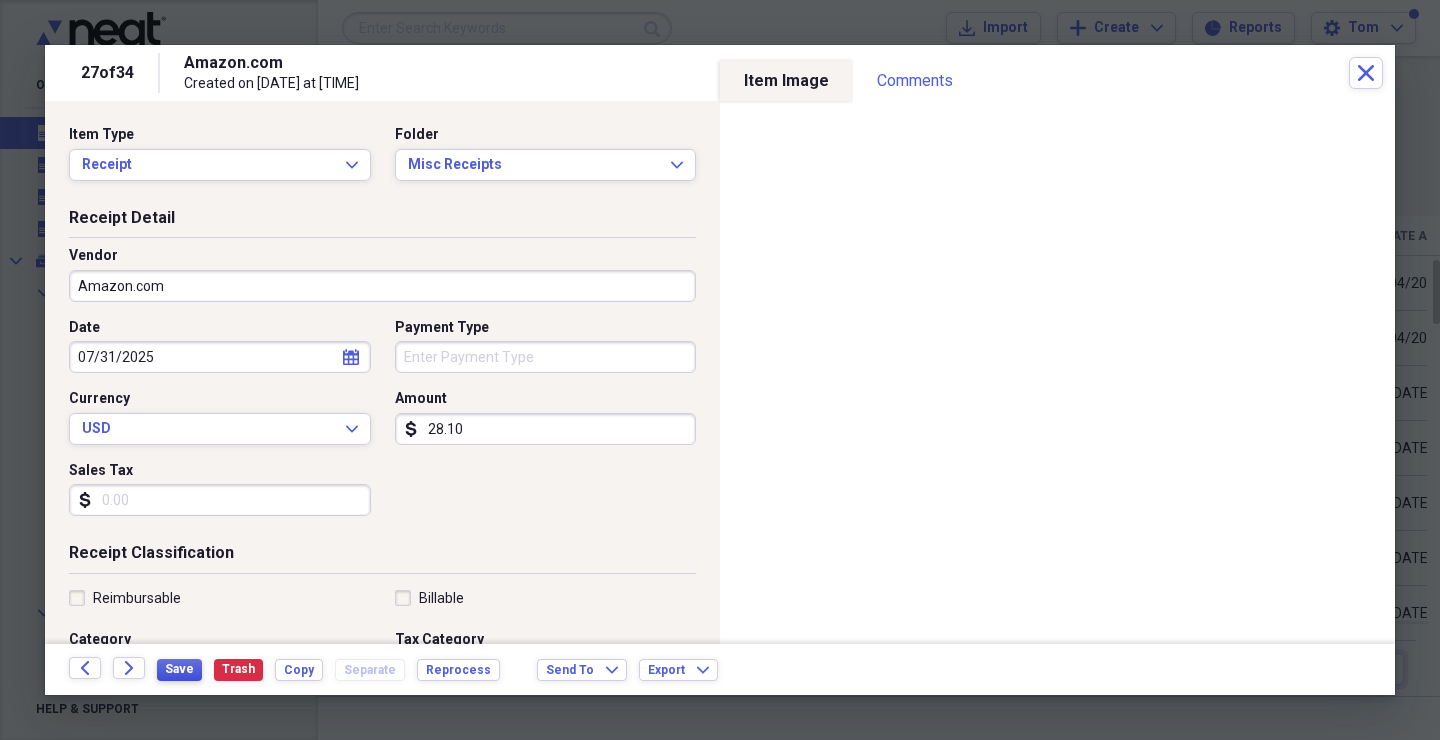 click on "Save" at bounding box center [179, 669] 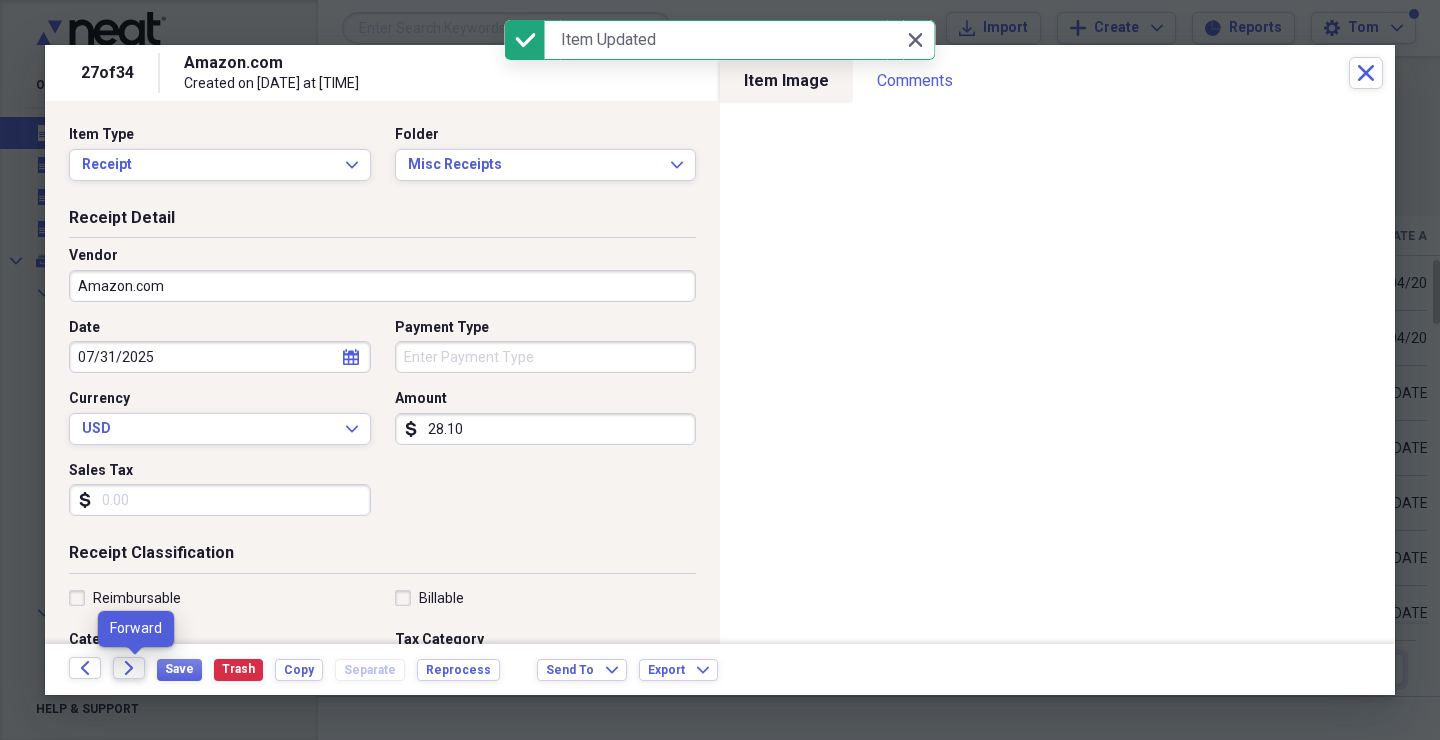 click on "Forward" at bounding box center [129, 668] 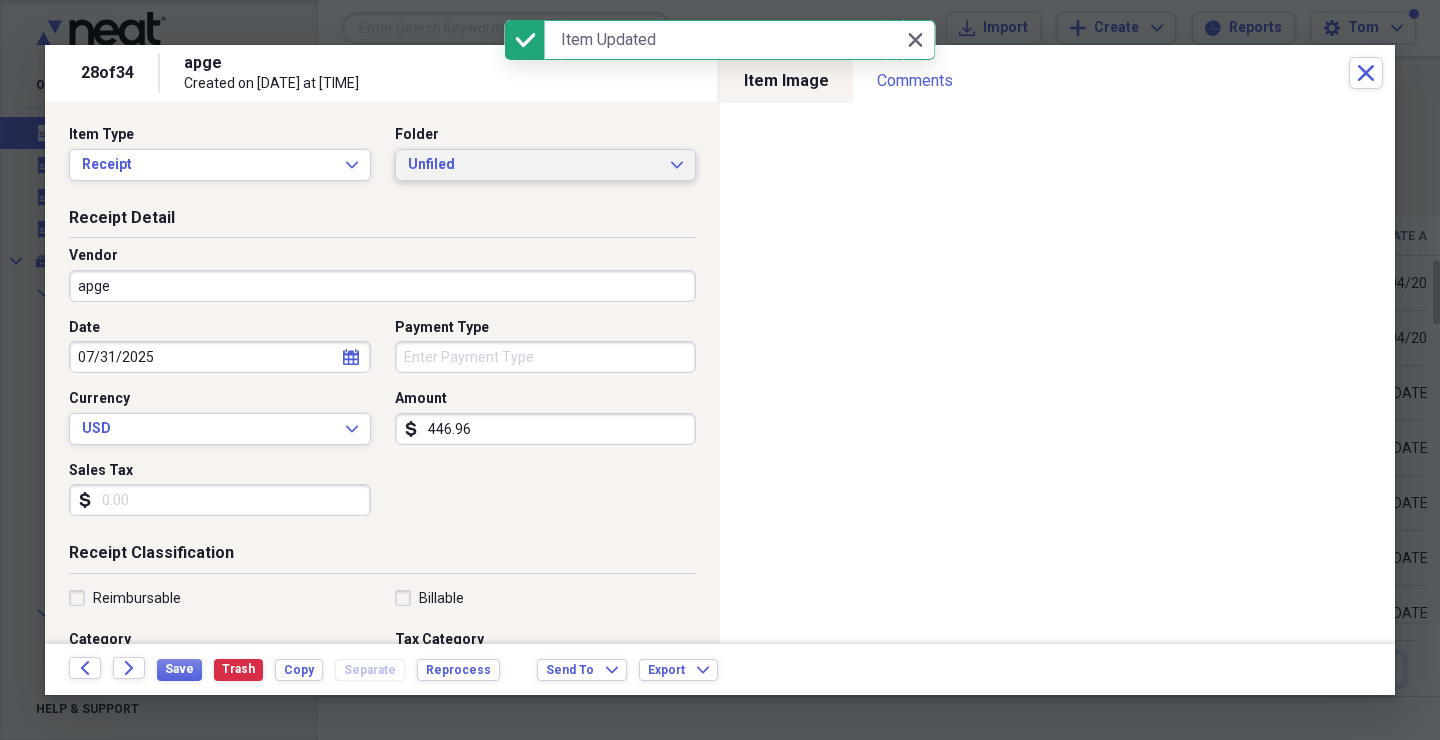 click on "Unfiled" at bounding box center (534, 165) 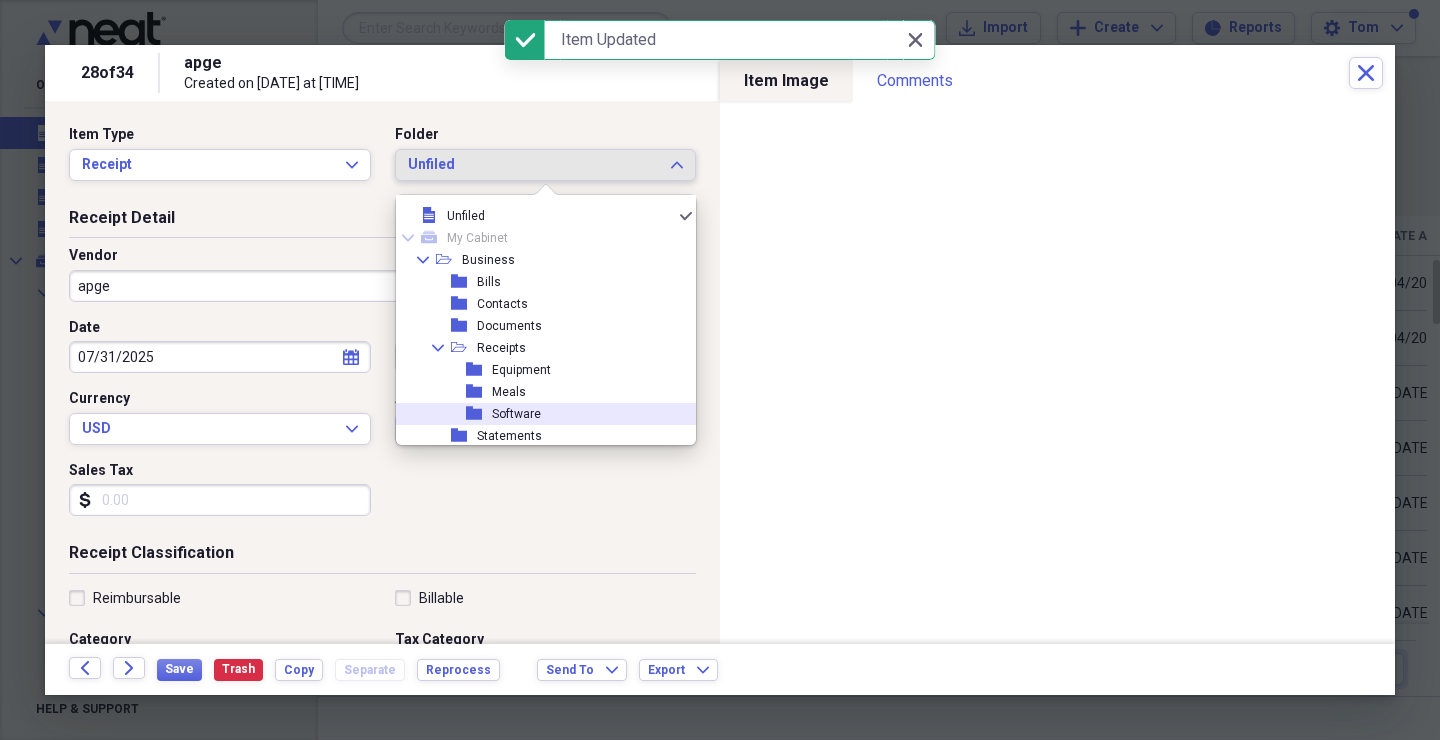 click on "folder Software" at bounding box center (538, 414) 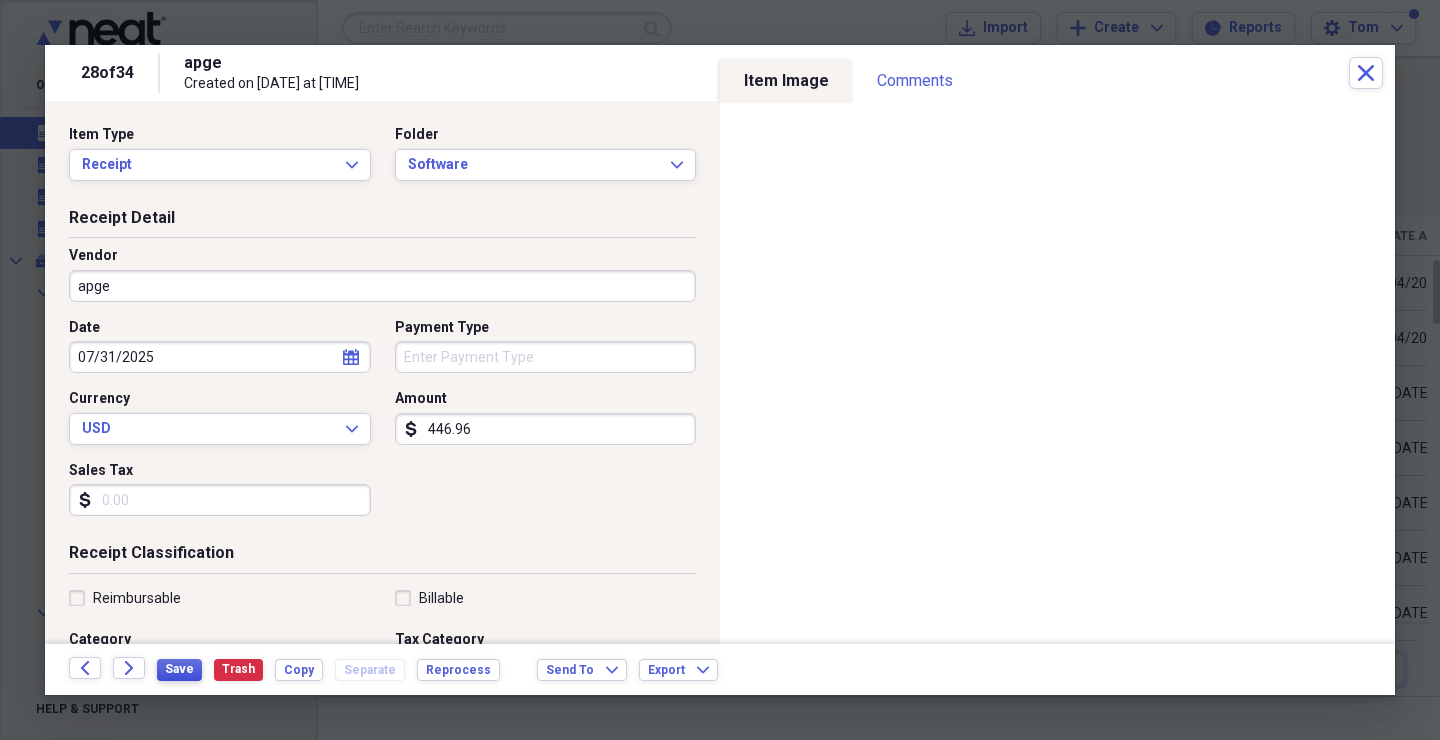 click on "Save" at bounding box center [179, 669] 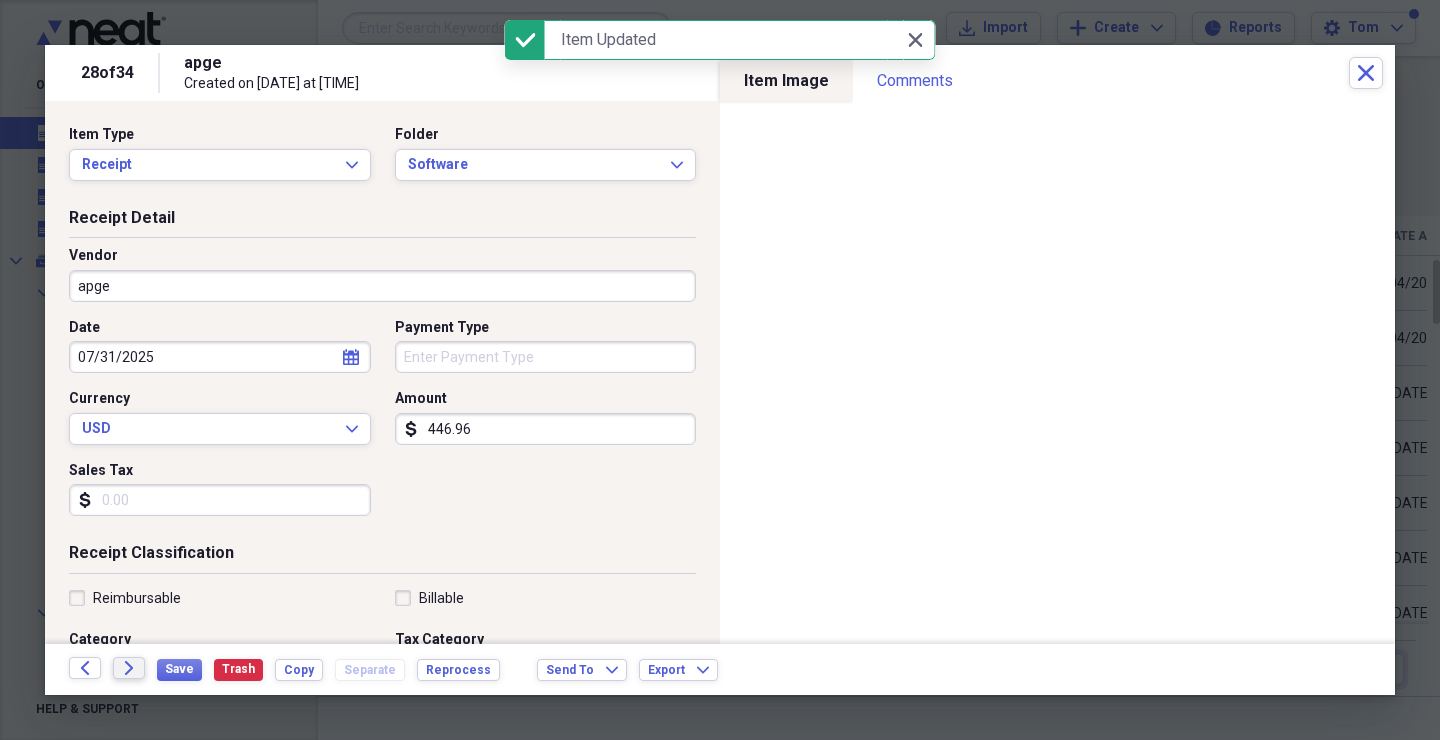 click on "Forward" at bounding box center [129, 668] 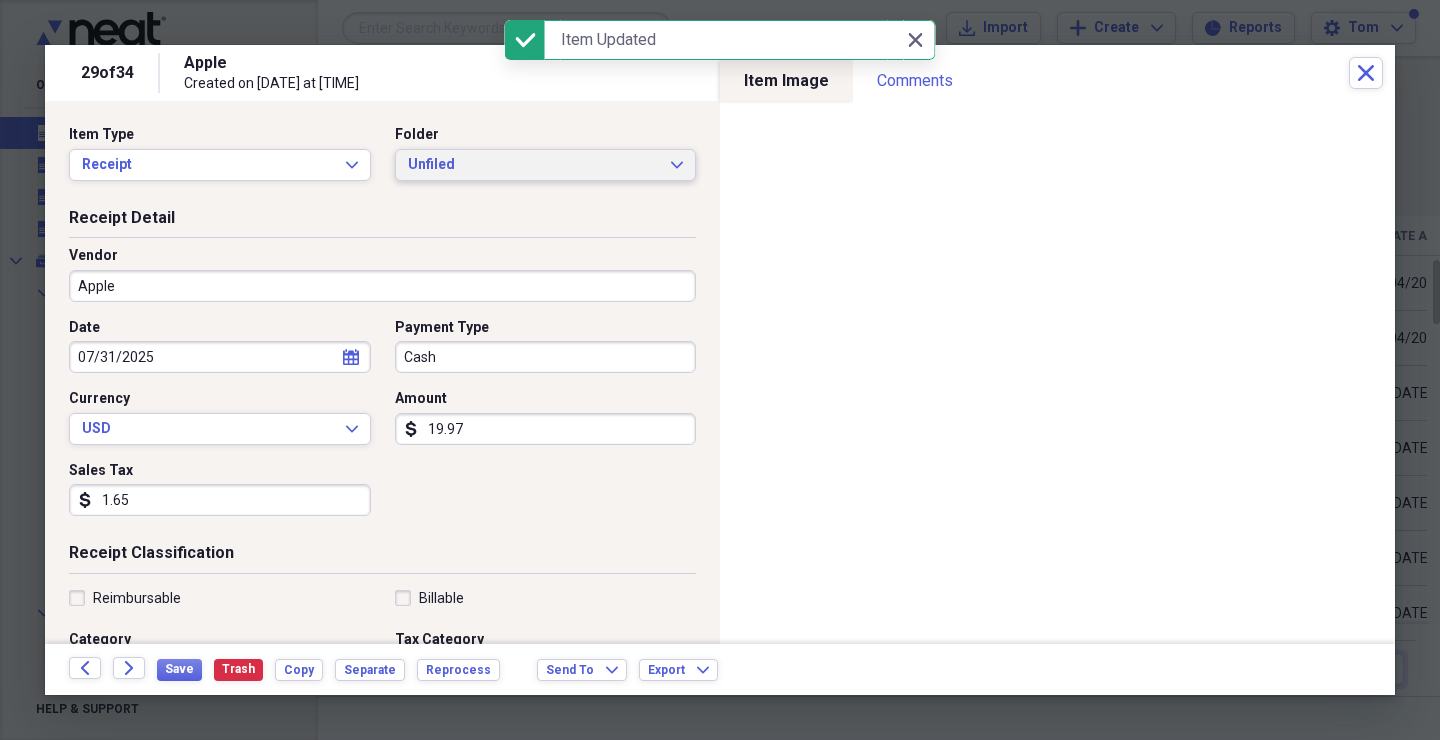 click on "Unfiled" at bounding box center [534, 165] 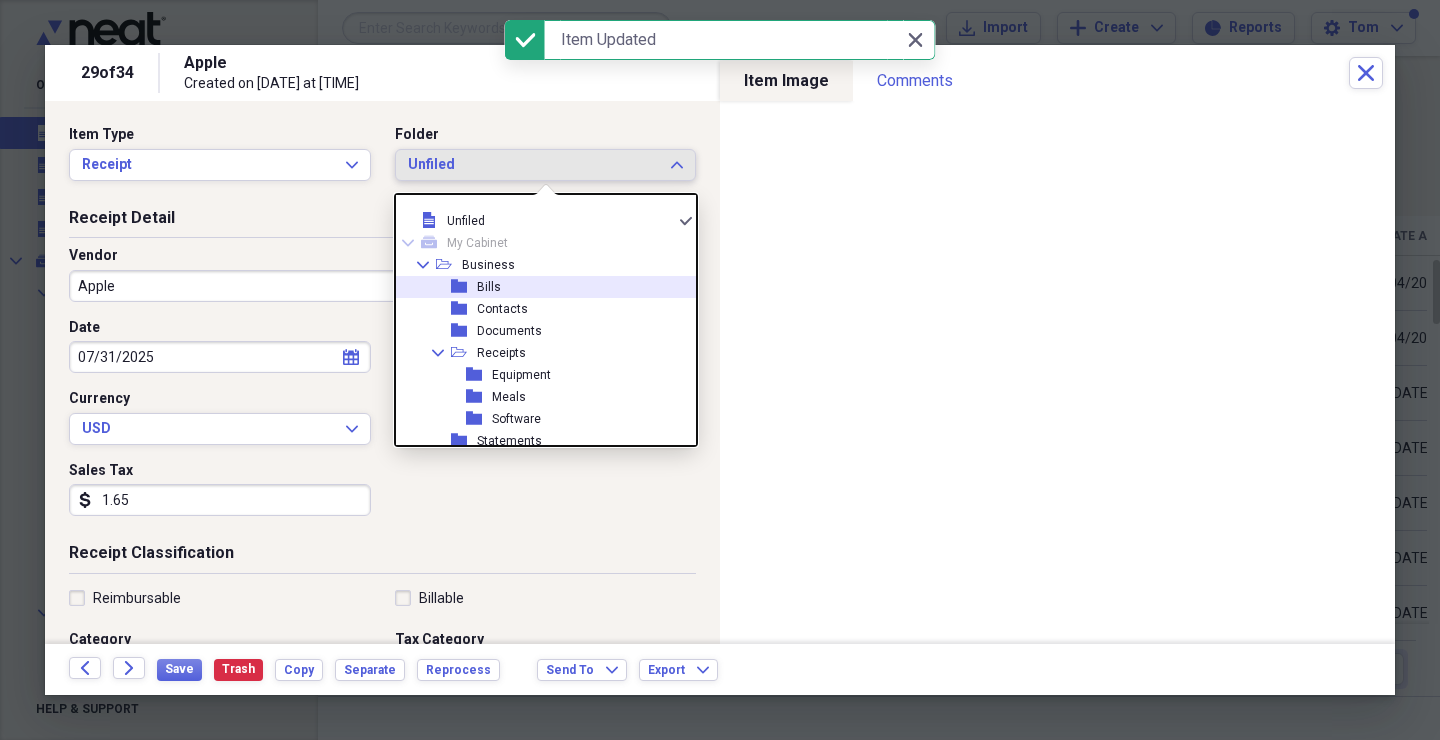 click 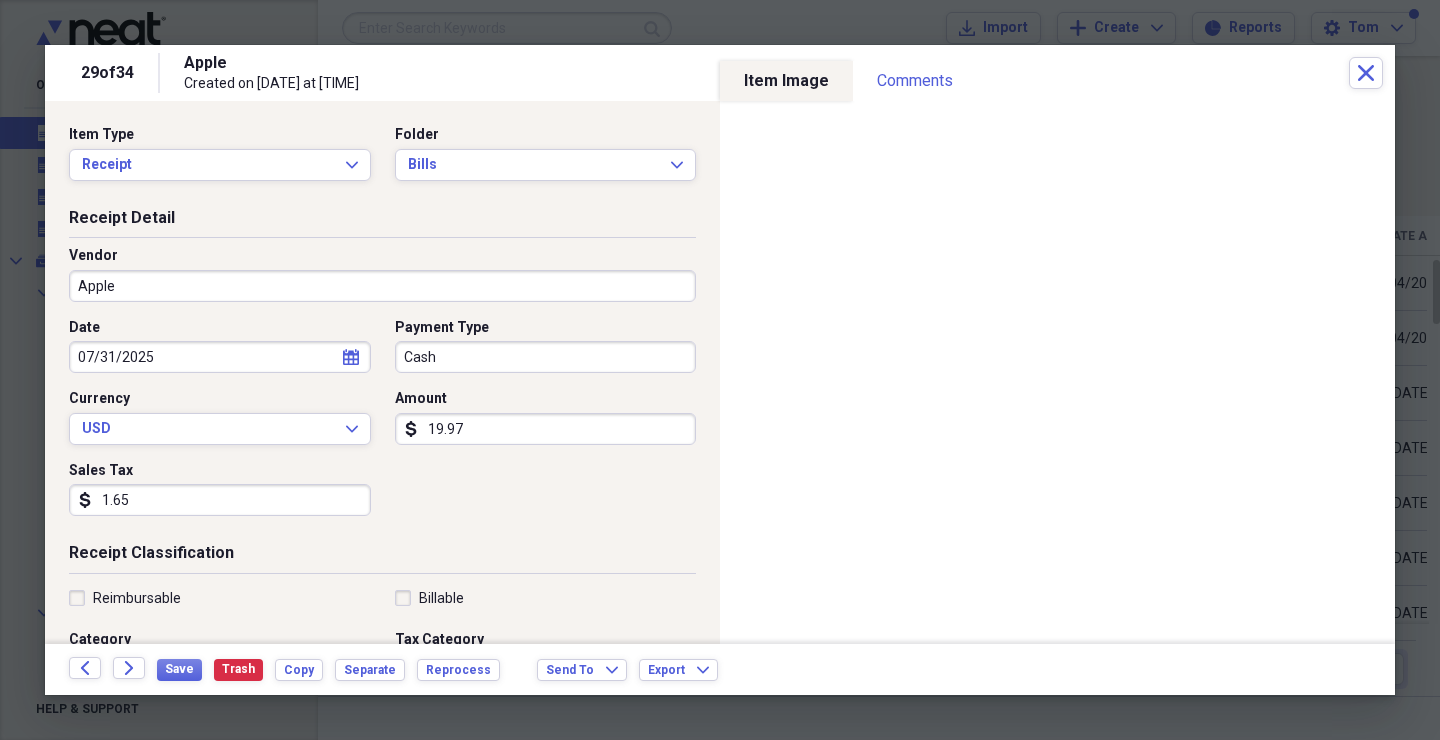 click on "19.97" at bounding box center (546, 429) 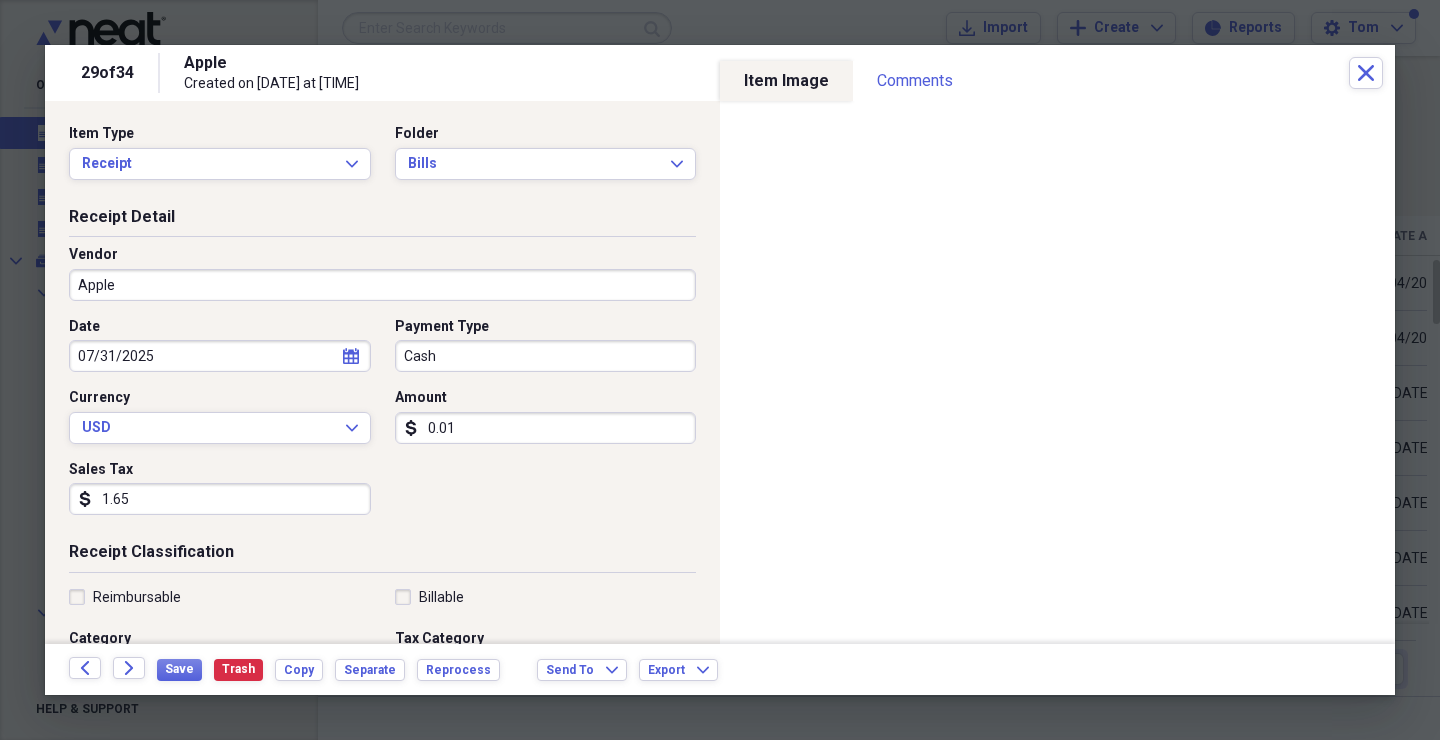 type on "0.01" 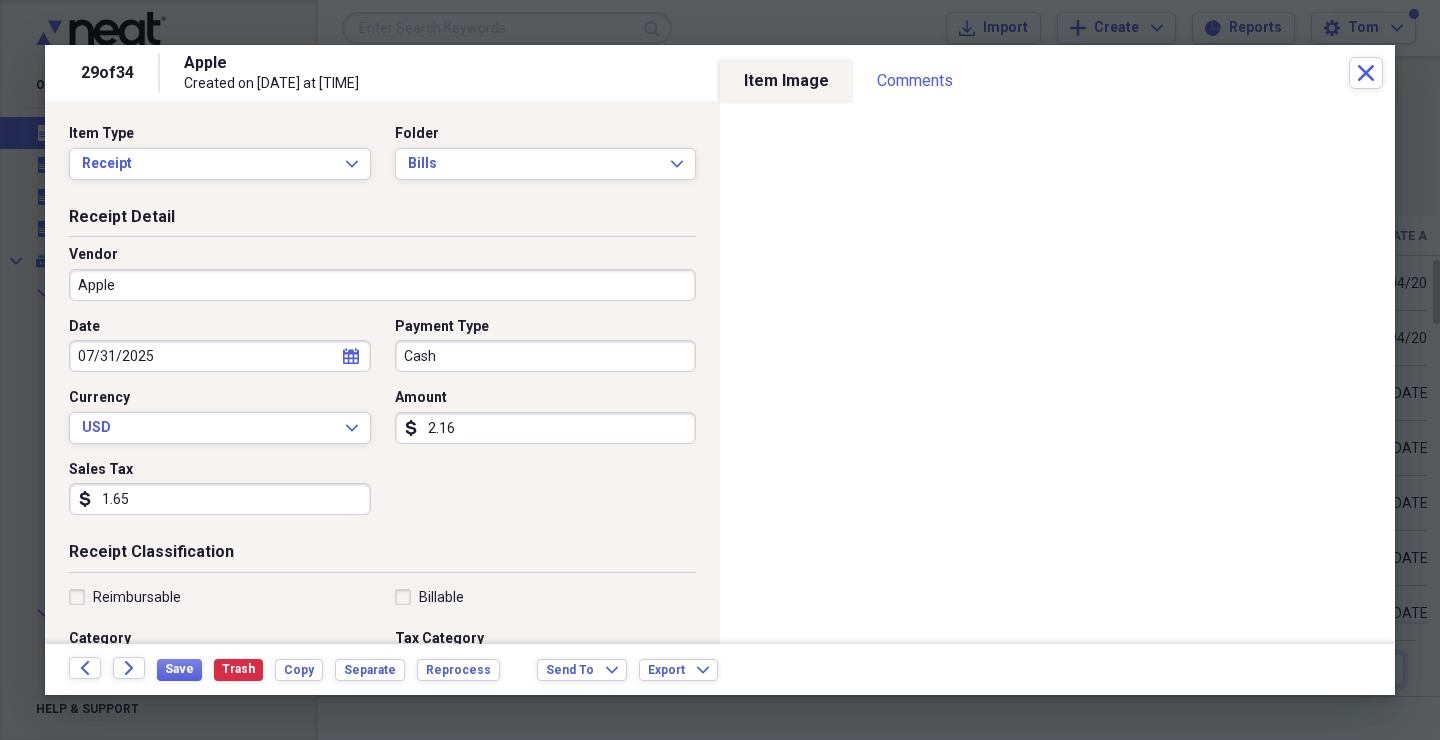 type on "21.62" 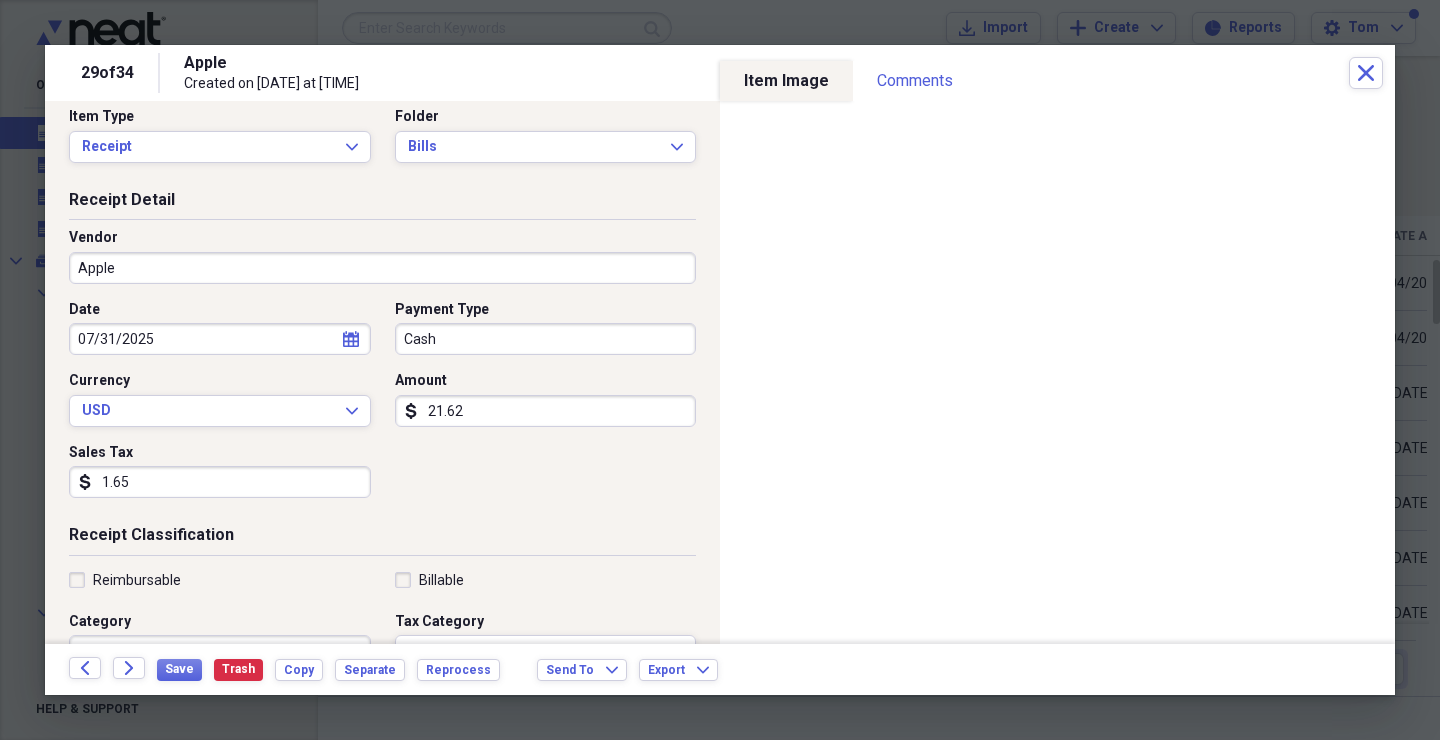 scroll, scrollTop: 20, scrollLeft: 0, axis: vertical 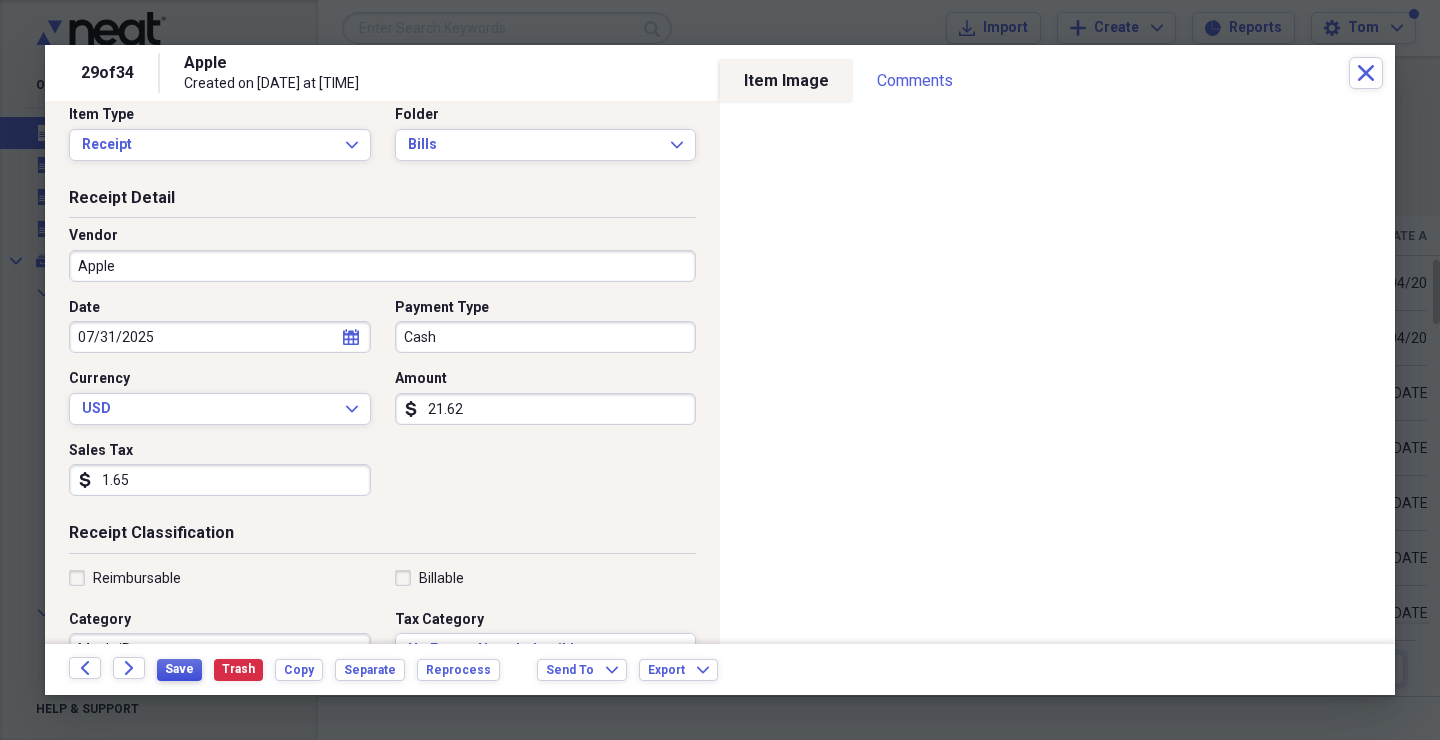 click on "Save" at bounding box center [179, 669] 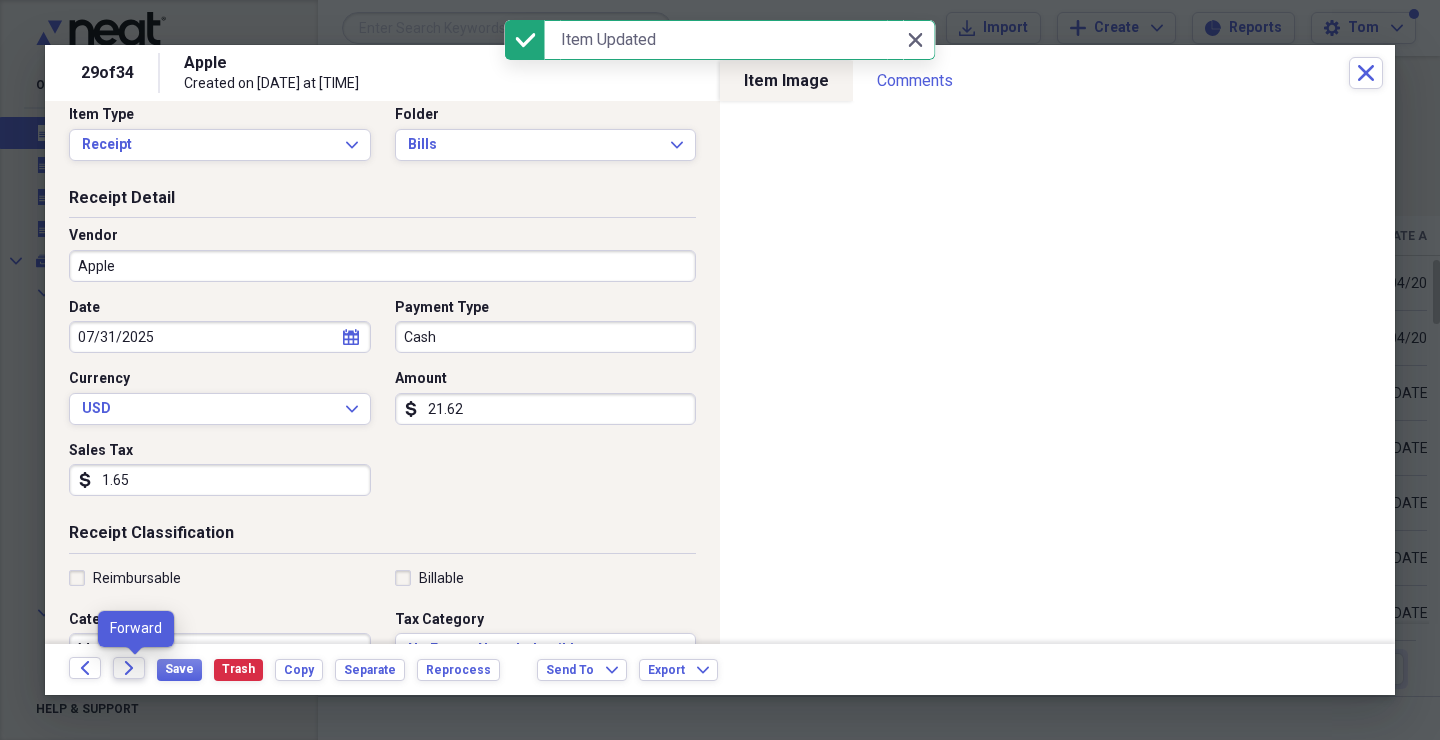 click on "Forward" 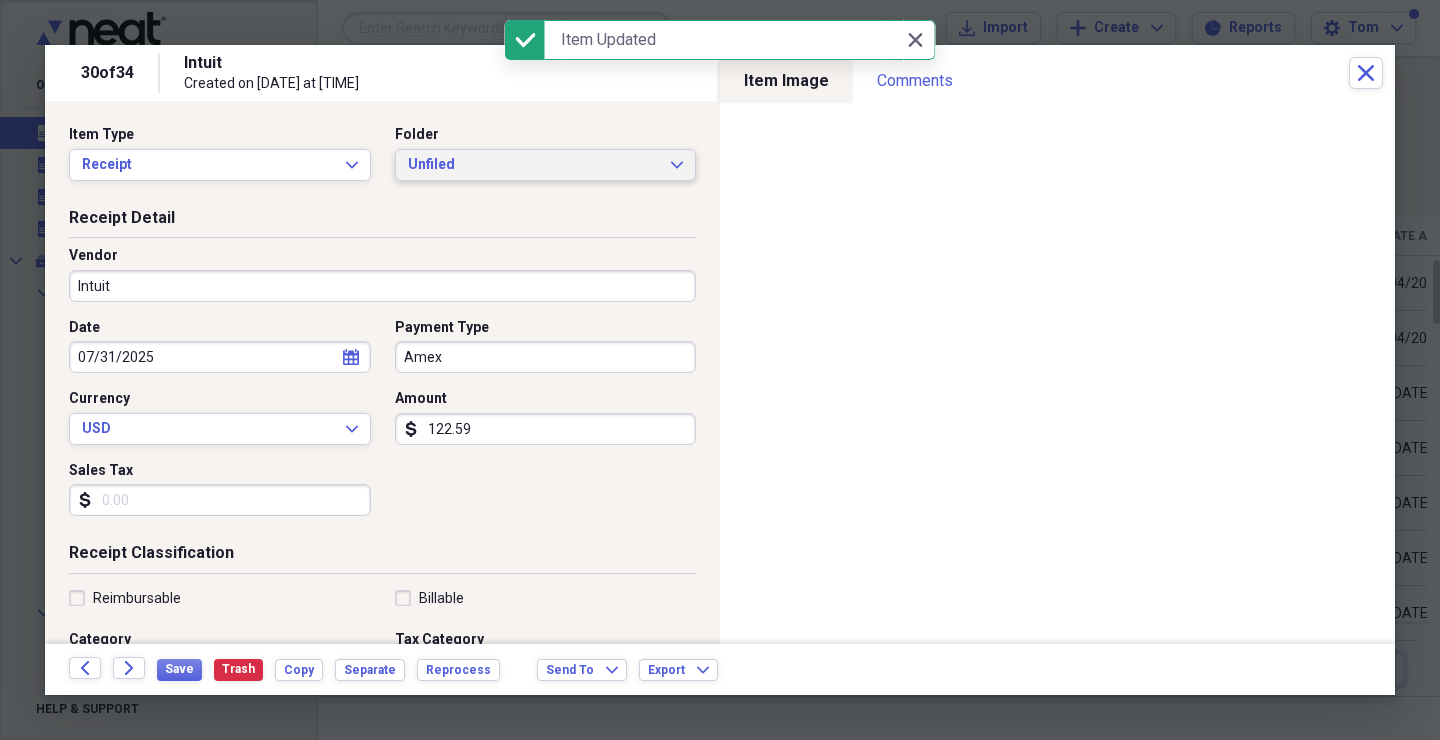 click on "Unfiled" at bounding box center (534, 165) 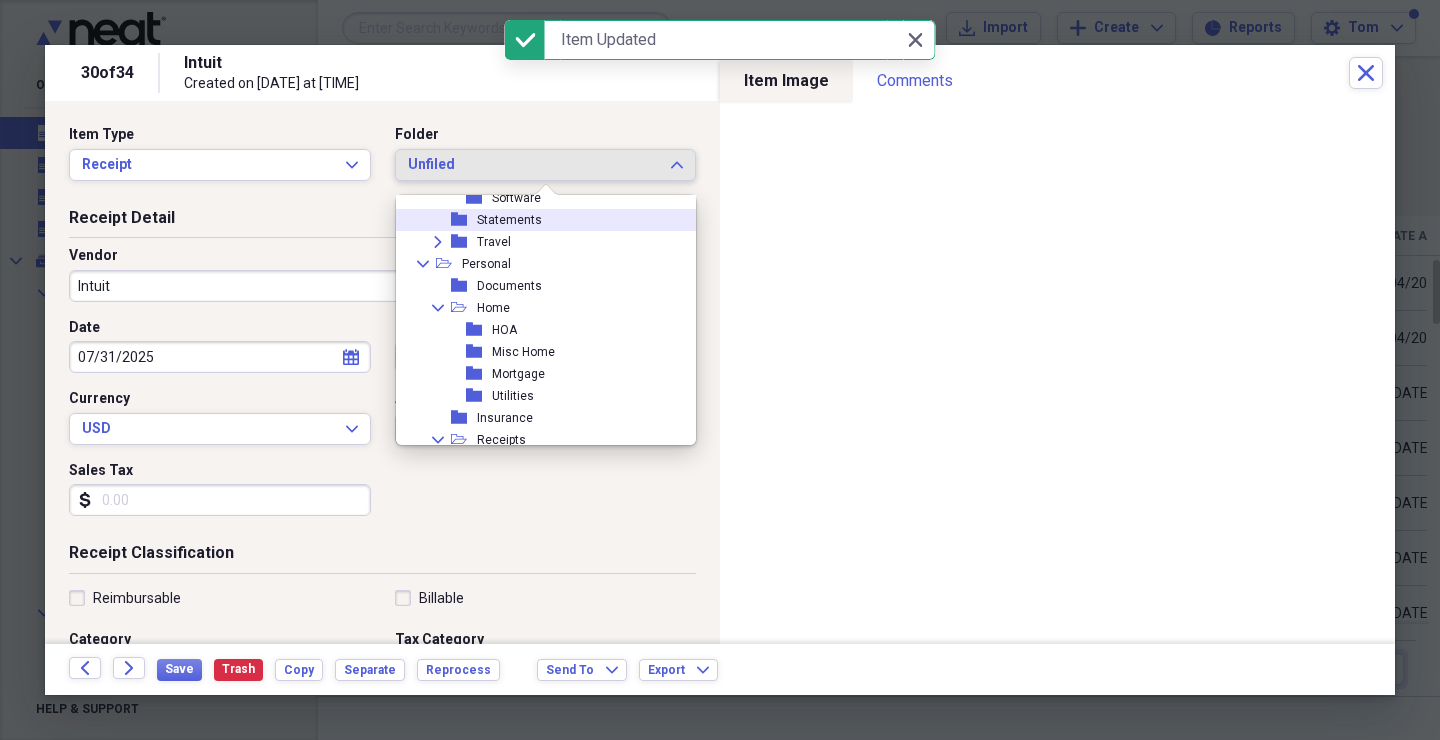 scroll, scrollTop: 153, scrollLeft: 0, axis: vertical 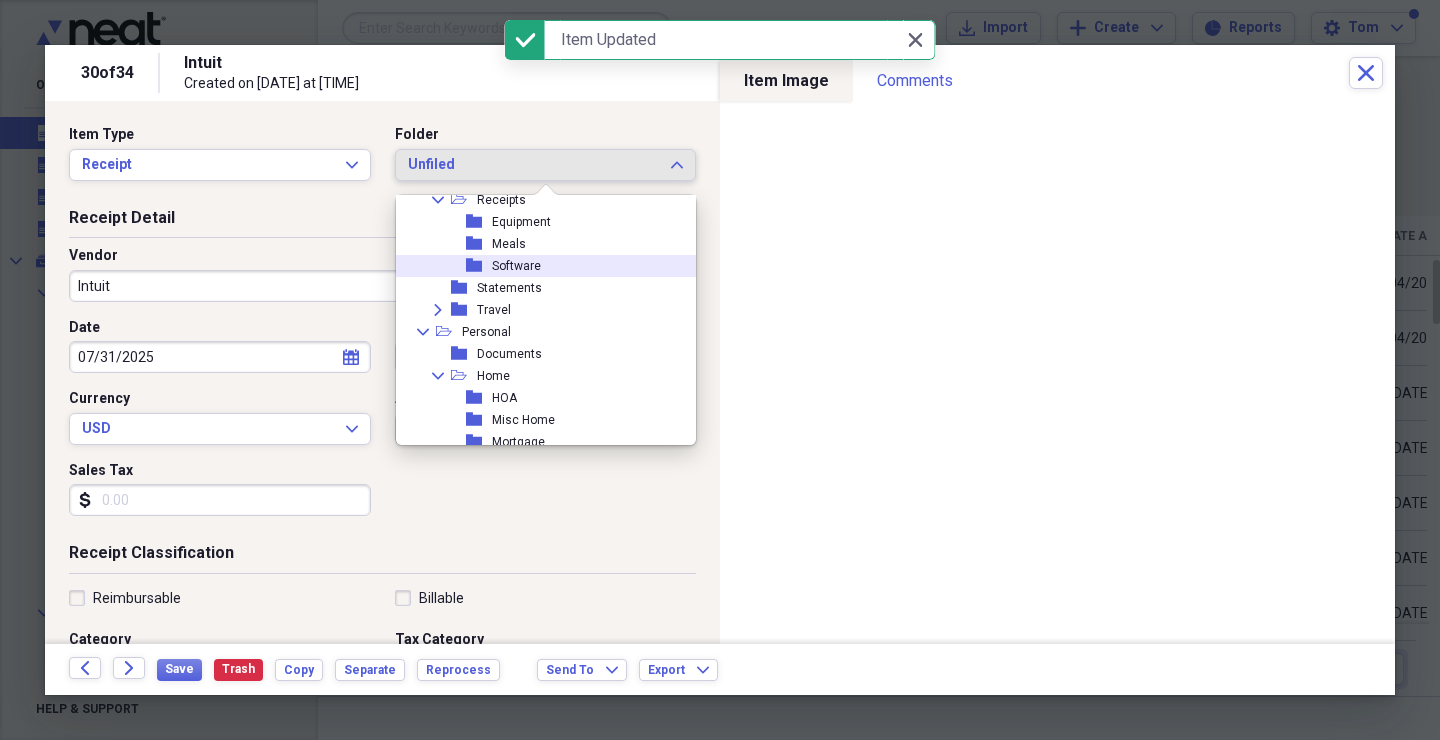 click on "folder Software" at bounding box center (538, 266) 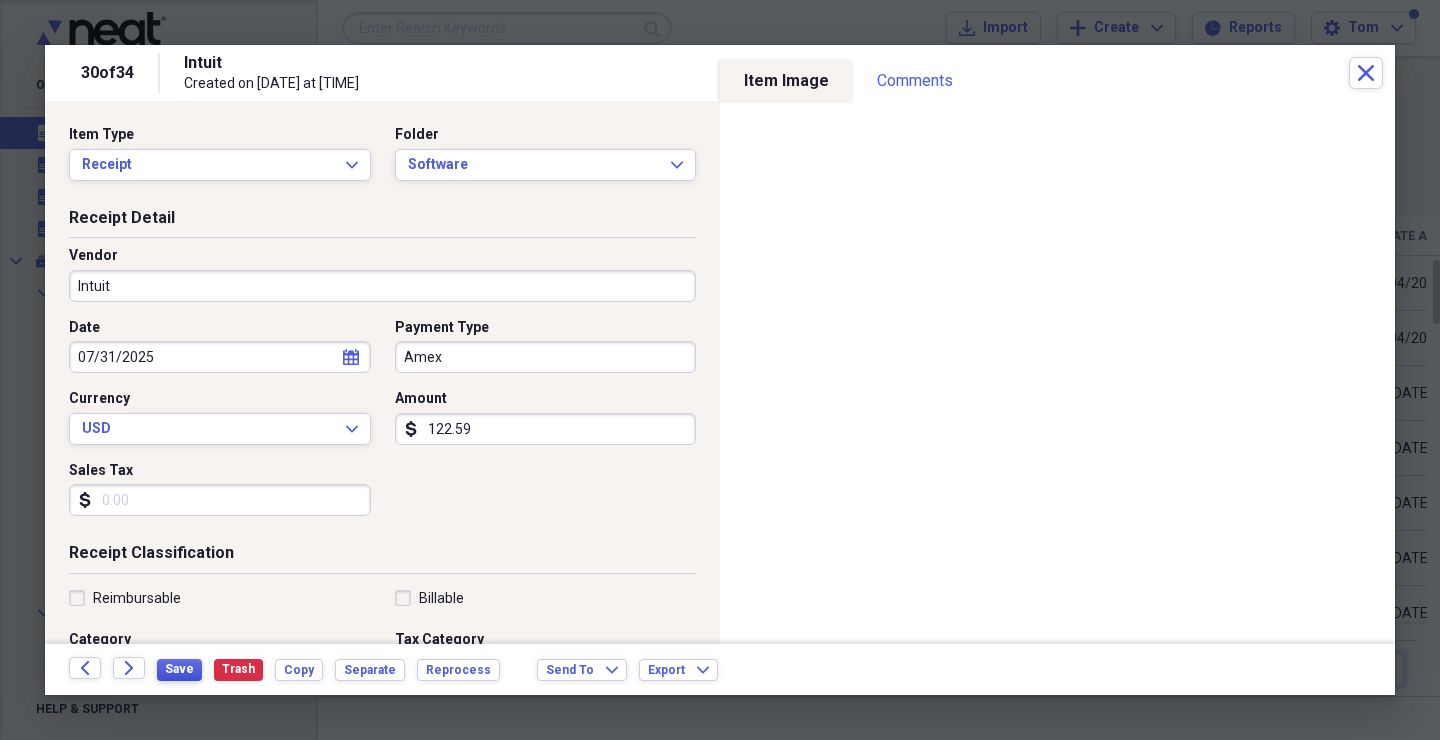 click on "Save" at bounding box center [179, 670] 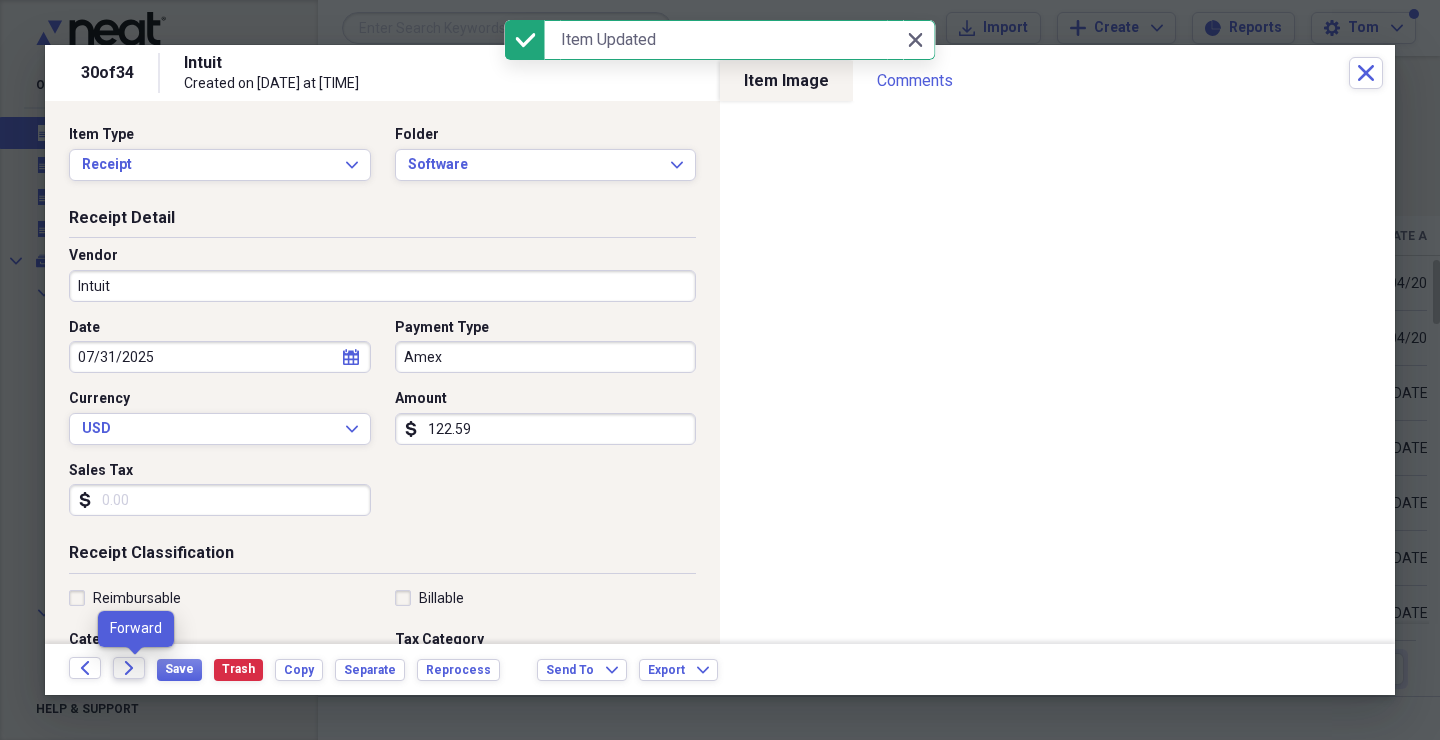 click 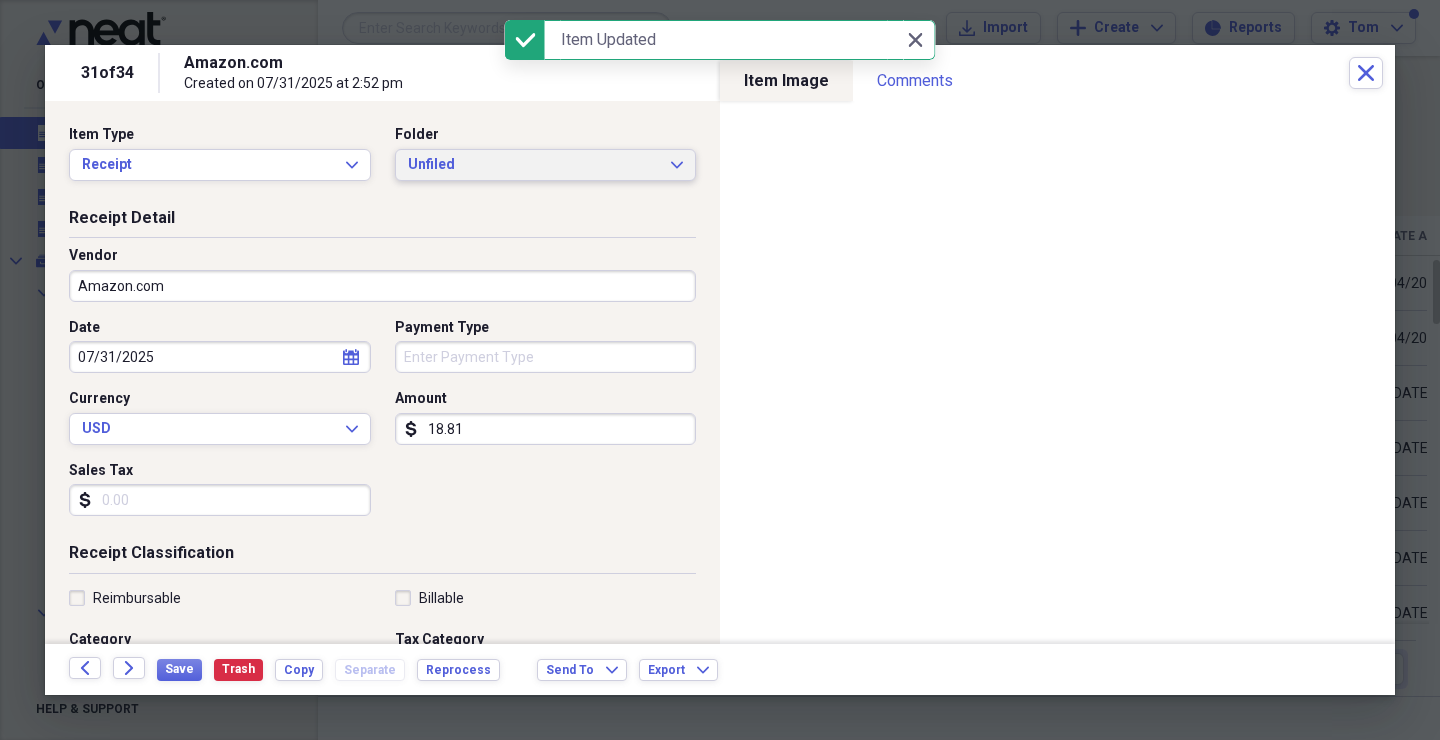 click on "Unfiled" at bounding box center (534, 165) 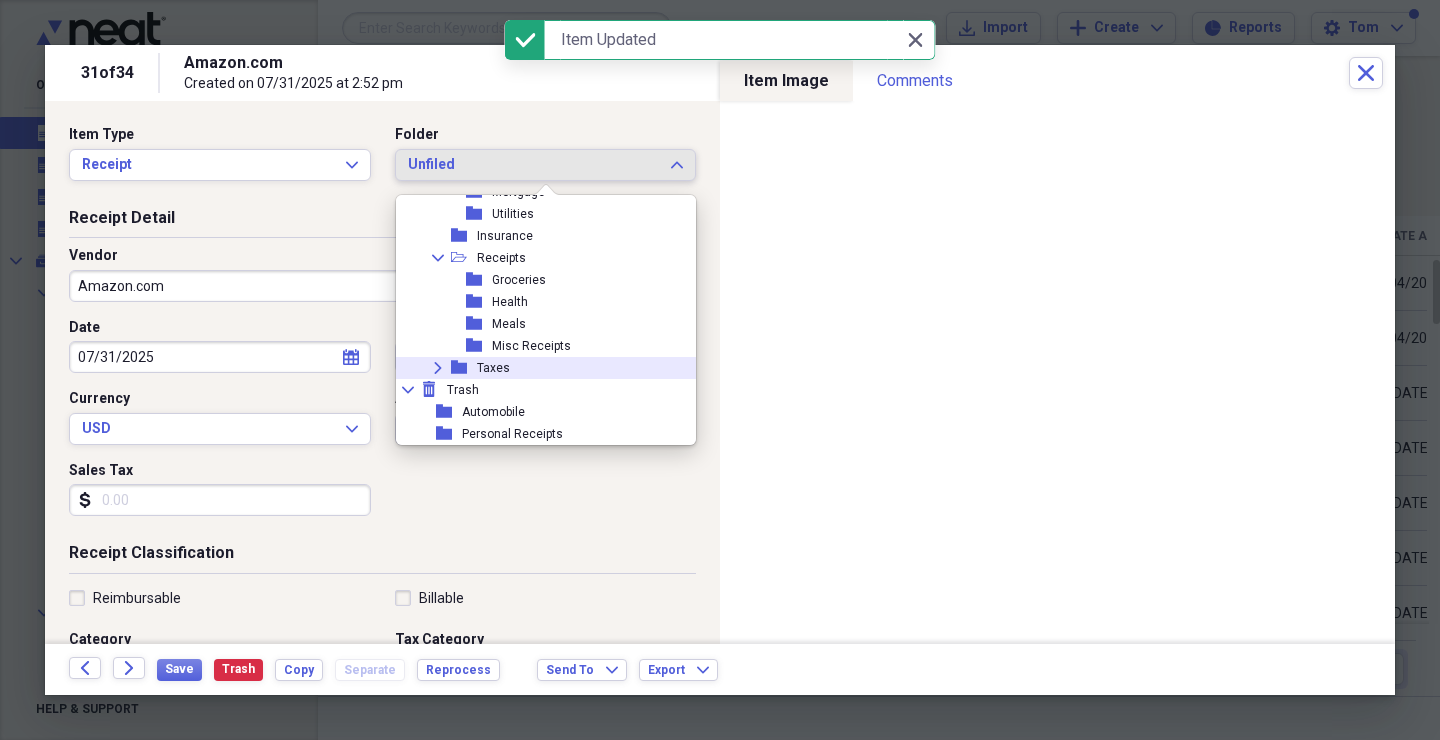 scroll, scrollTop: 403, scrollLeft: 0, axis: vertical 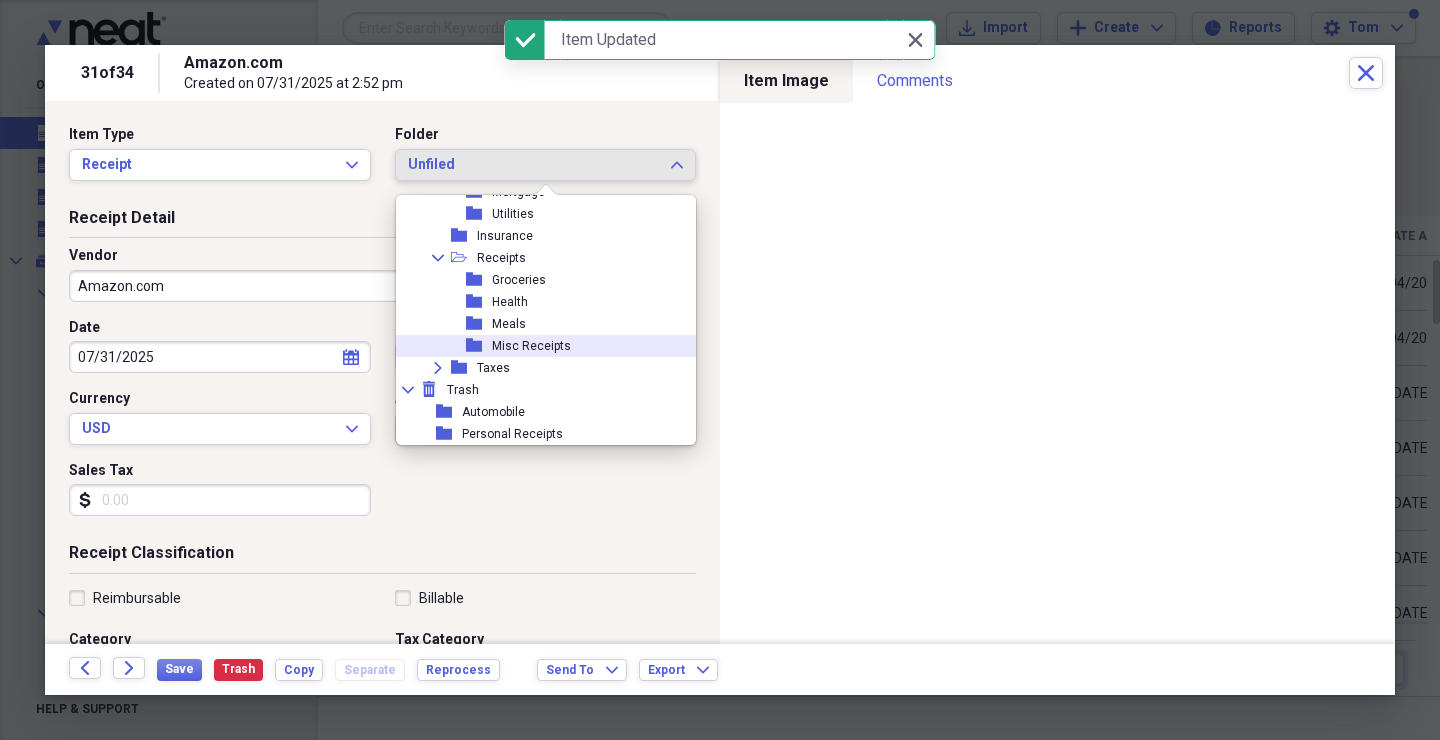 click on "Misc Receipts" at bounding box center (531, 346) 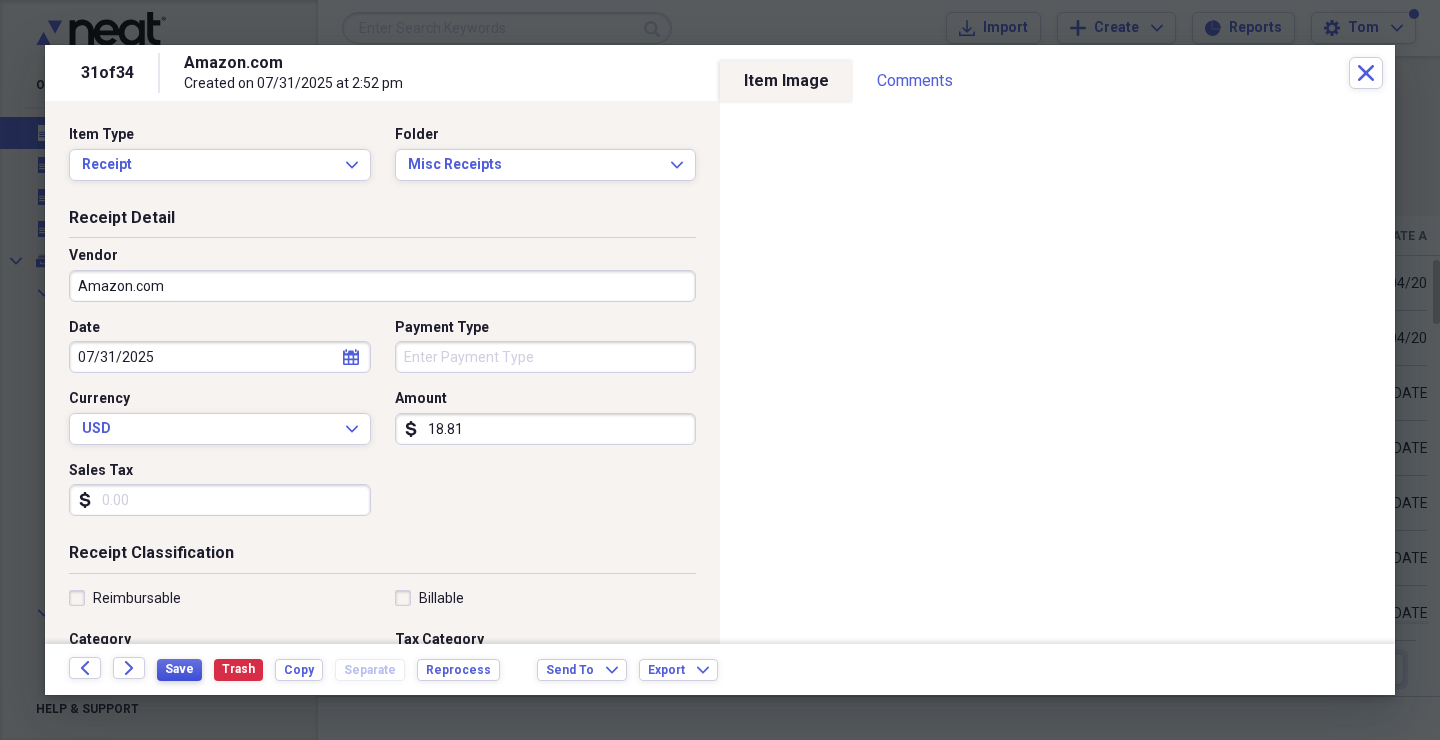 click on "Save" at bounding box center [179, 669] 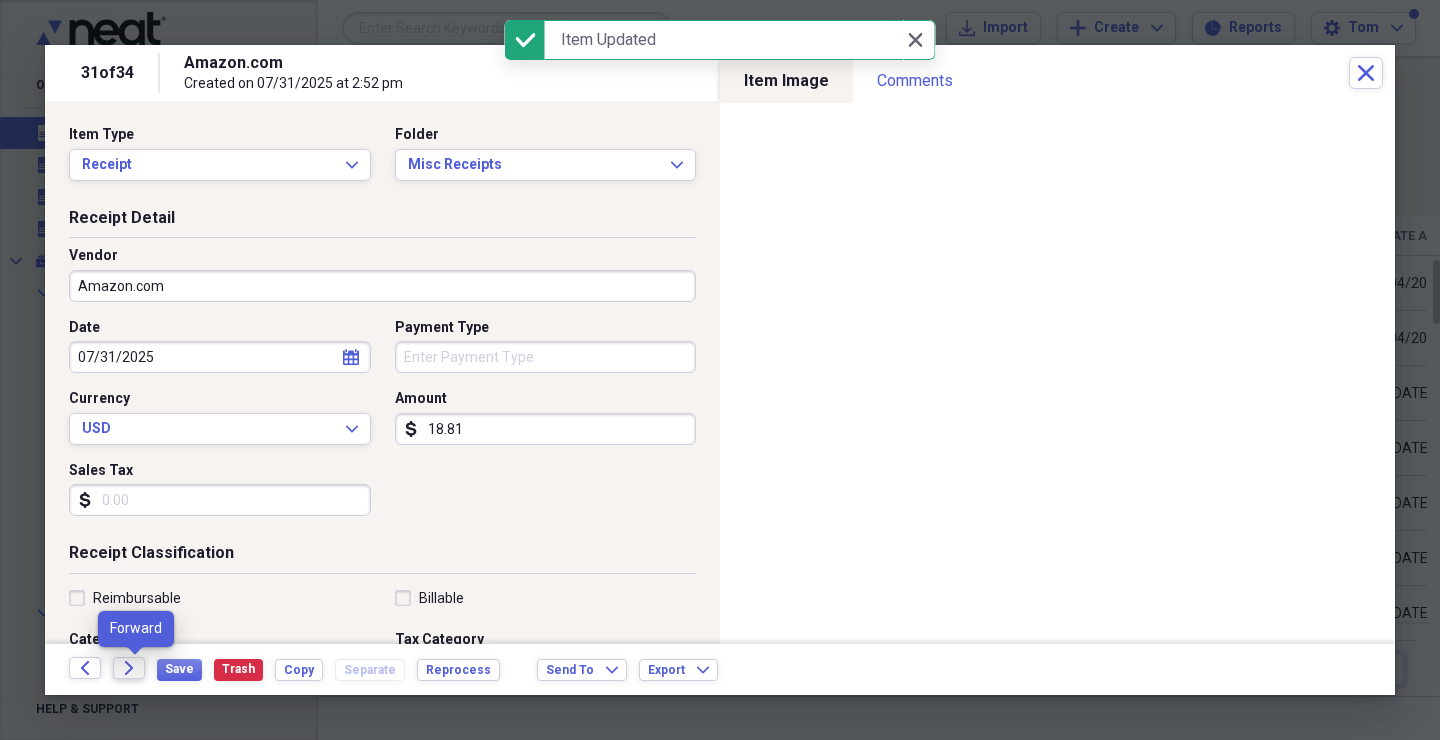 click on "Forward" 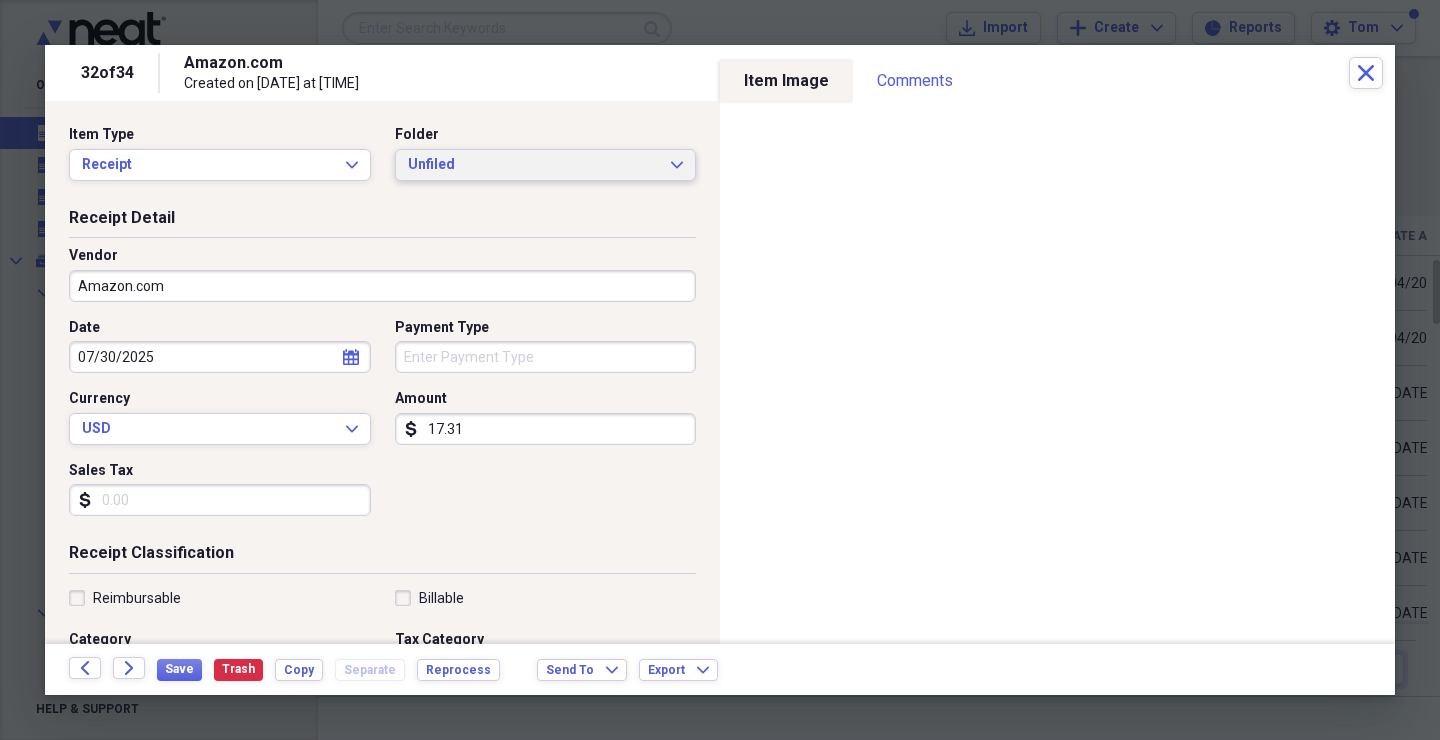 click on "Unfiled" at bounding box center (534, 165) 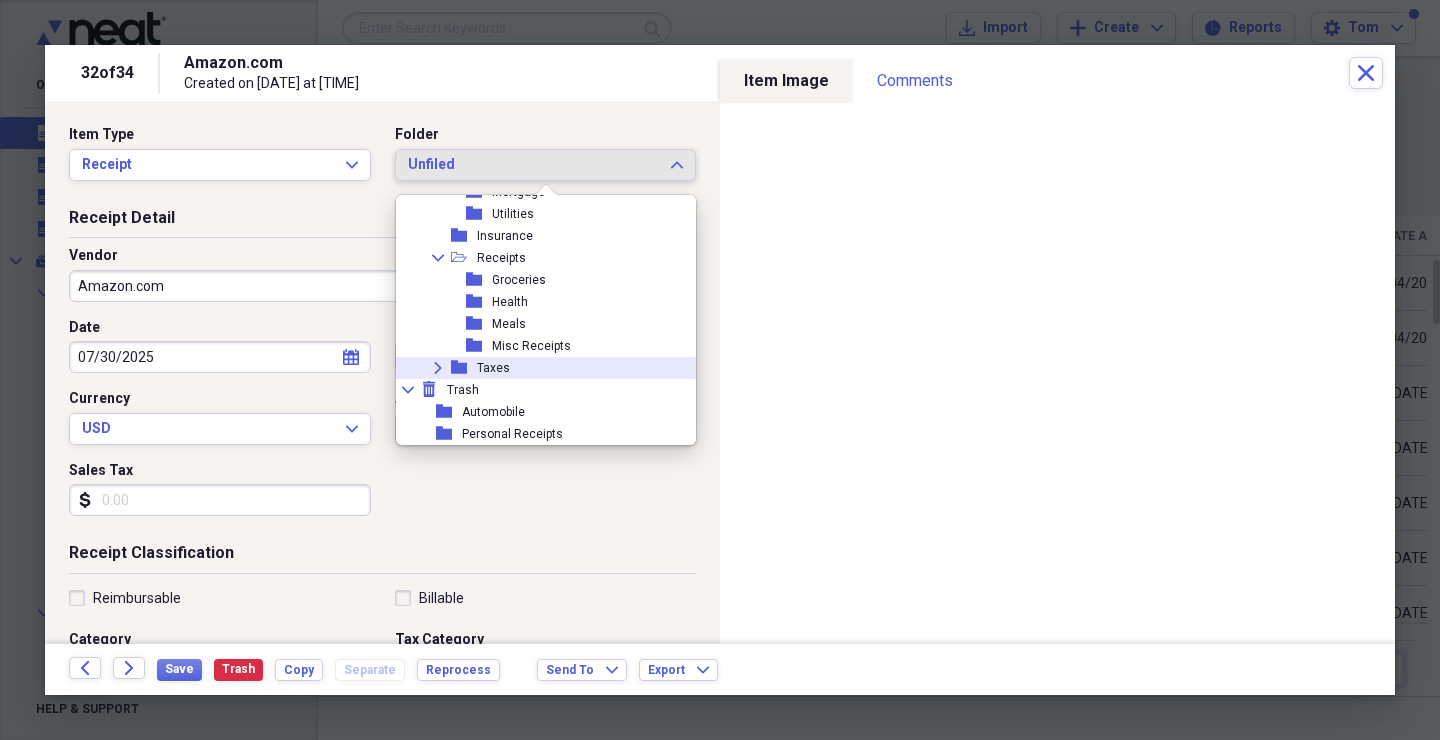 scroll, scrollTop: 403, scrollLeft: 0, axis: vertical 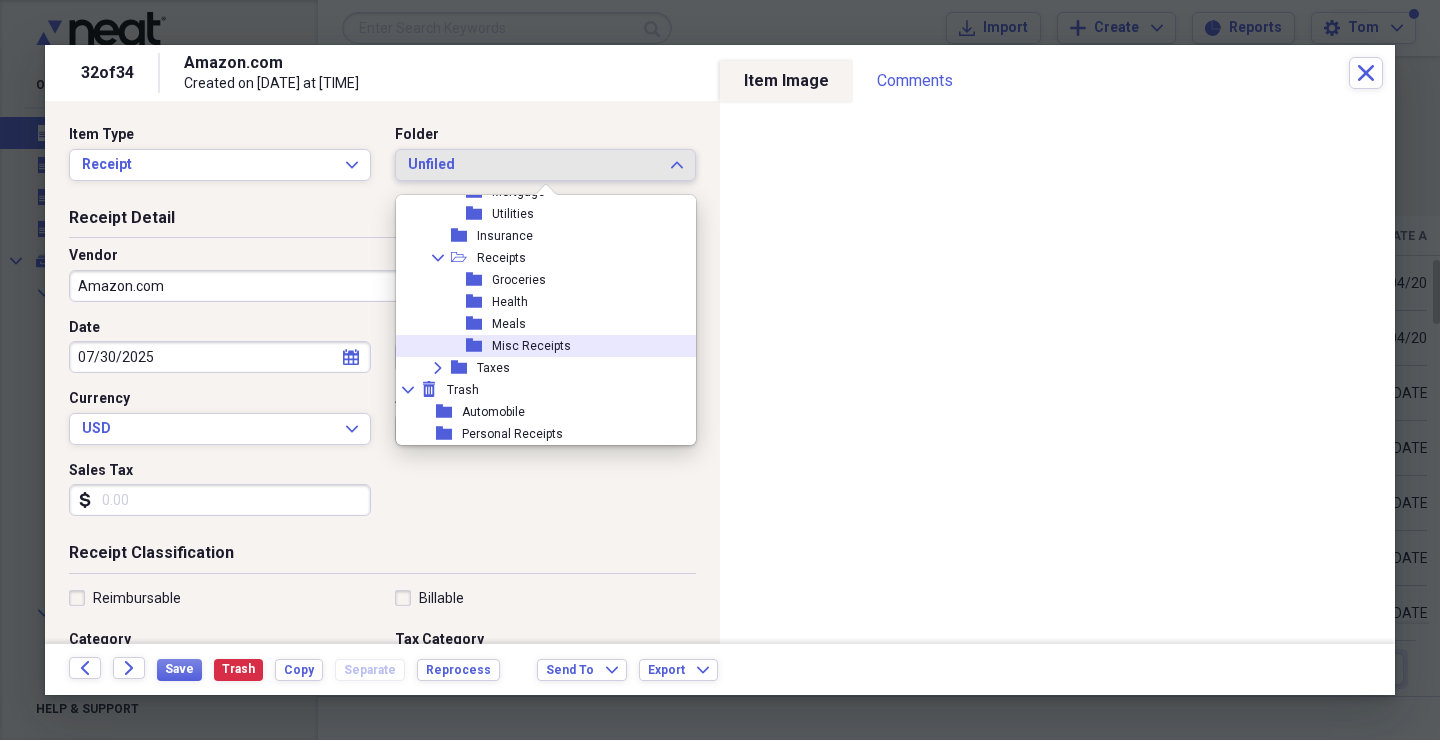 click on "Misc Receipts" at bounding box center (531, 346) 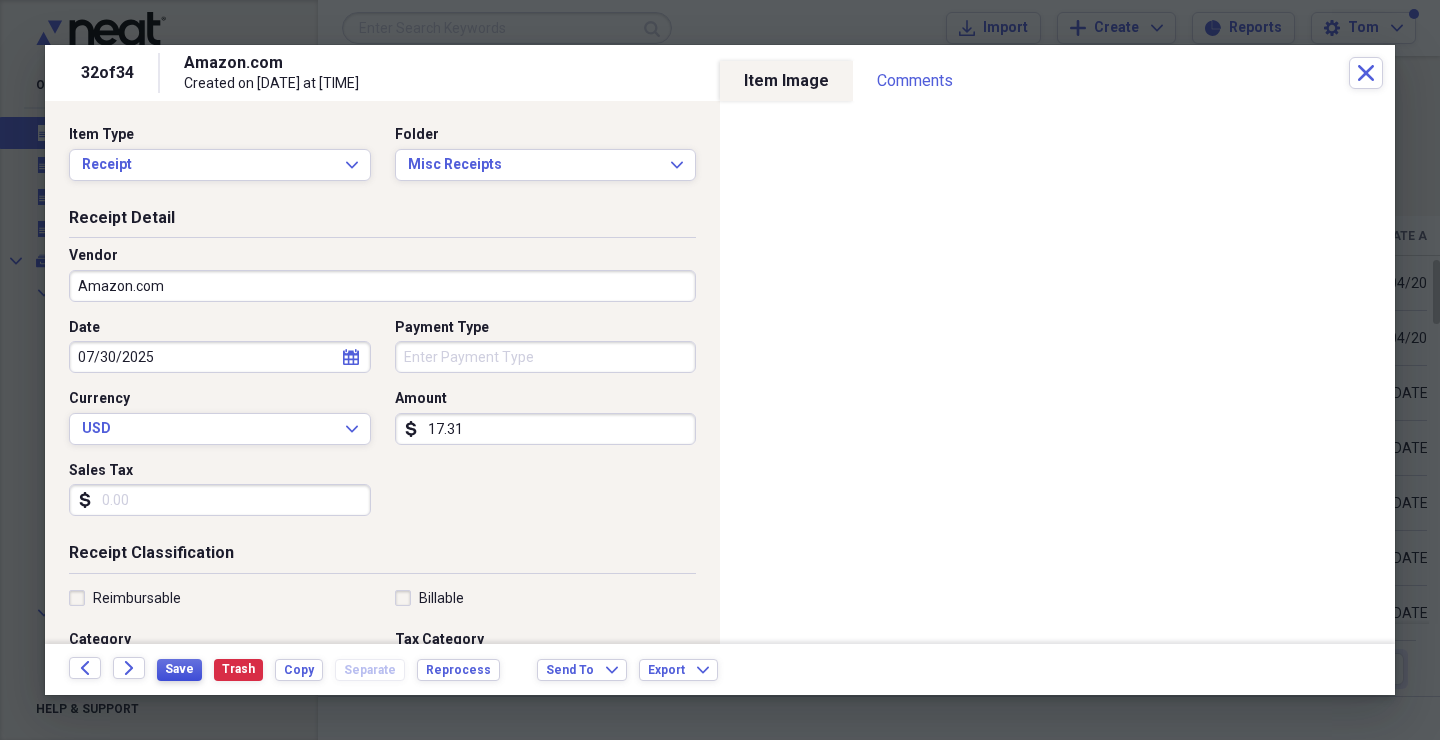 click on "Save" at bounding box center [179, 669] 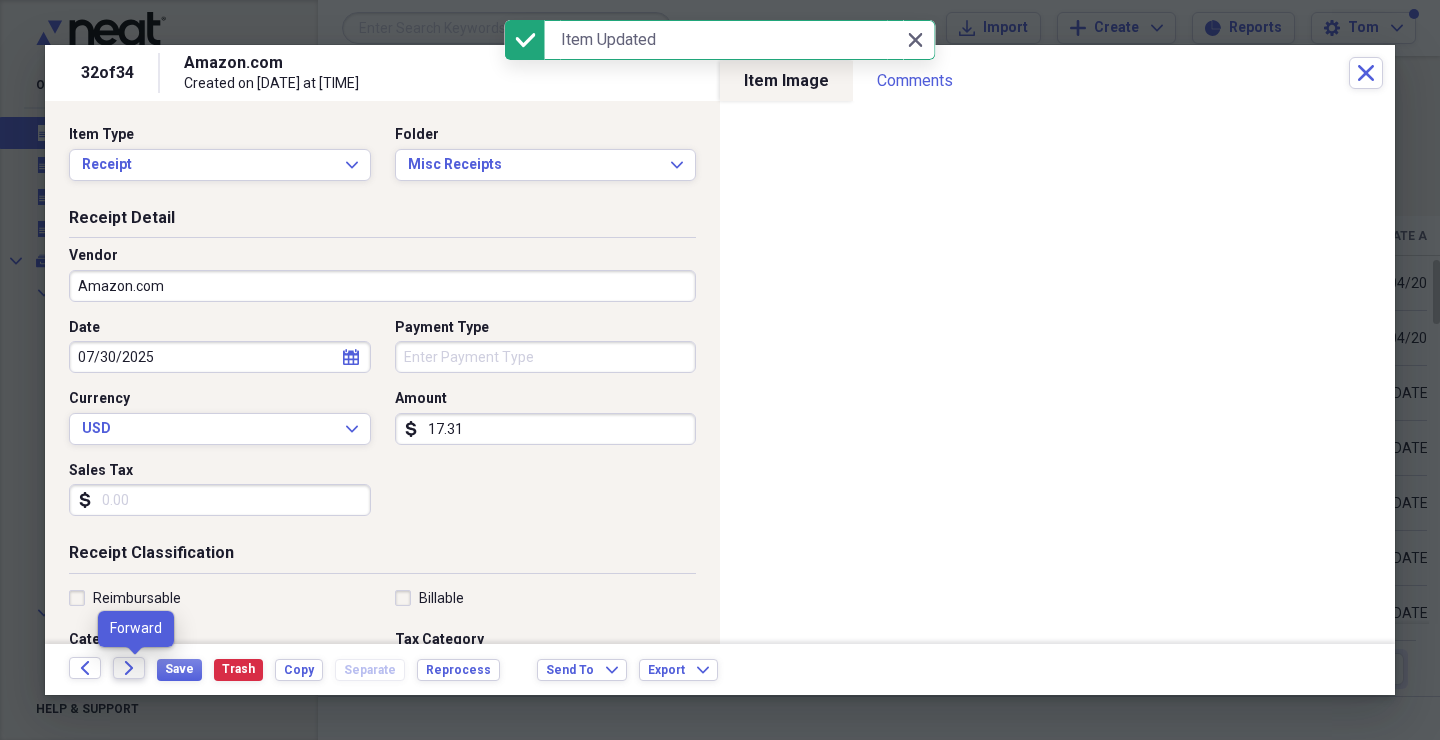 click on "Forward" 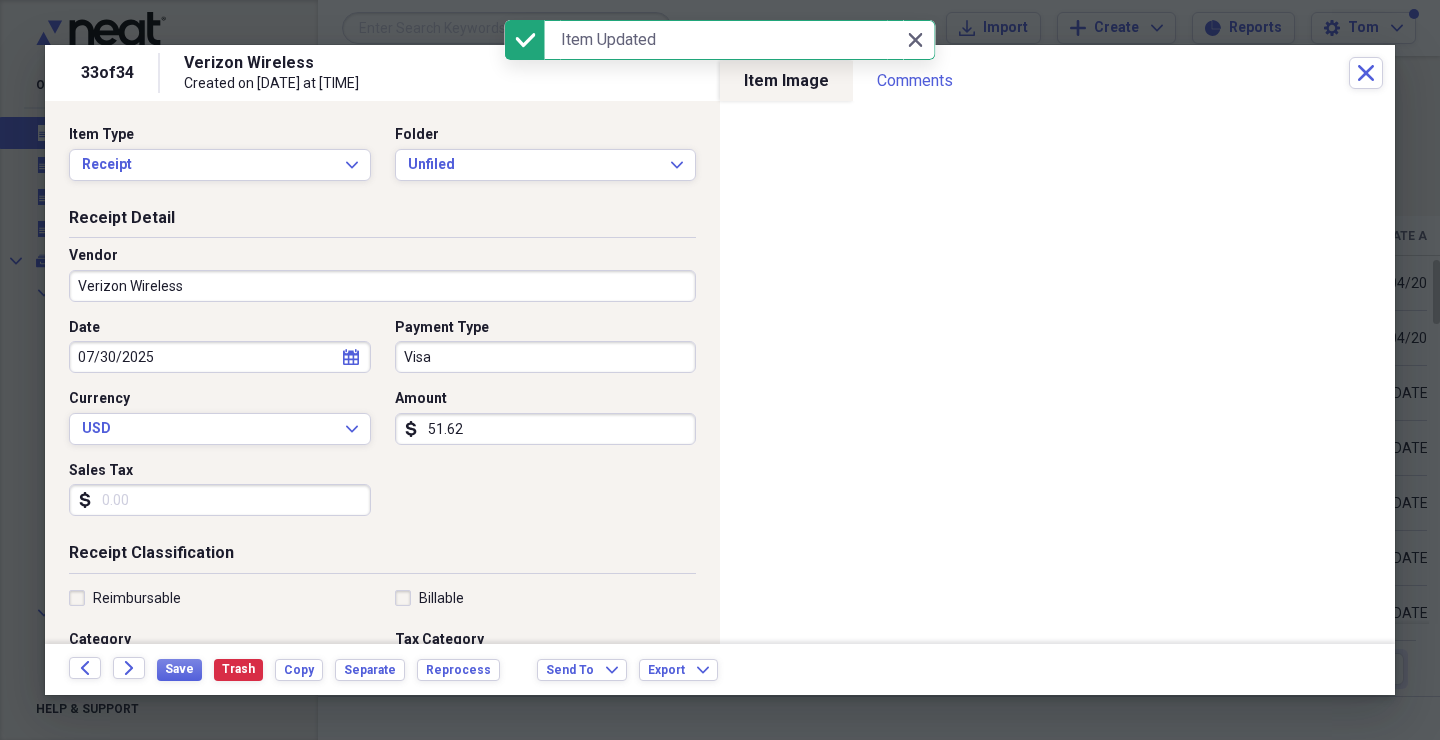 drag, startPoint x: 464, startPoint y: 161, endPoint x: 479, endPoint y: 194, distance: 36.249138 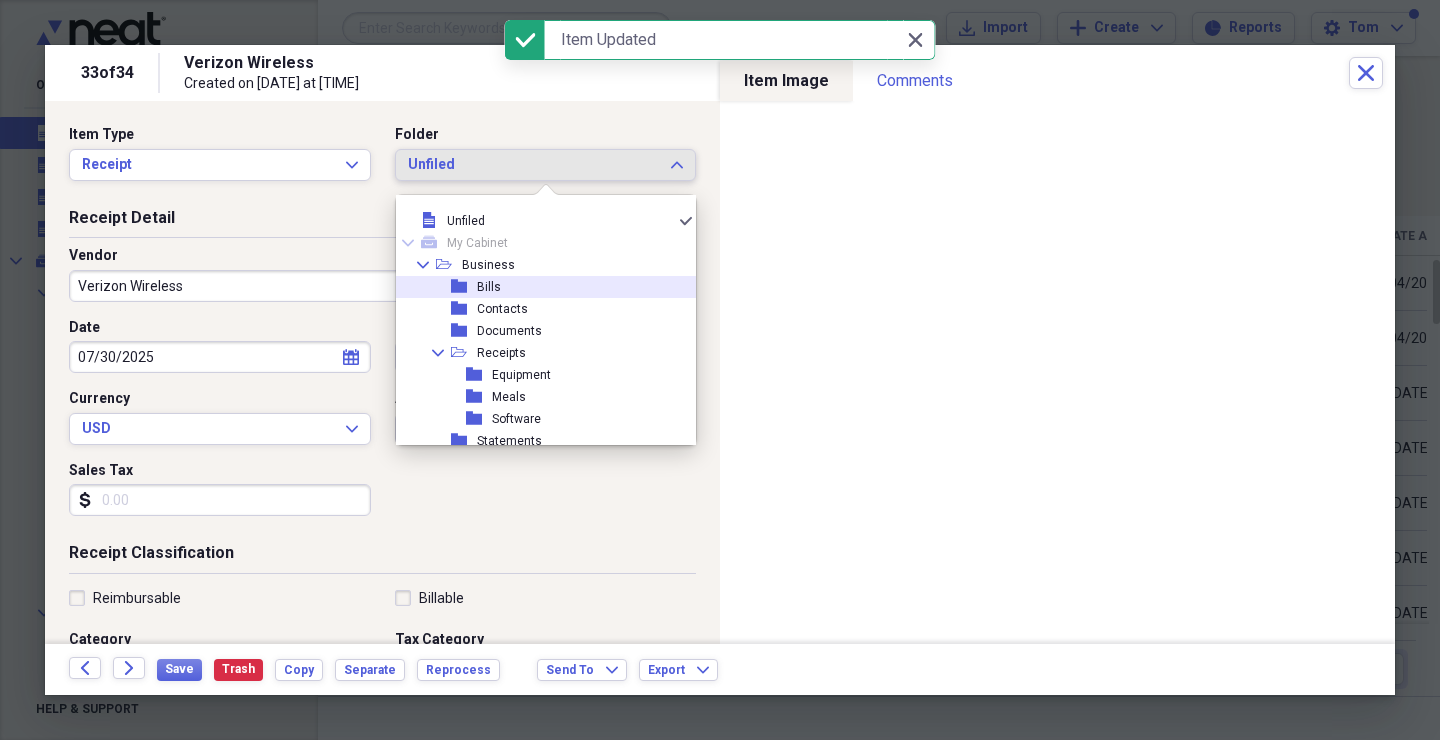 click on "folder Bills" at bounding box center (538, 287) 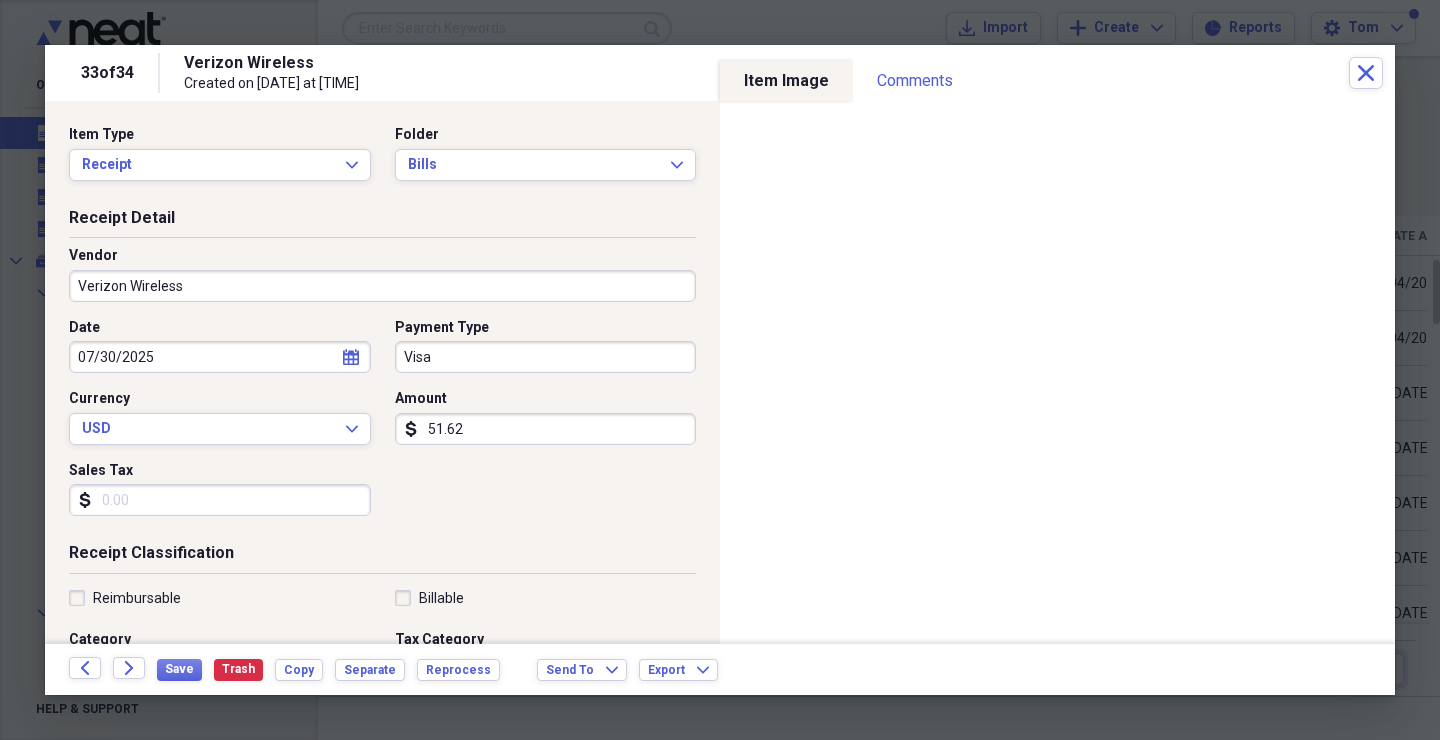 click on "Save Trash Copy Separate Reprocess" at bounding box center [334, 669] 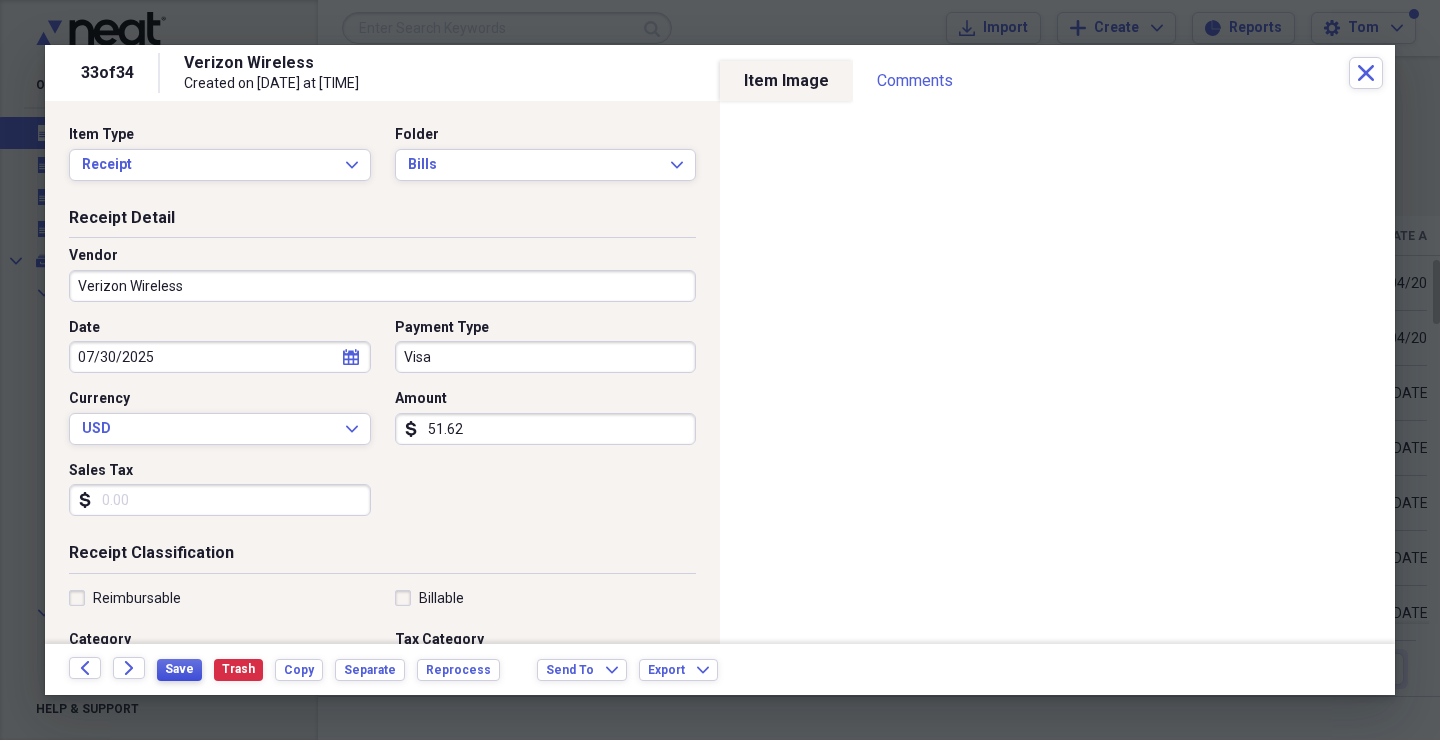 click on "Save" at bounding box center [179, 669] 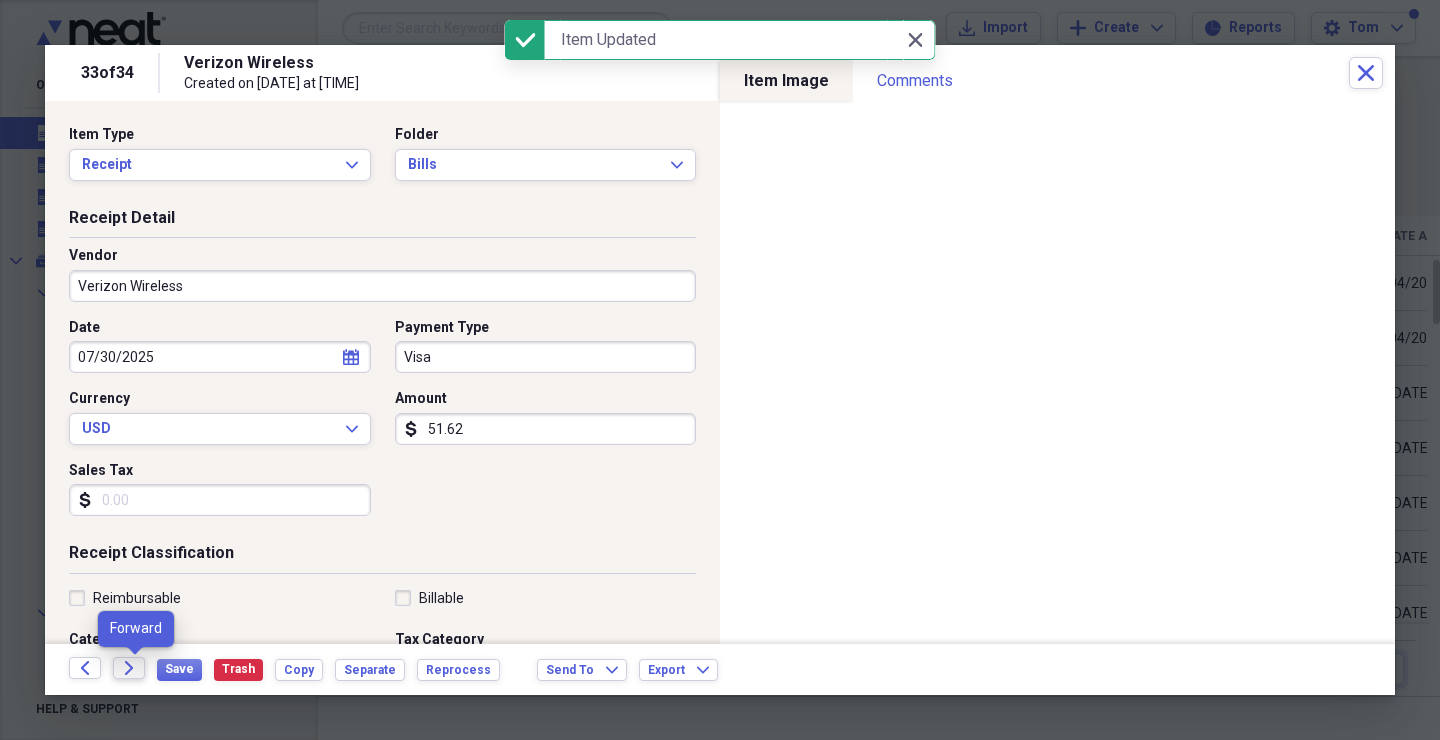 click on "Forward" at bounding box center [129, 668] 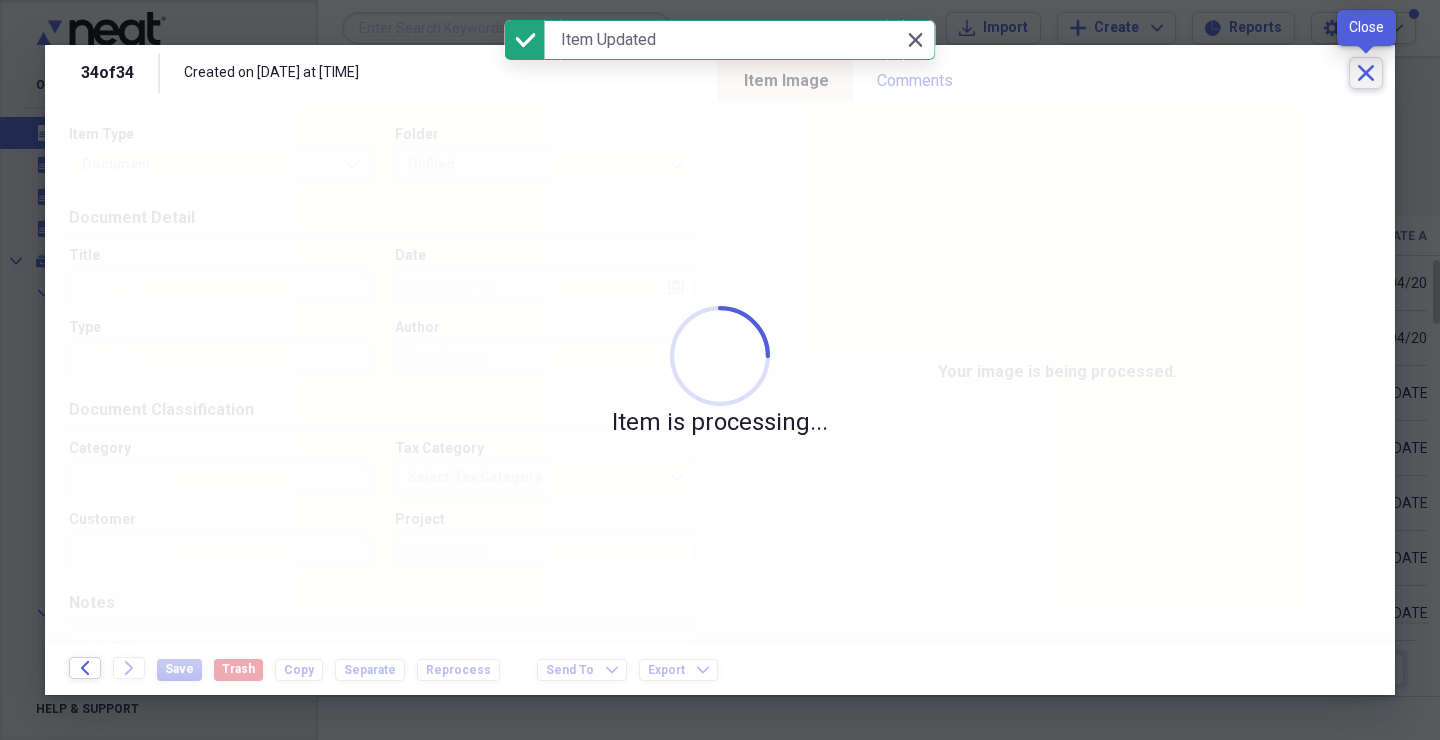 click on "Close" 